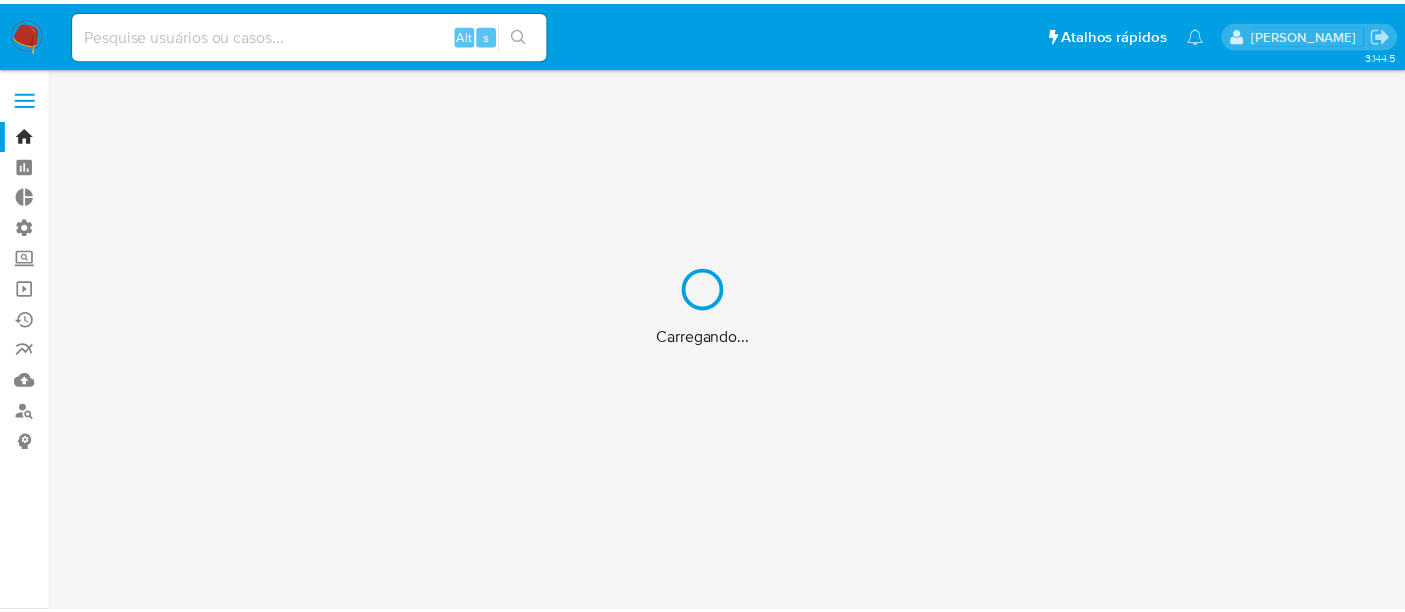 scroll, scrollTop: 0, scrollLeft: 0, axis: both 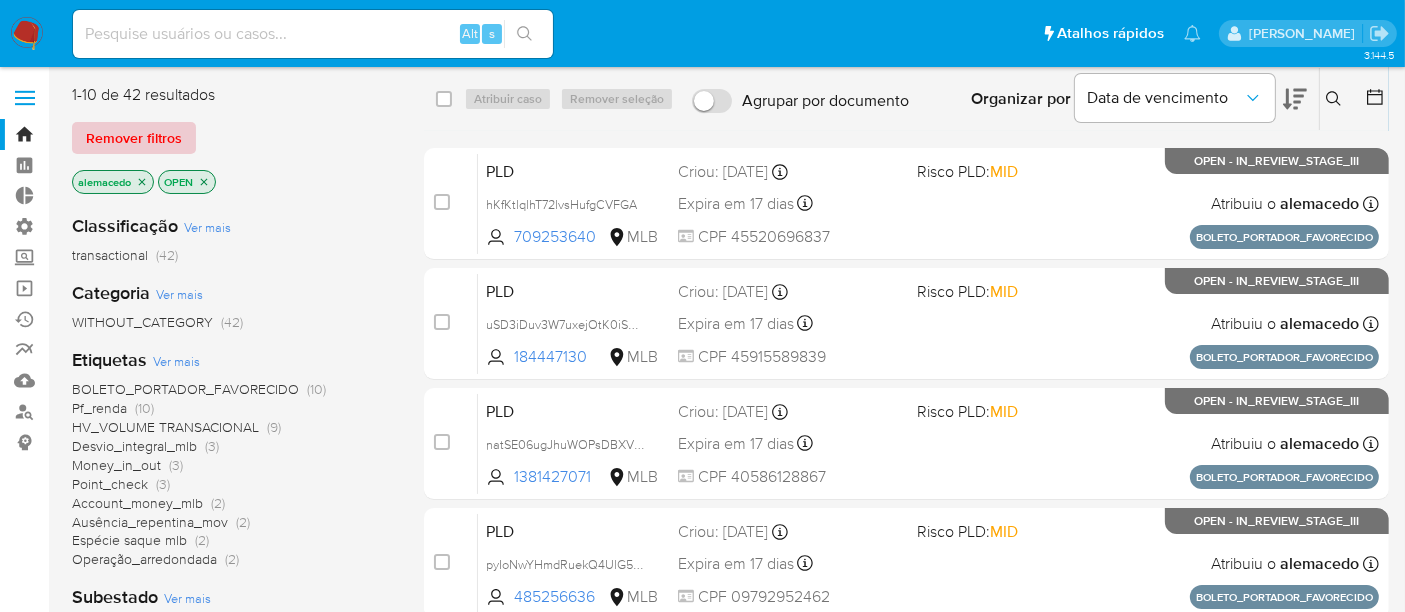 click on "Remover filtros" at bounding box center (134, 138) 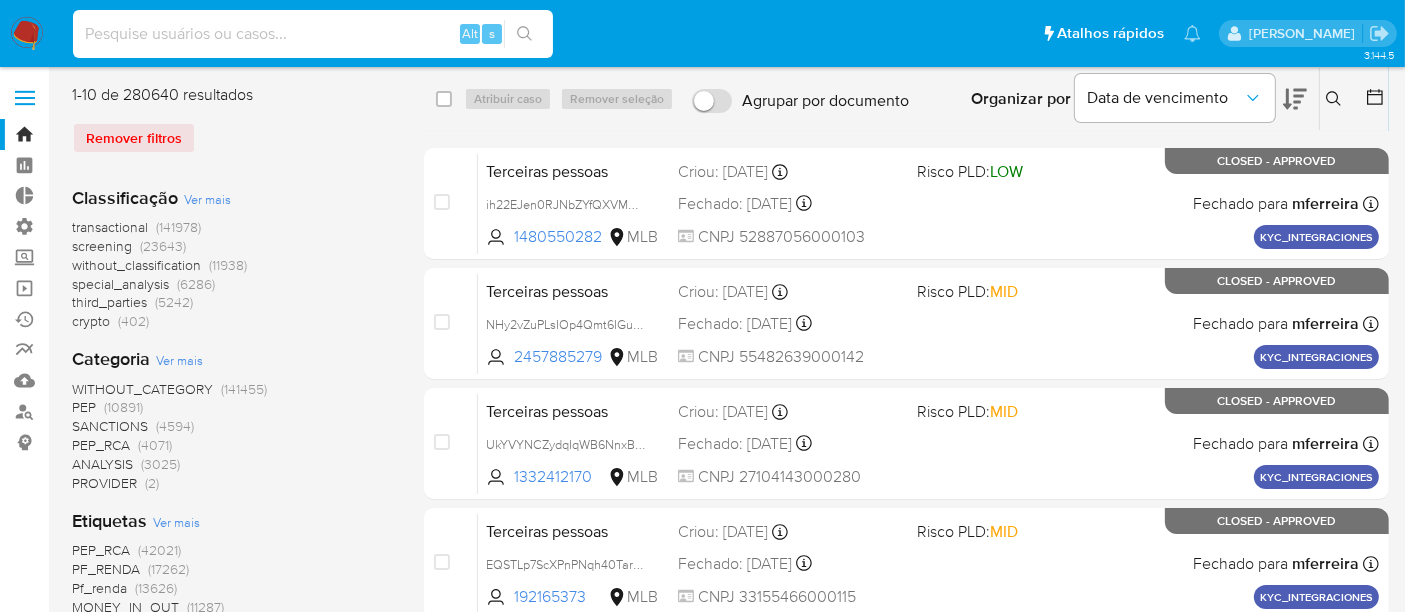 click at bounding box center [313, 34] 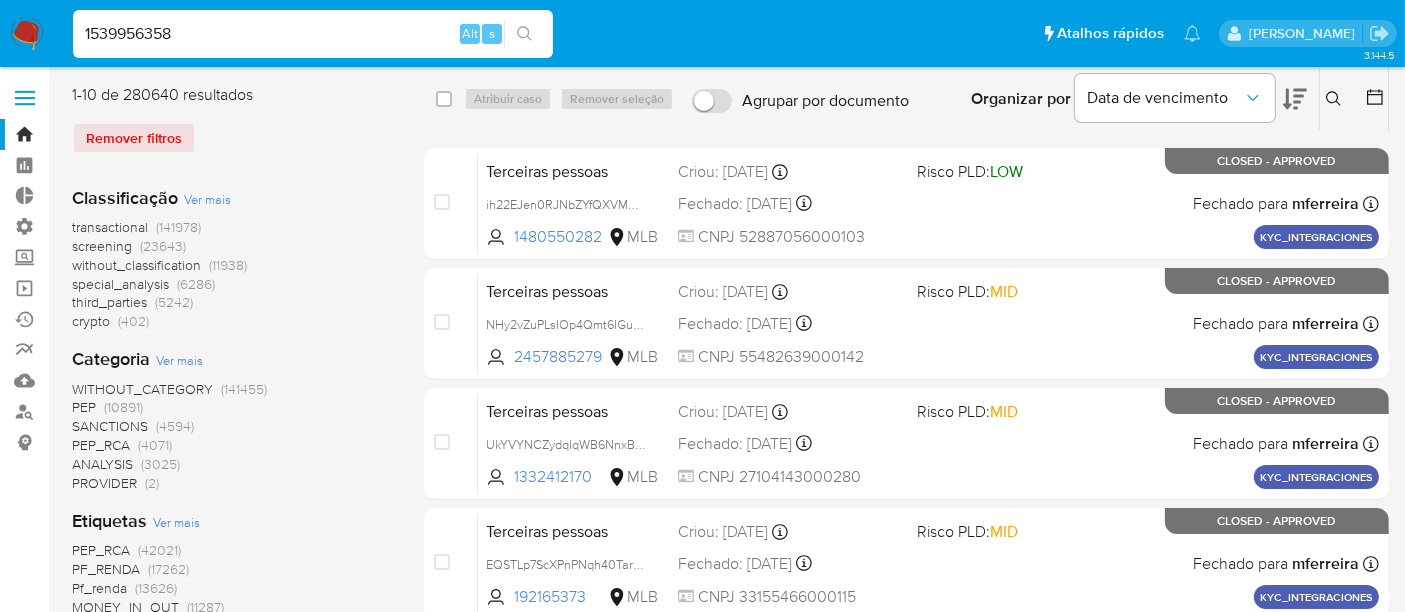 type on "1539956358" 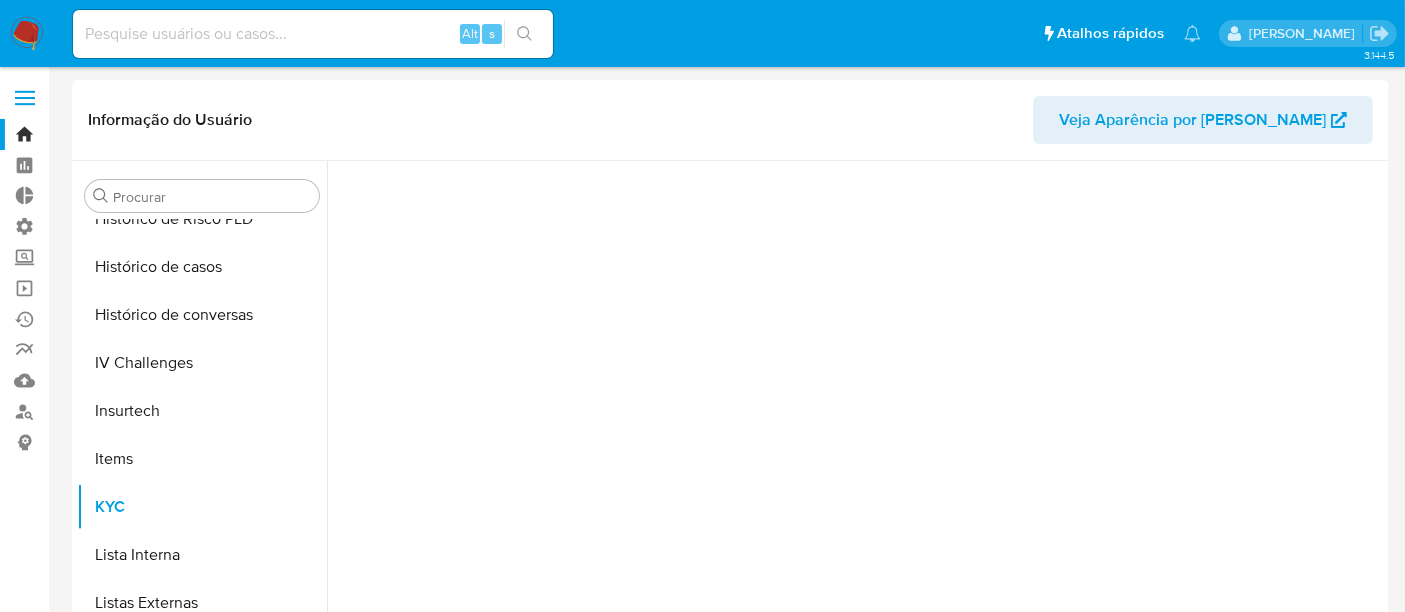 scroll, scrollTop: 844, scrollLeft: 0, axis: vertical 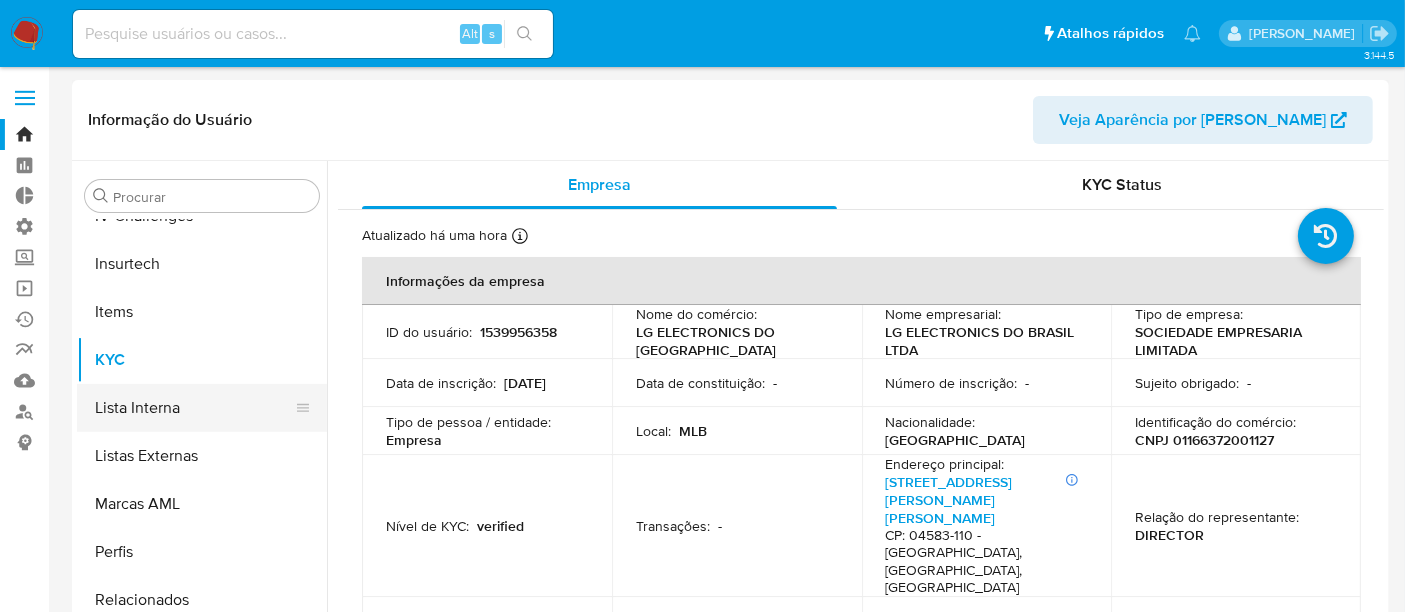 select on "10" 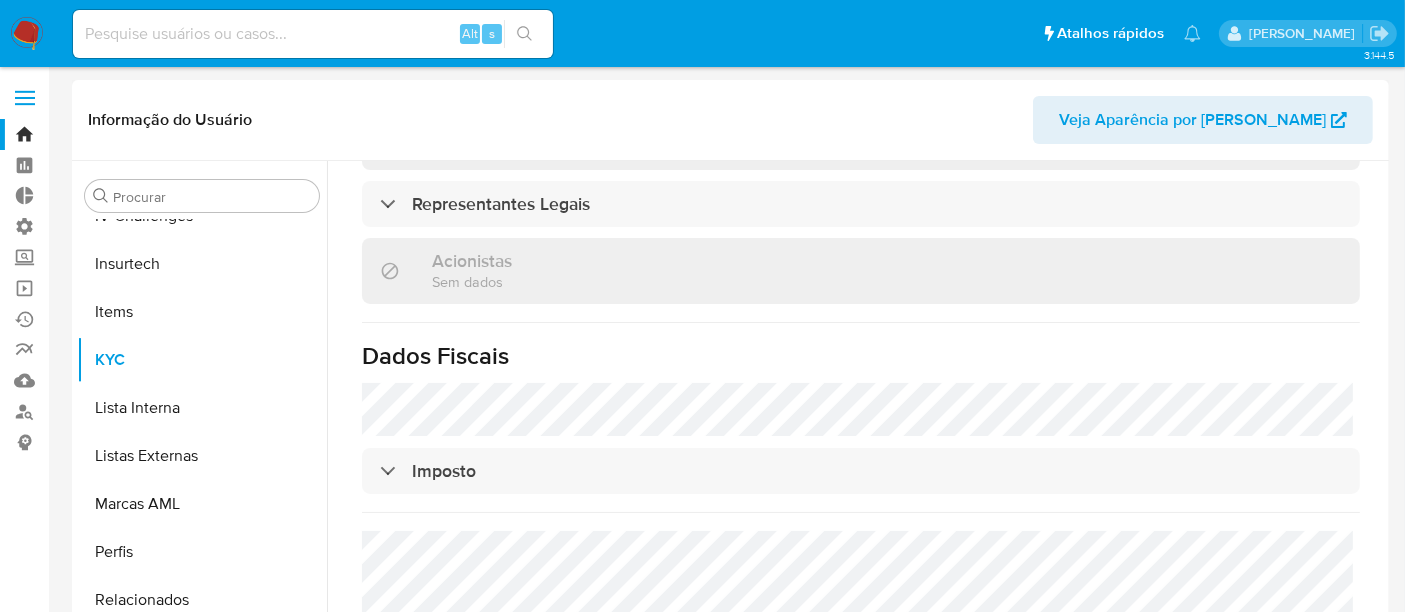 scroll, scrollTop: 1249, scrollLeft: 0, axis: vertical 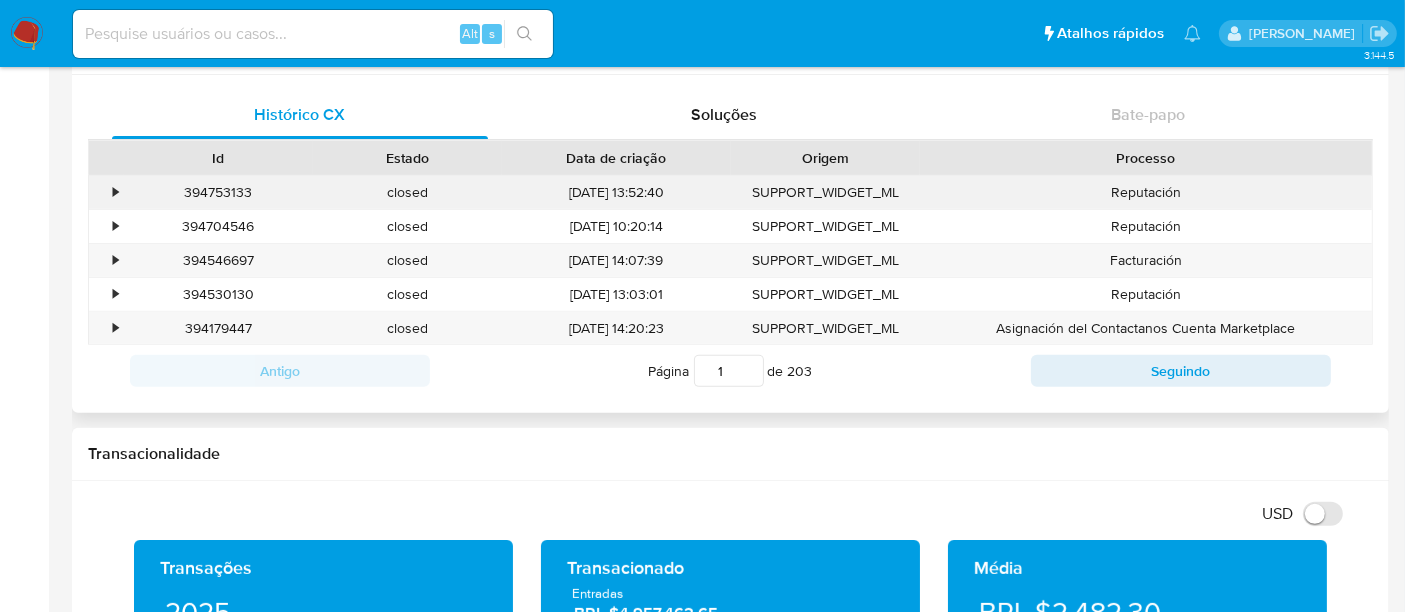 click on "•" at bounding box center (115, 192) 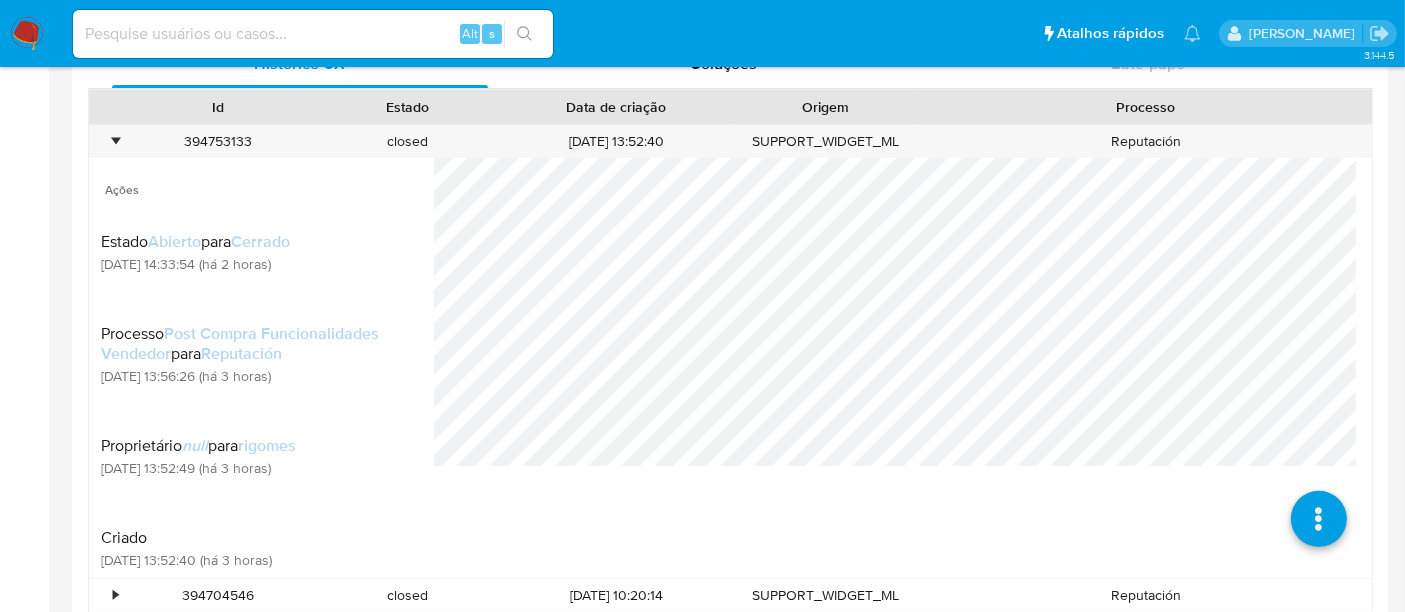 scroll, scrollTop: 666, scrollLeft: 0, axis: vertical 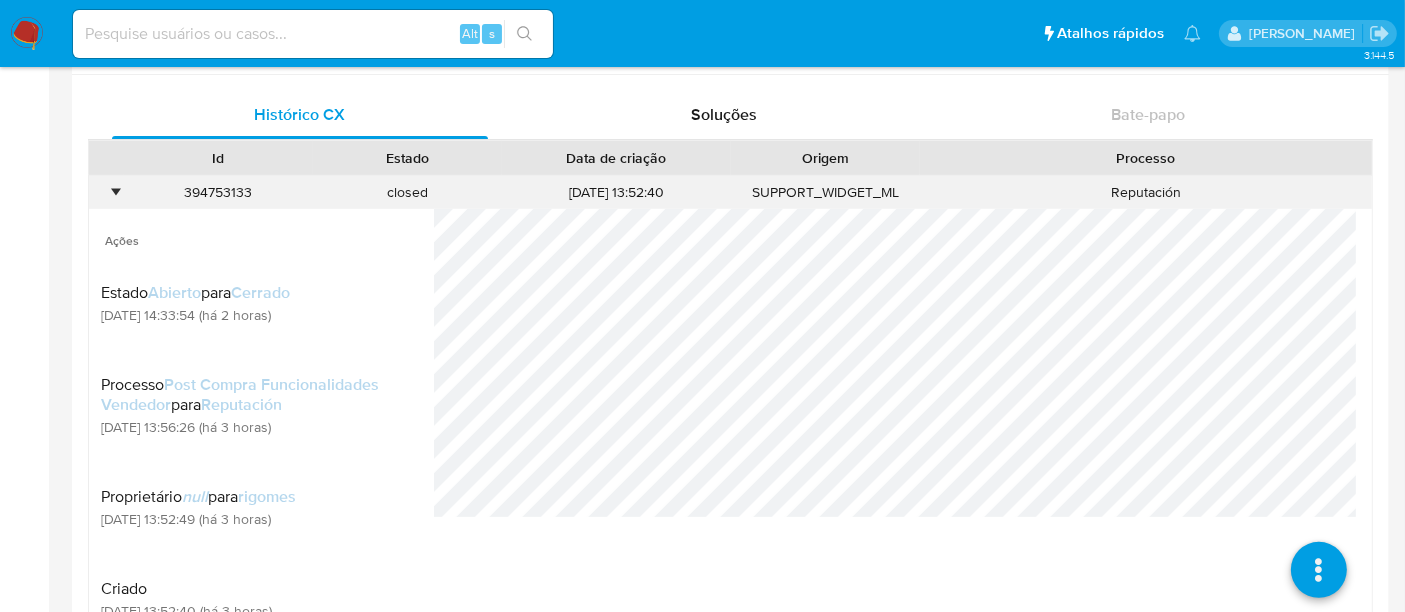 click on "•" at bounding box center (106, 192) 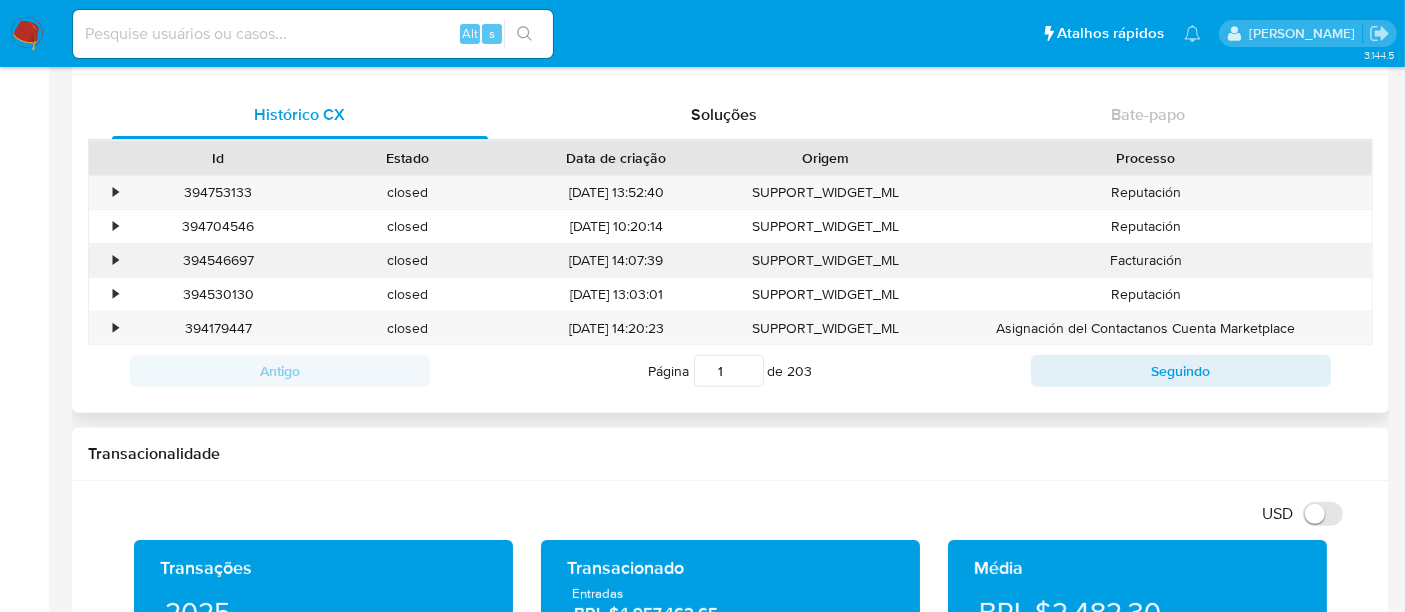 click on "•" at bounding box center (115, 260) 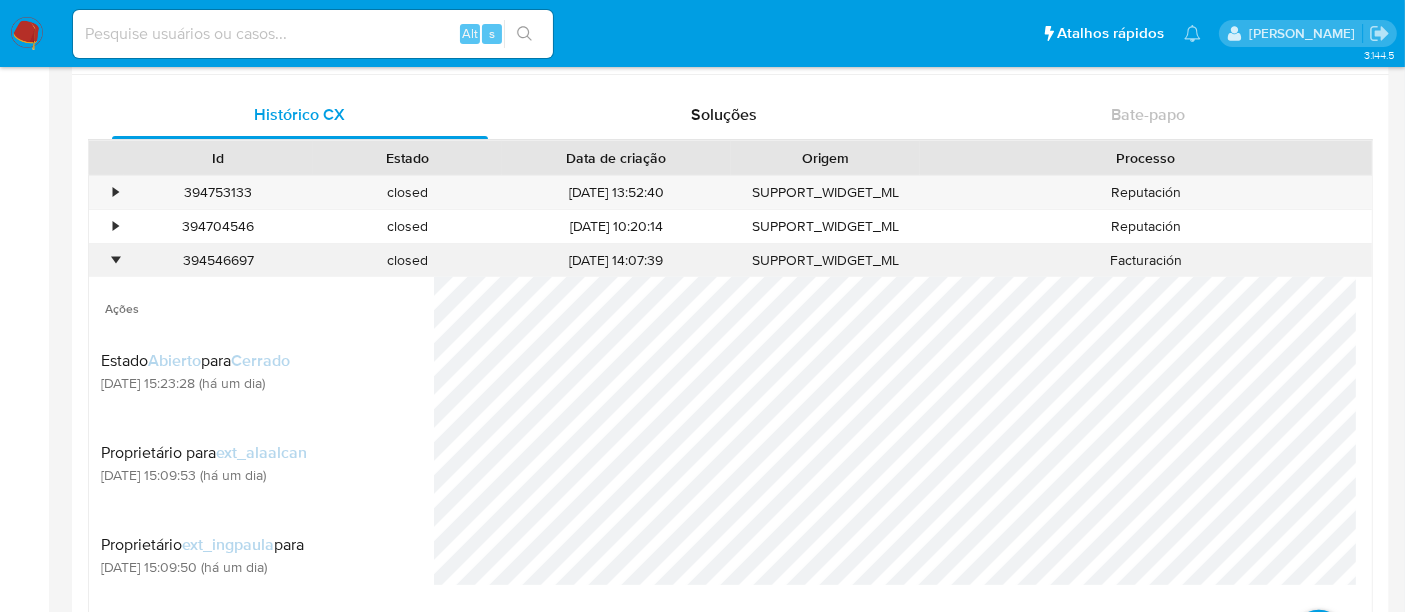 click on "•" at bounding box center [115, 260] 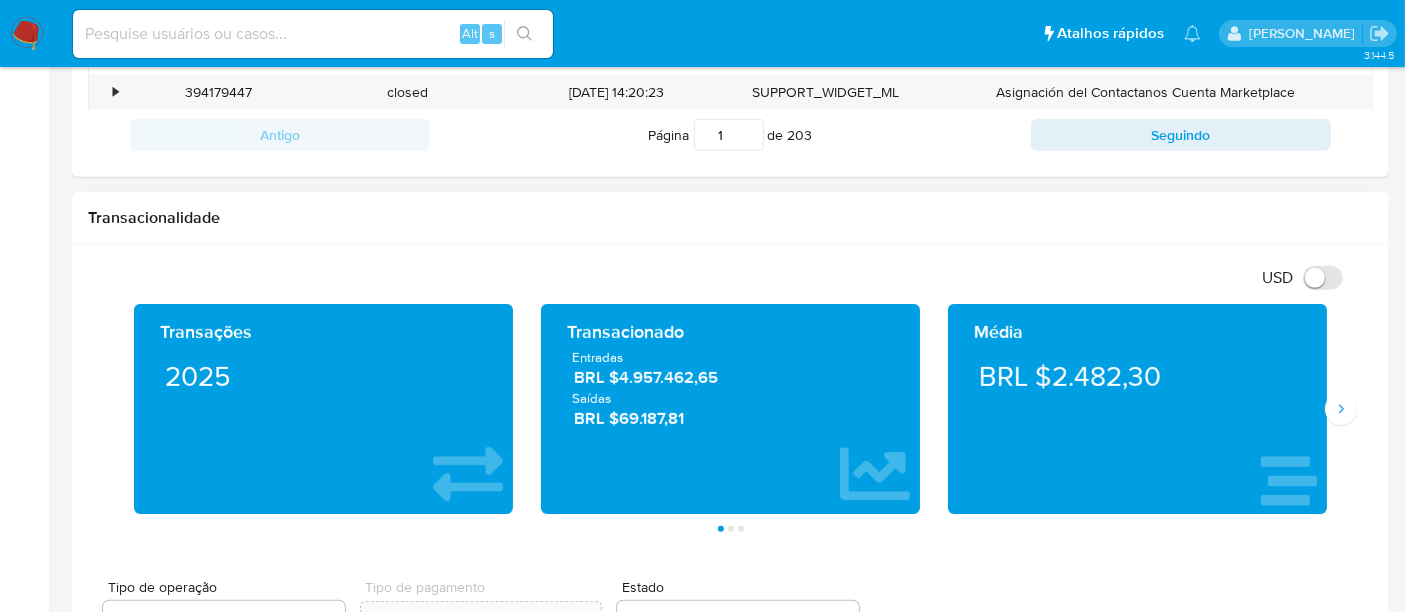 scroll, scrollTop: 1000, scrollLeft: 0, axis: vertical 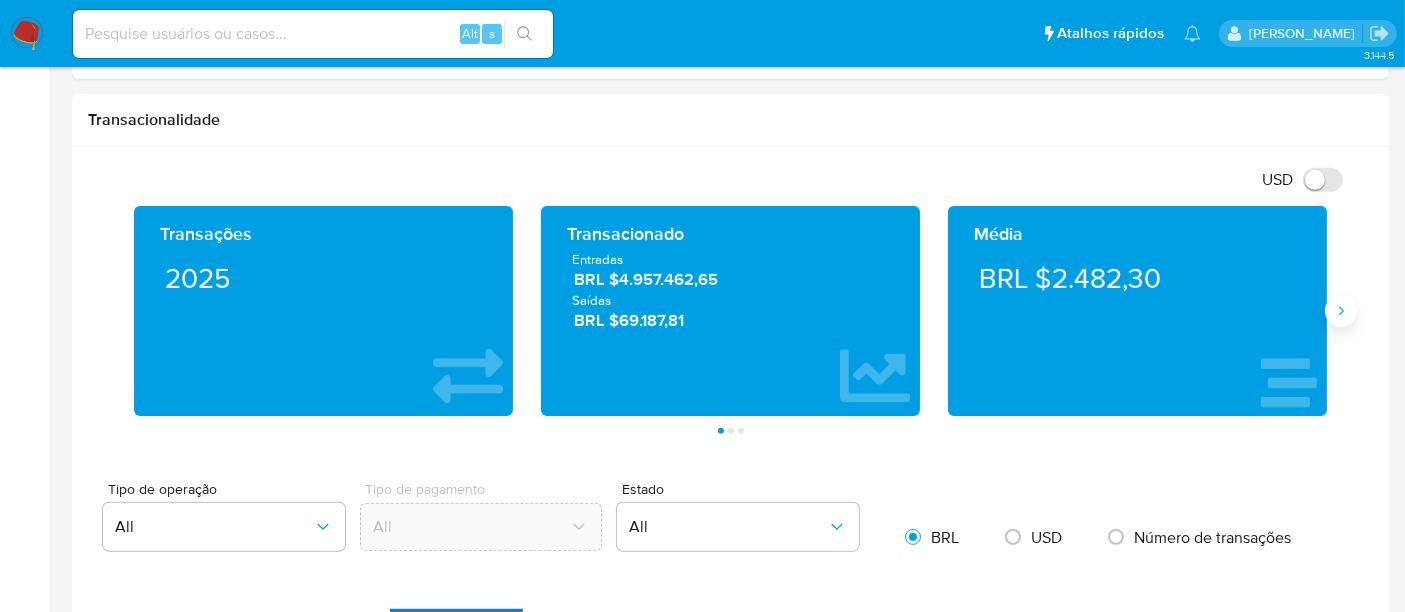 click at bounding box center [1341, 311] 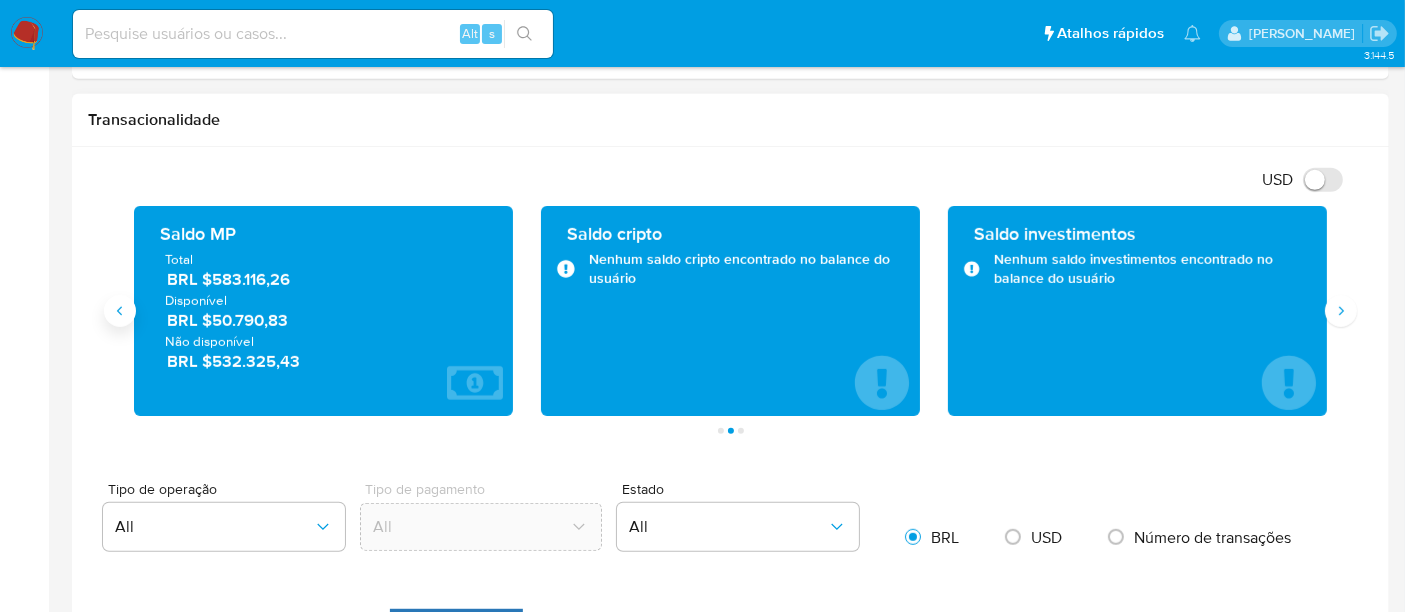 click 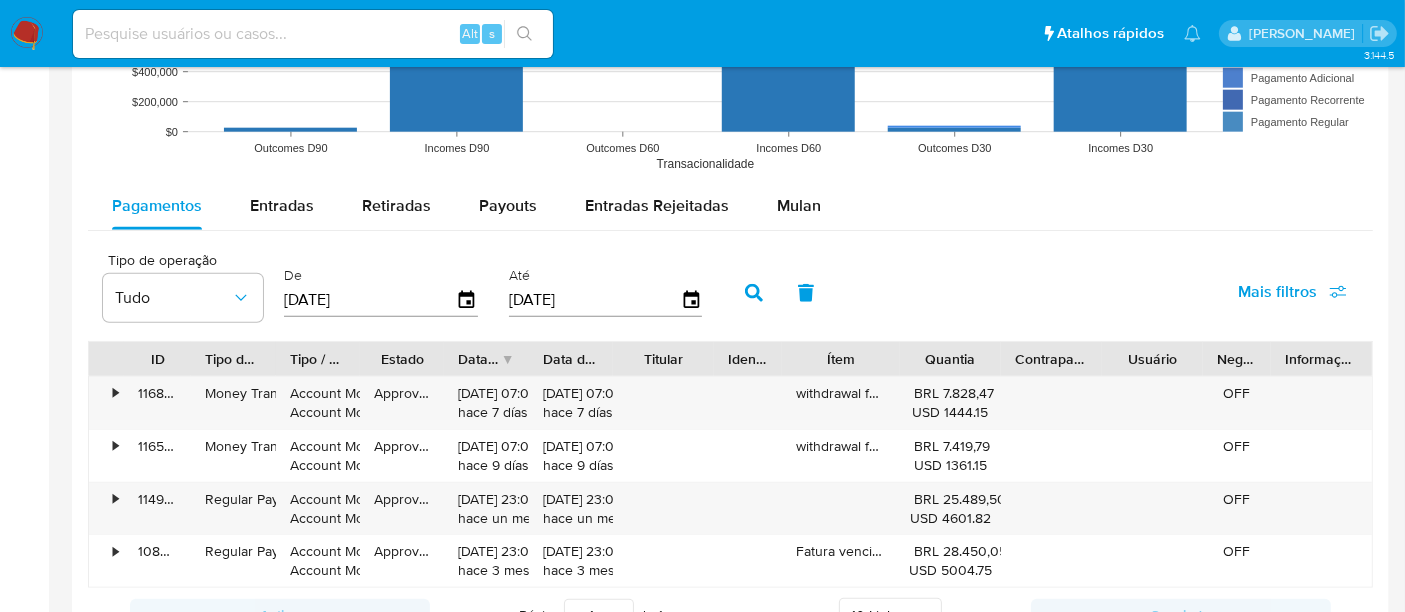 scroll, scrollTop: 1888, scrollLeft: 0, axis: vertical 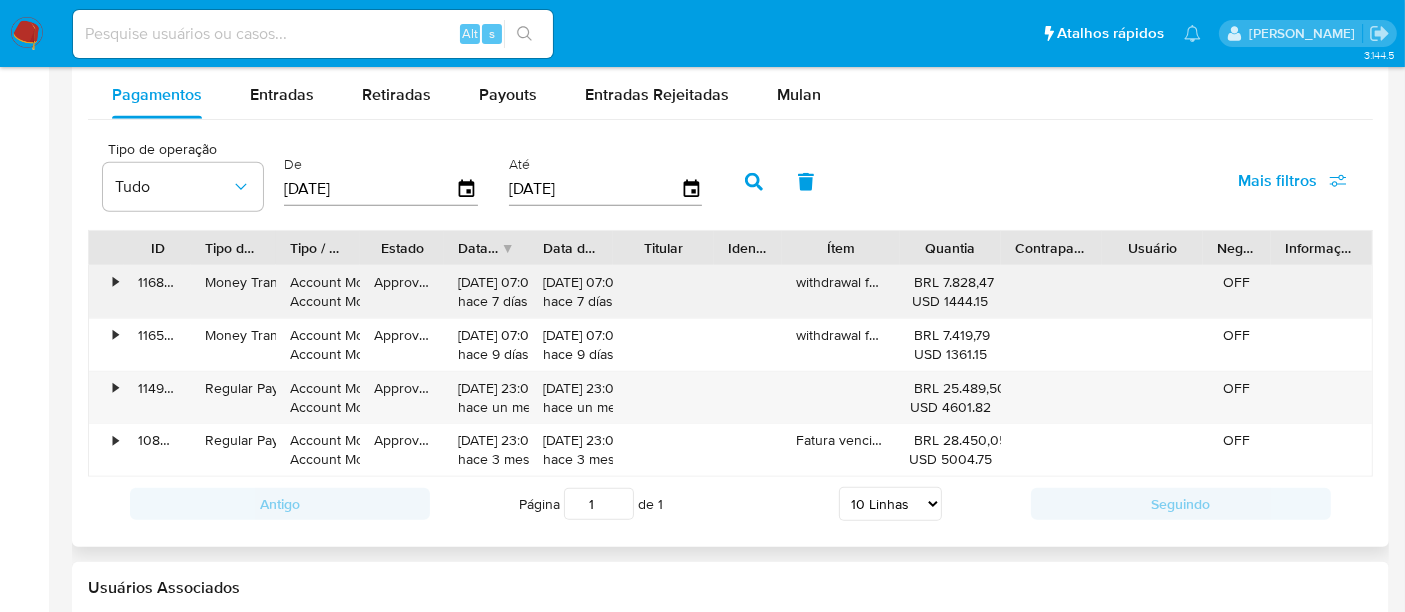 click on "•" at bounding box center [115, 282] 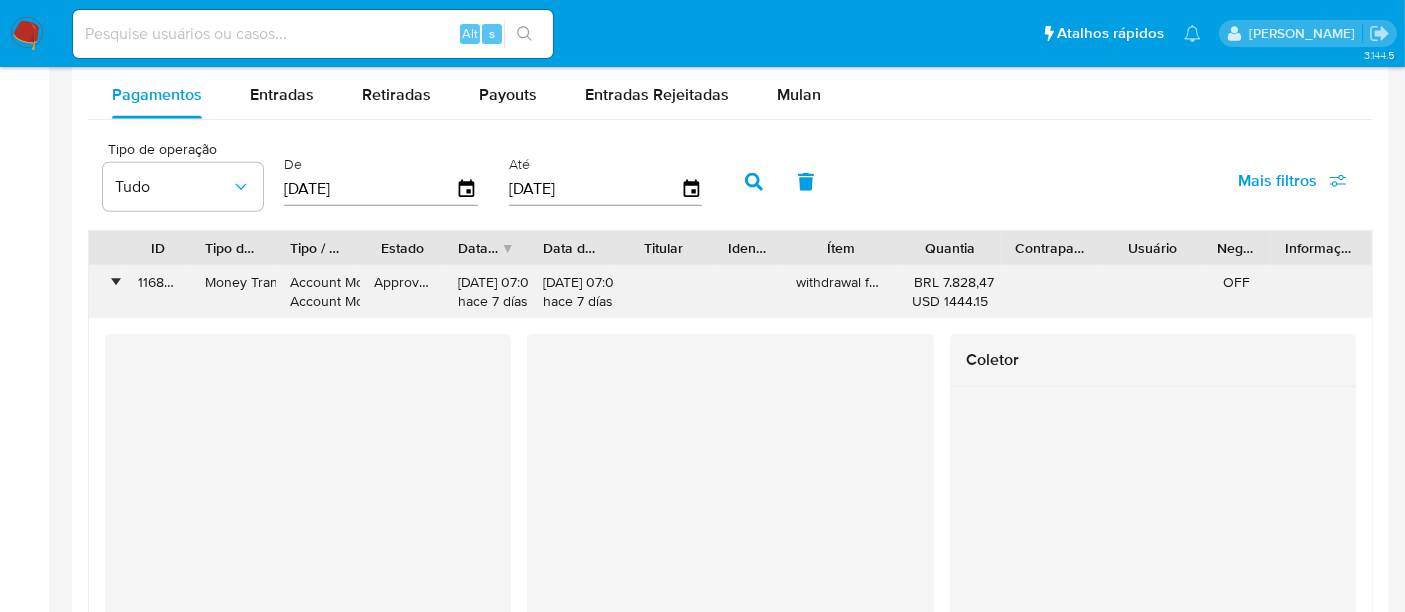 click on "•" at bounding box center (115, 282) 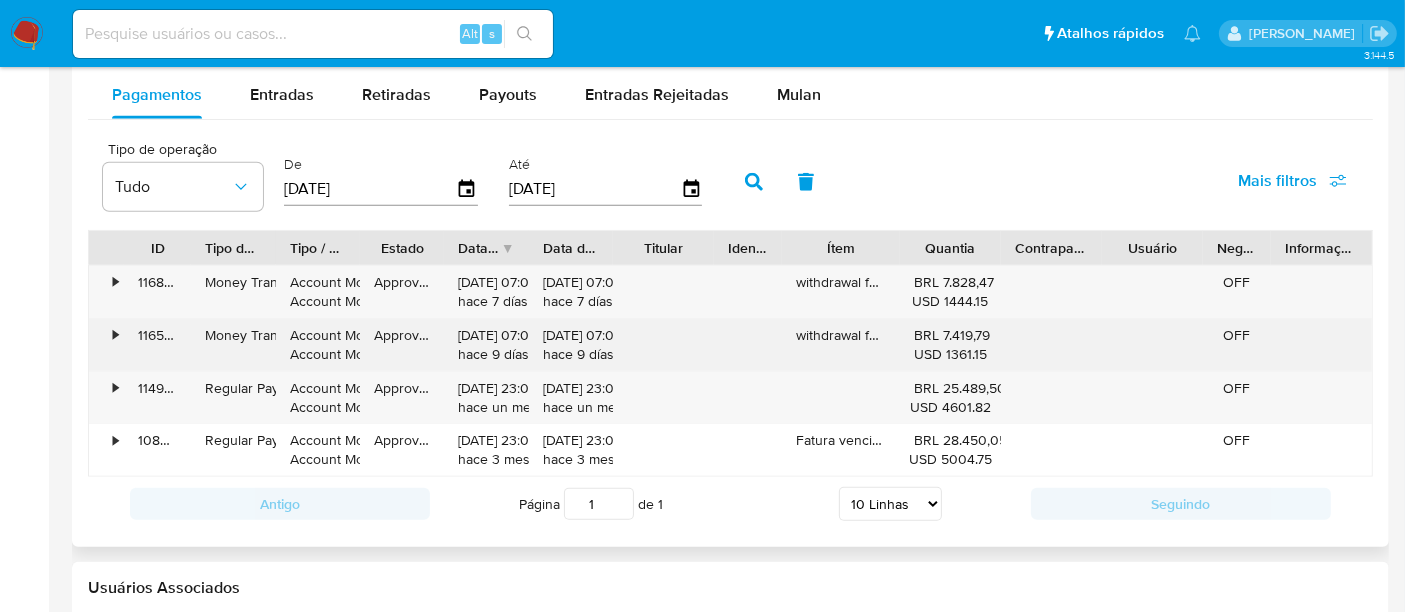 scroll, scrollTop: 2000, scrollLeft: 0, axis: vertical 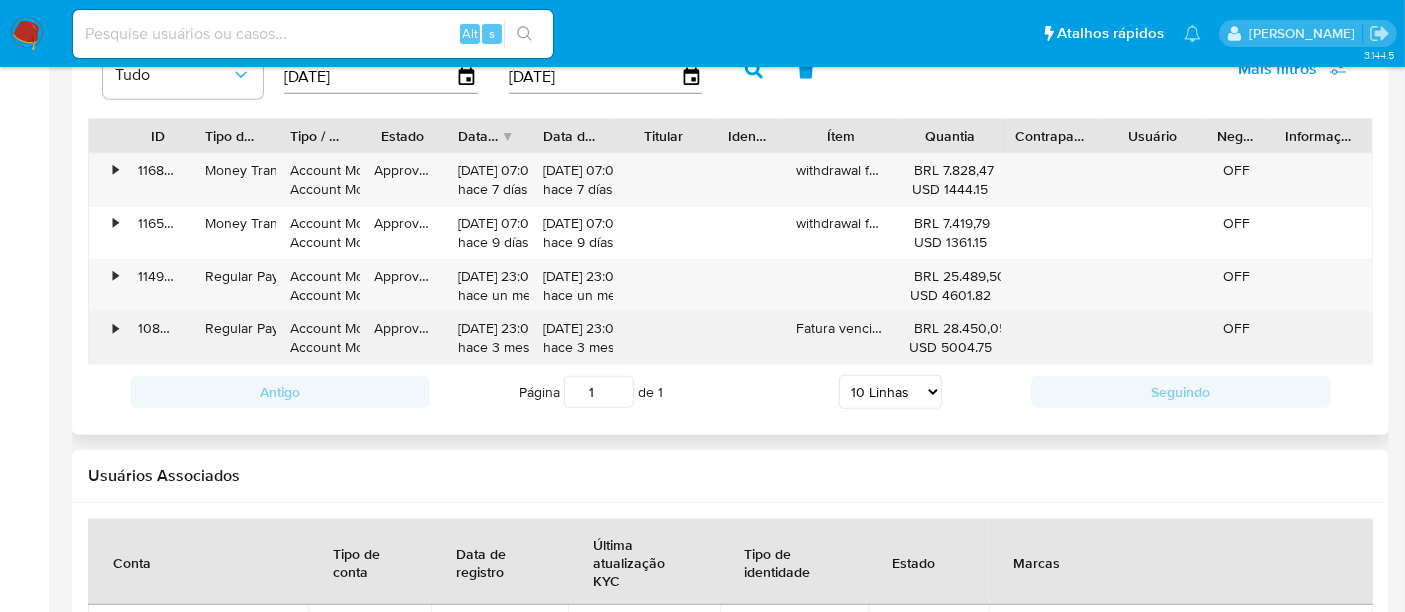 click on "•" at bounding box center [106, 338] 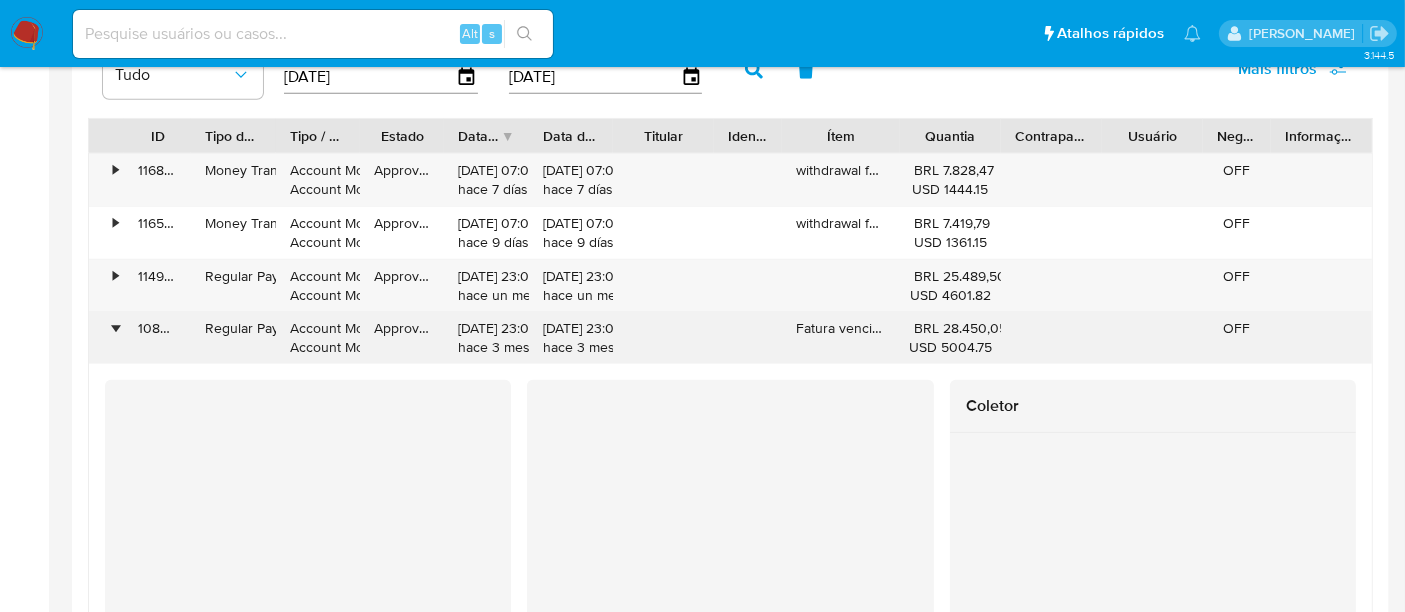 click on "•" at bounding box center (106, 338) 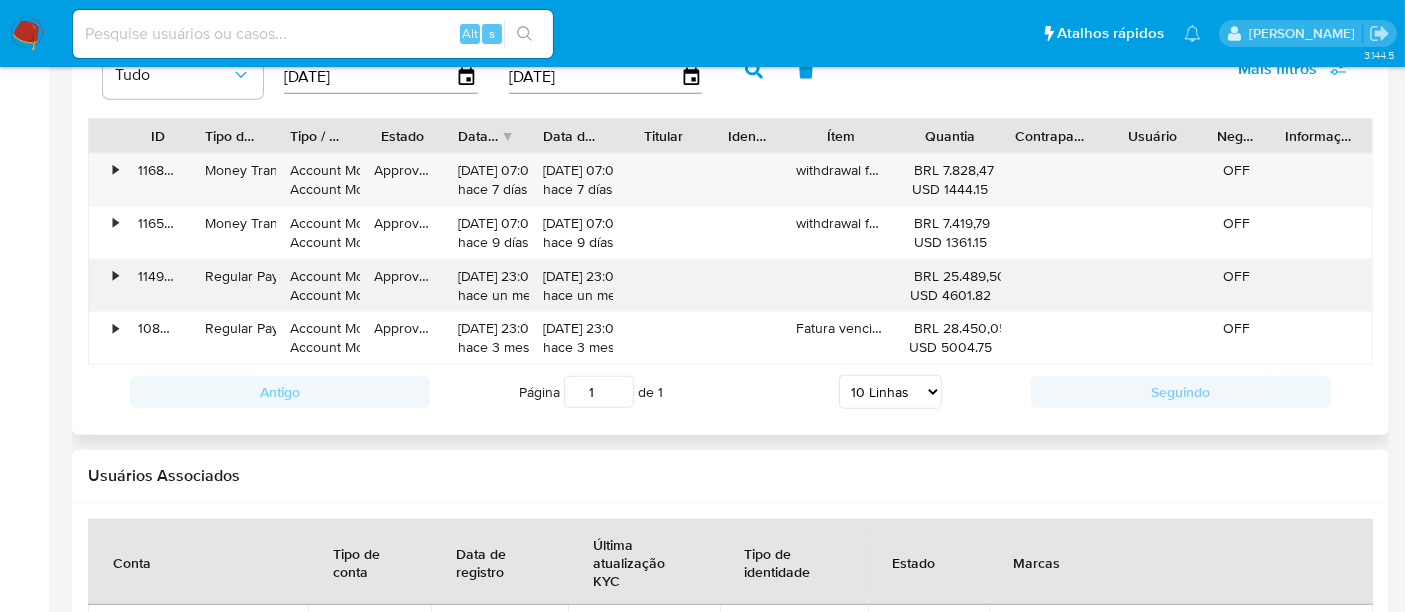 click on "•" at bounding box center [115, 276] 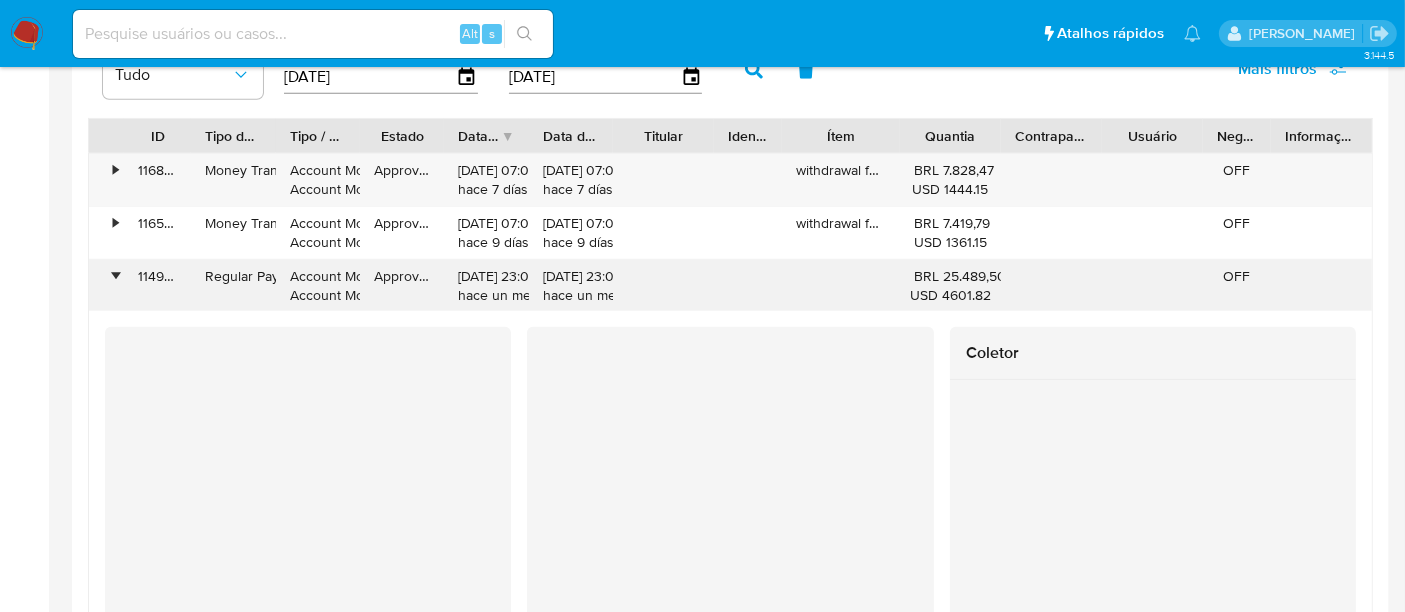click on "•" at bounding box center (115, 276) 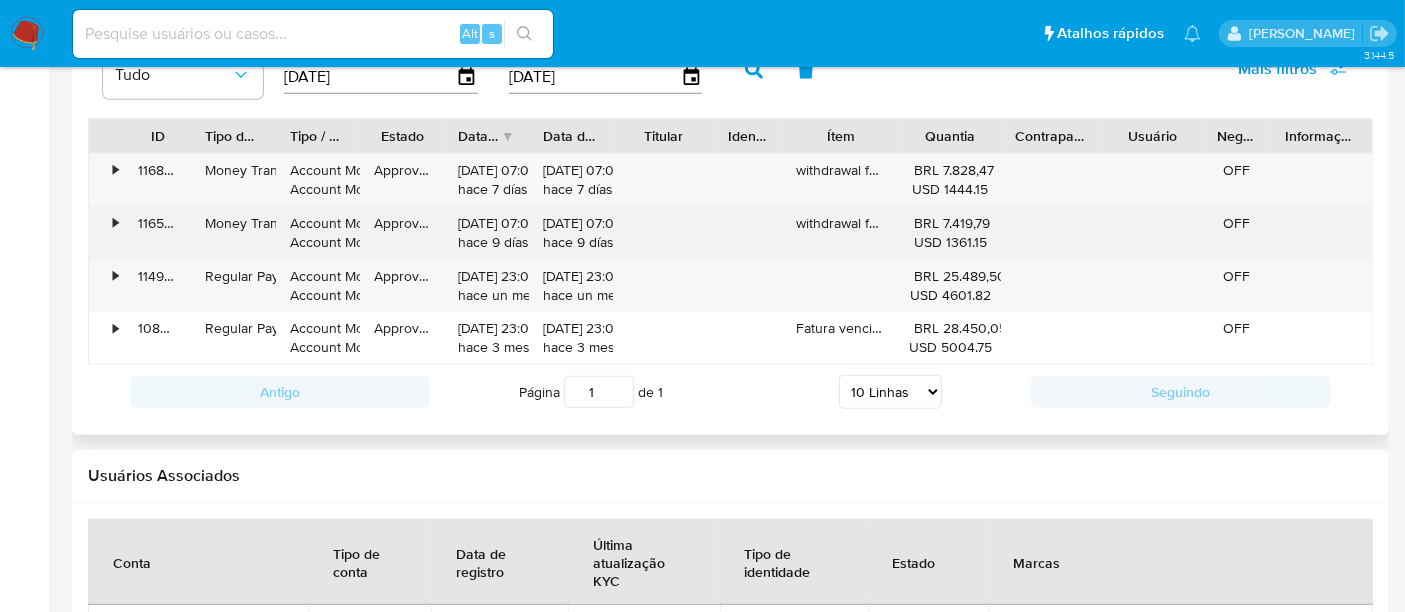 click on "•" at bounding box center (115, 223) 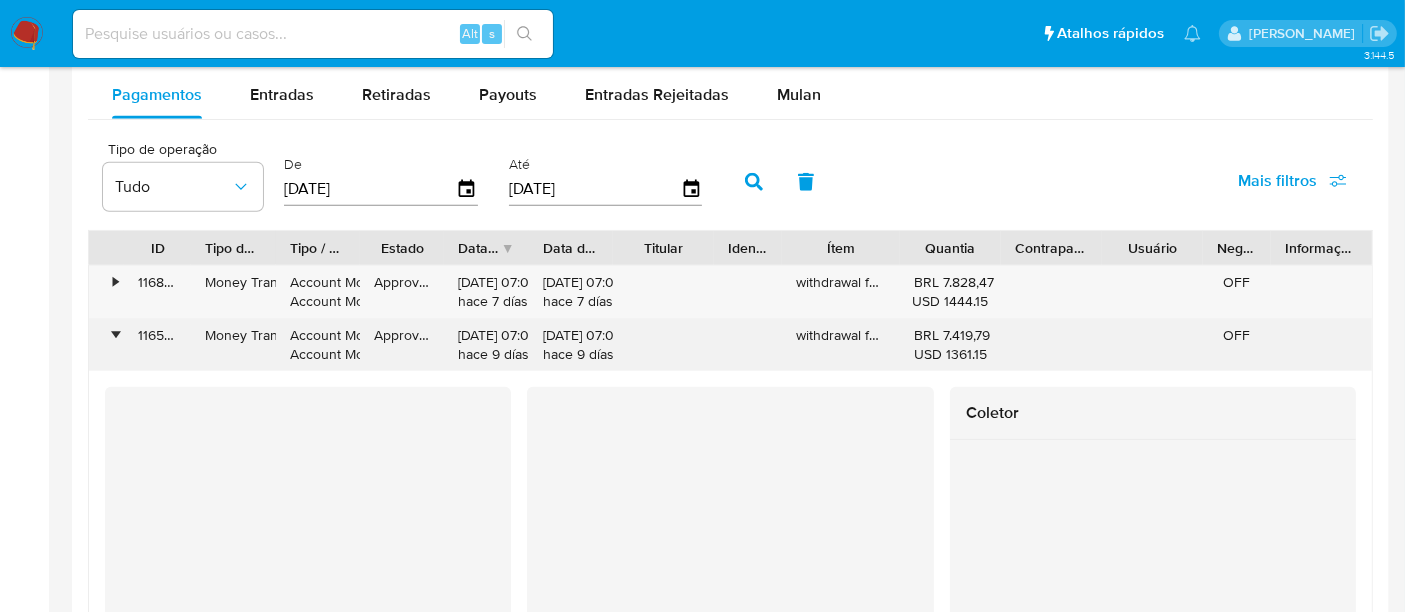 scroll, scrollTop: 1777, scrollLeft: 0, axis: vertical 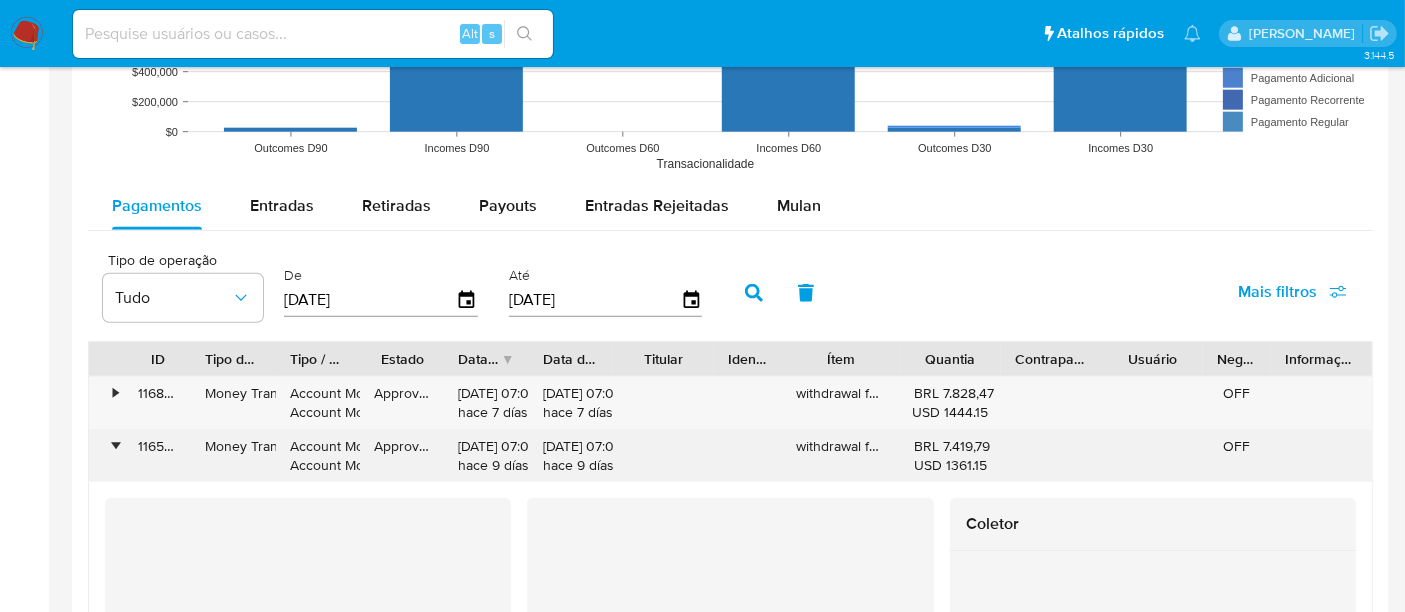 click on "•" at bounding box center [106, 456] 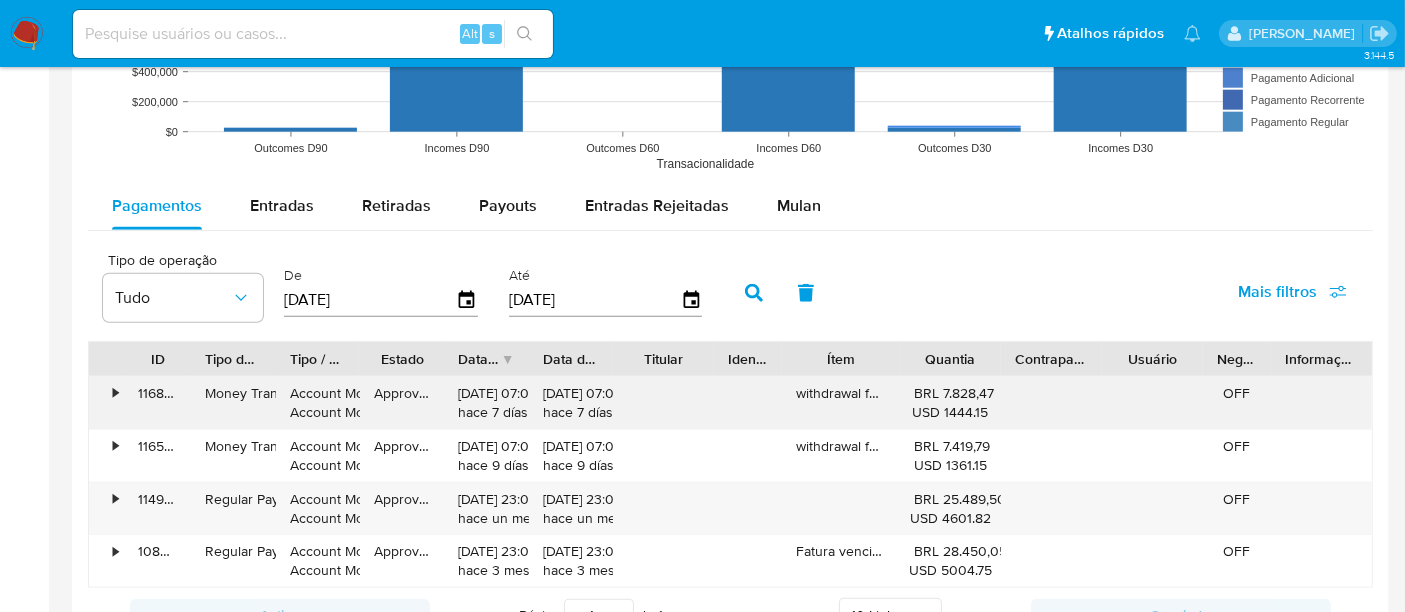 click on "•" at bounding box center [106, 403] 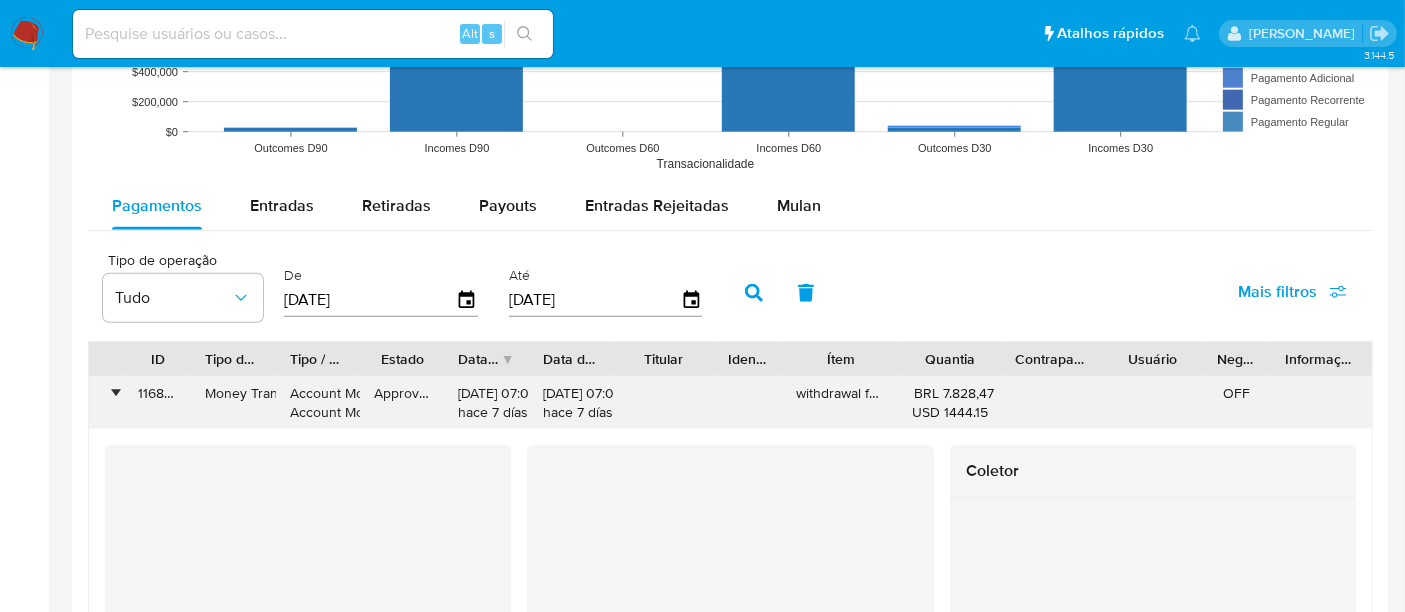 click on "•" at bounding box center (106, 403) 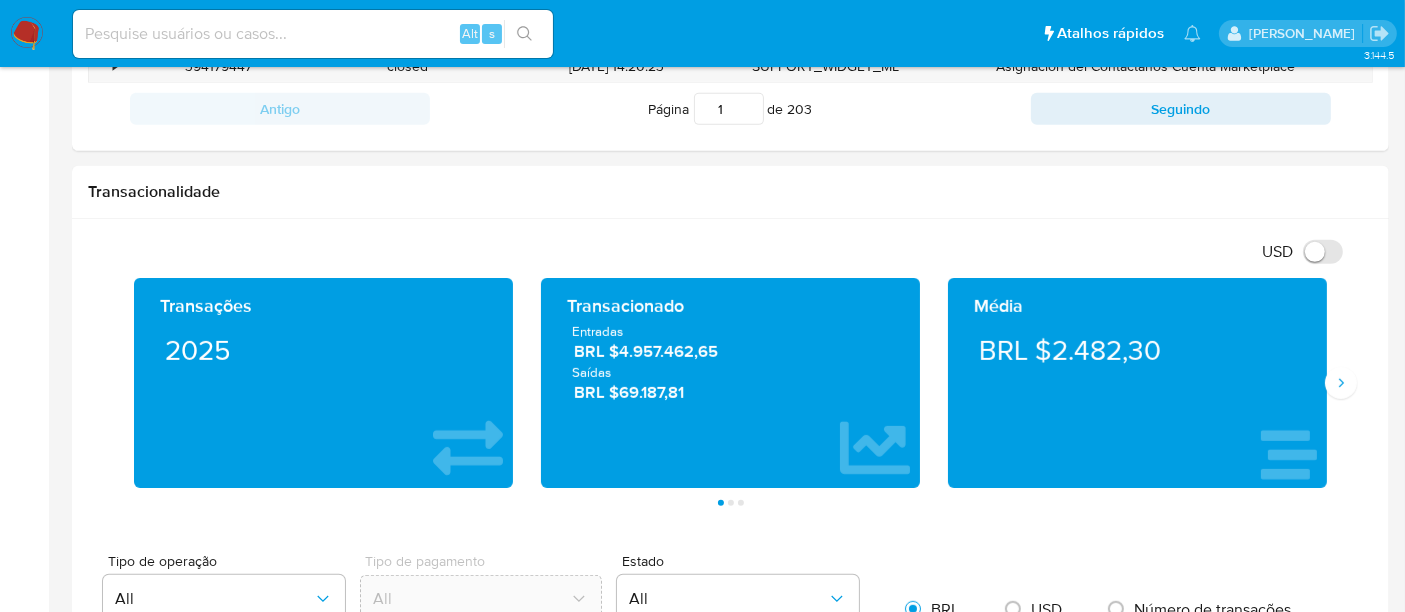 scroll, scrollTop: 857, scrollLeft: 0, axis: vertical 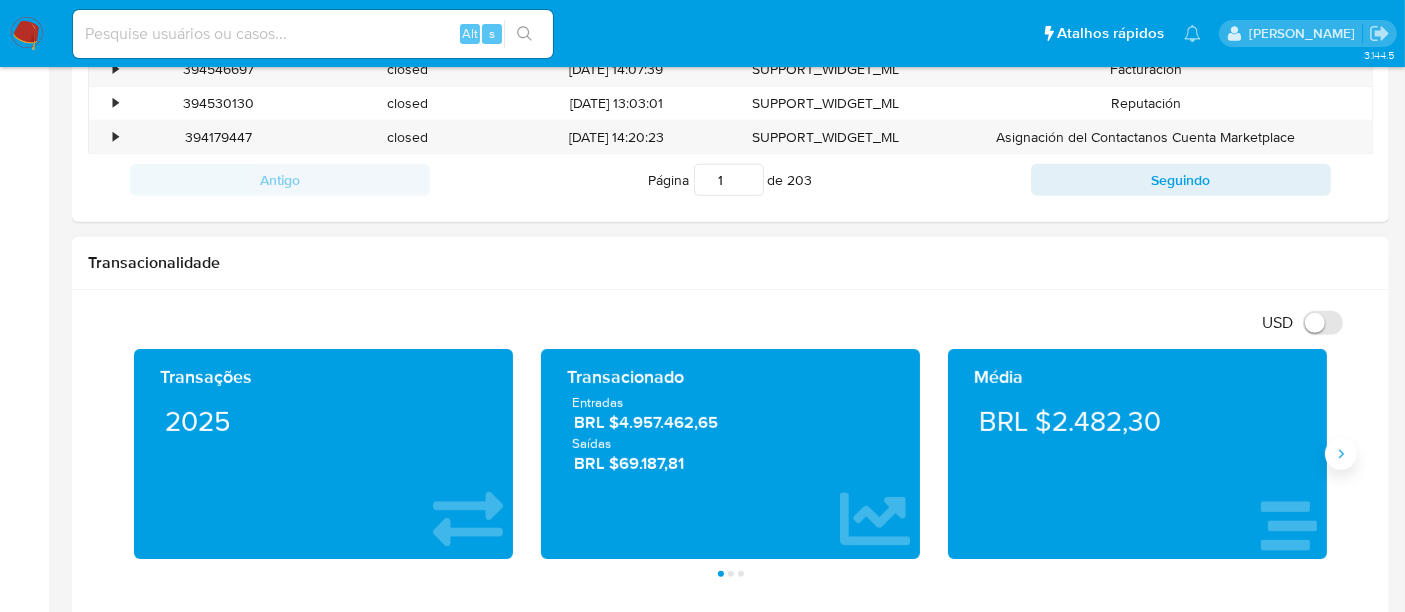 click at bounding box center [1341, 454] 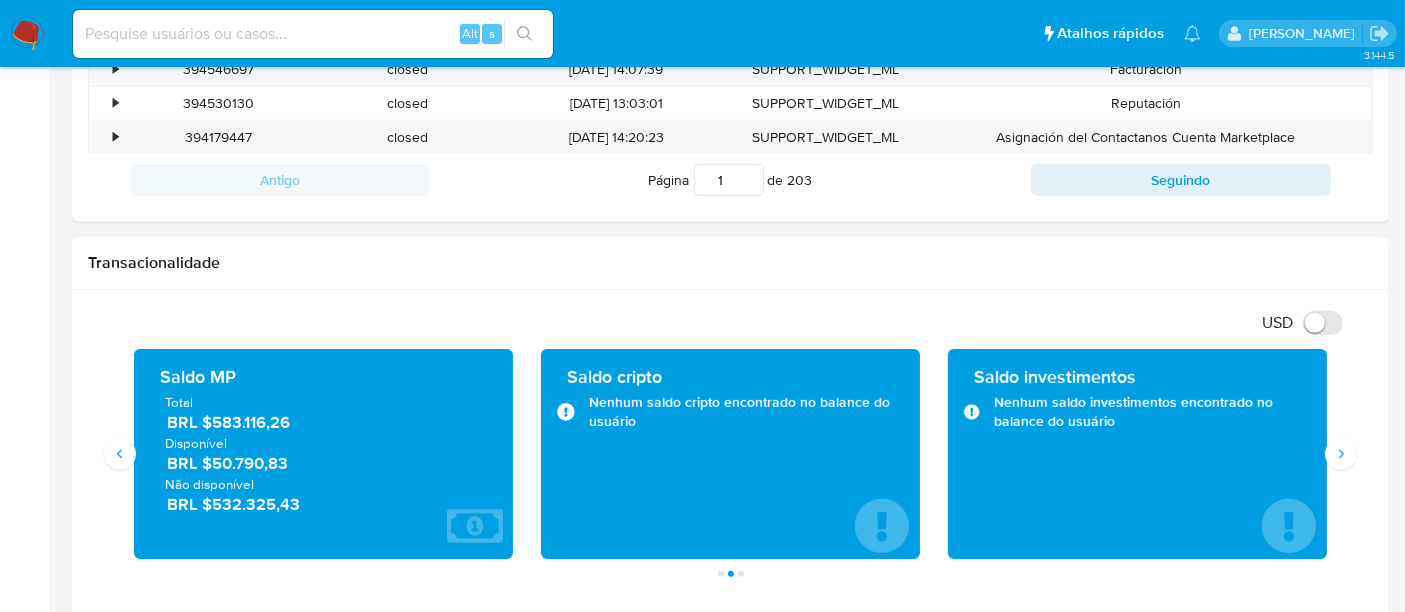 type 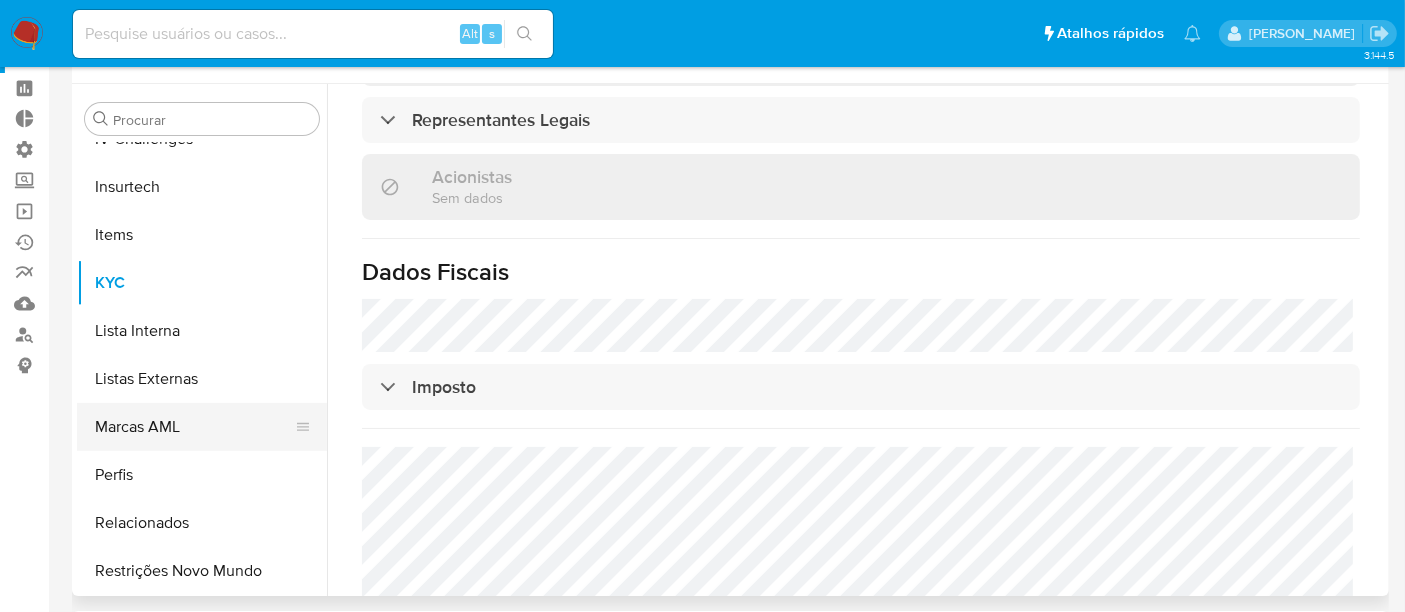 scroll, scrollTop: 111, scrollLeft: 0, axis: vertical 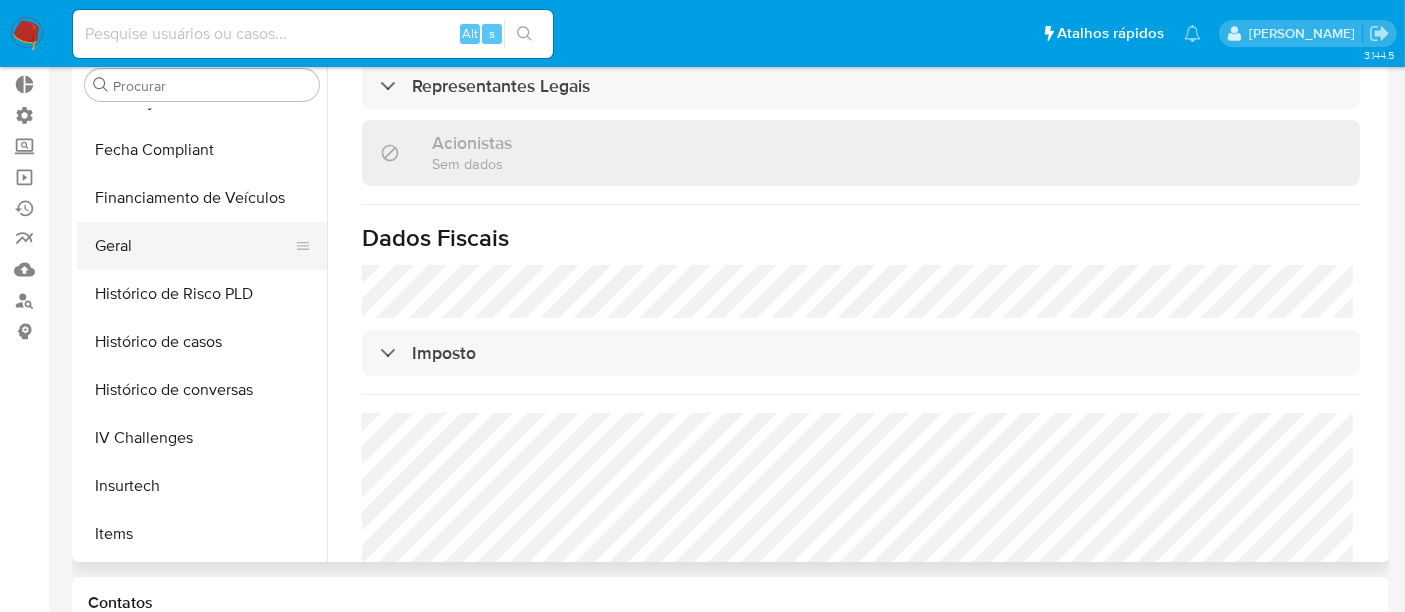 click on "Geral" at bounding box center (194, 246) 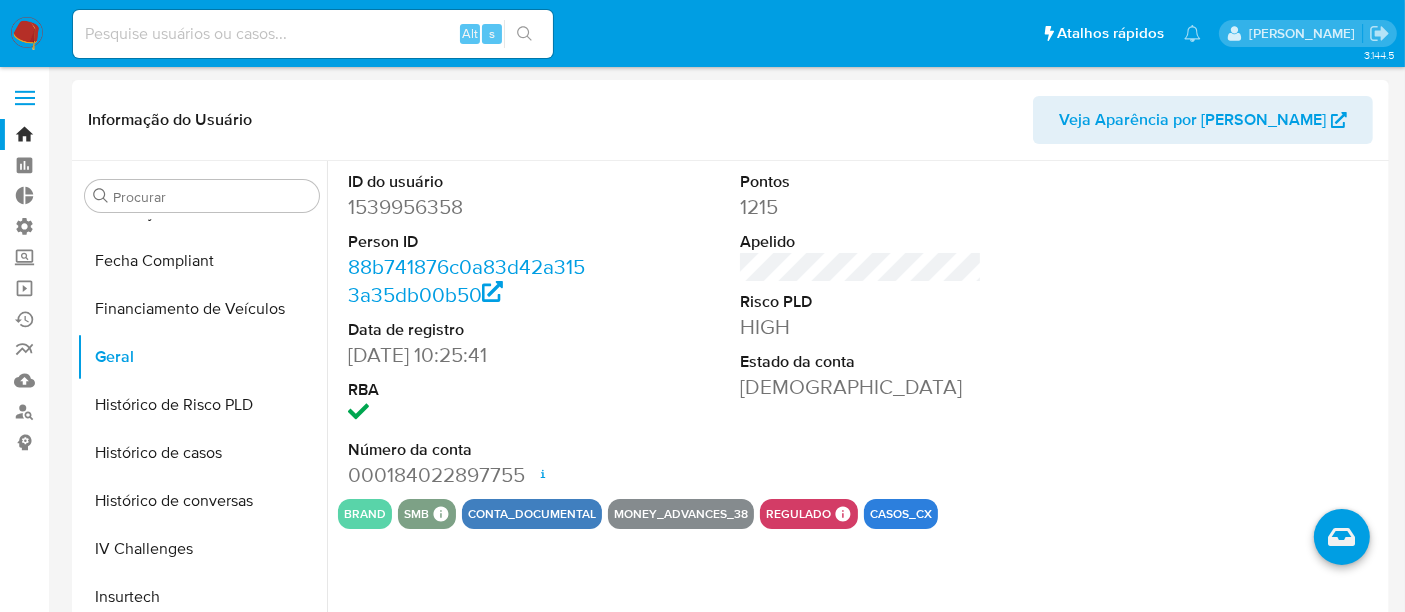 scroll, scrollTop: 111, scrollLeft: 0, axis: vertical 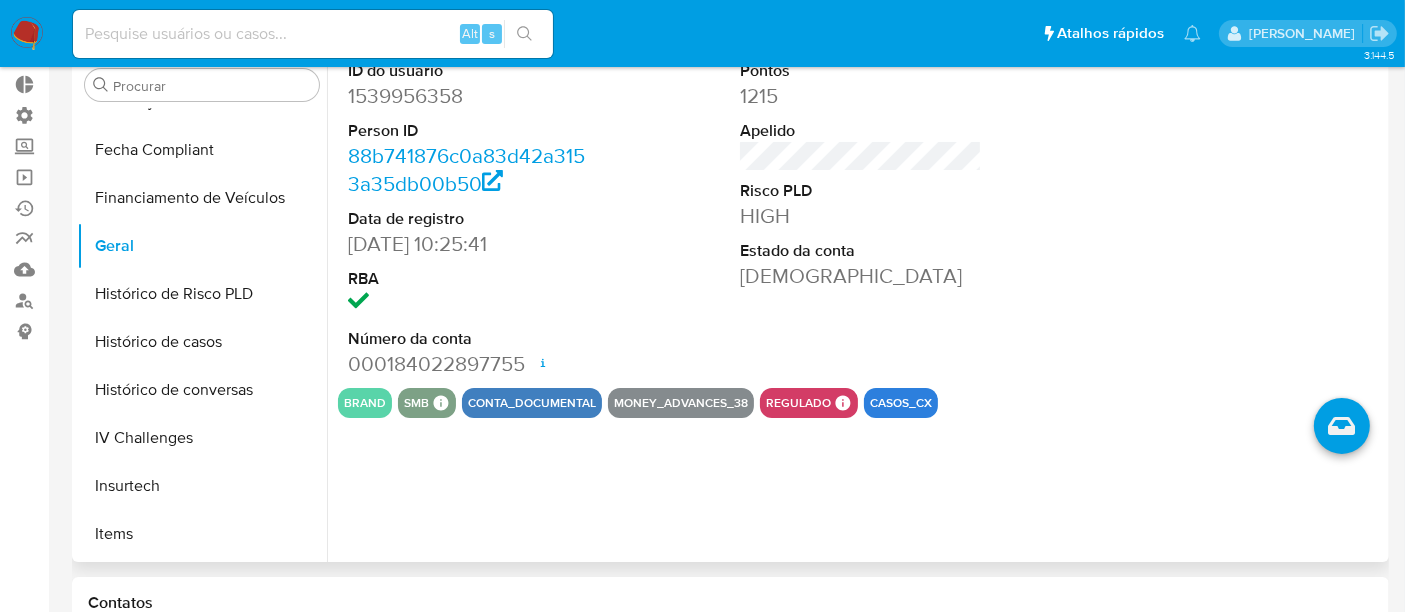 type 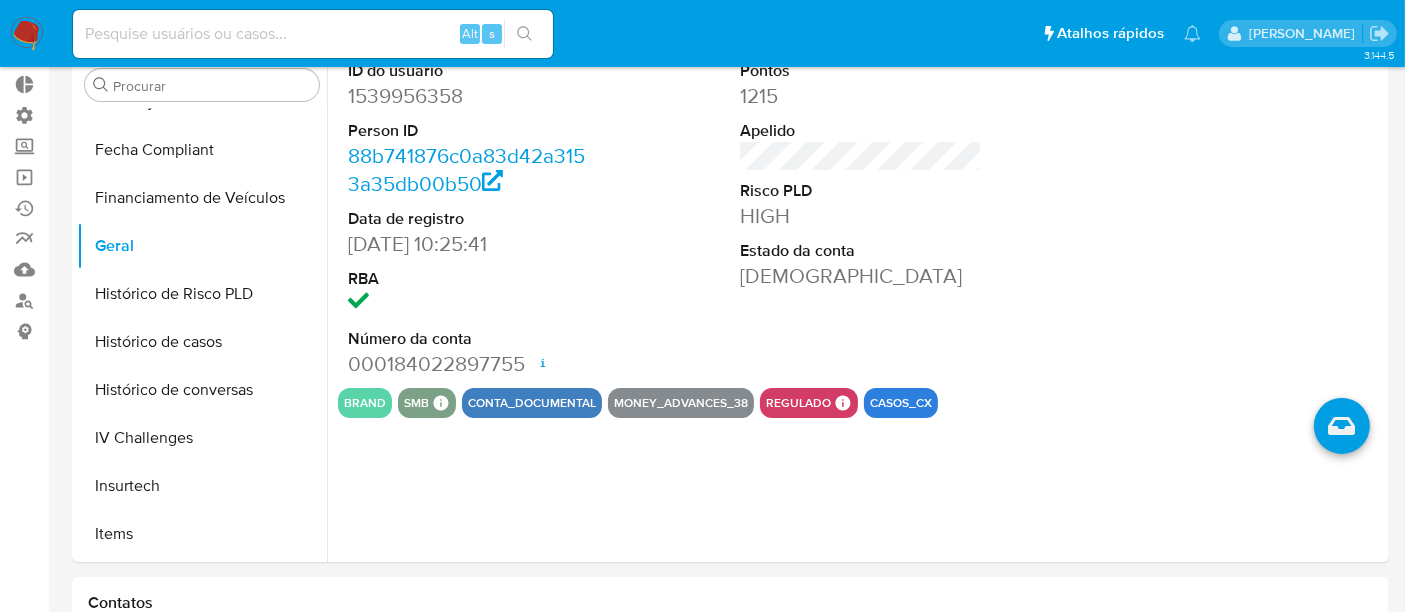 click at bounding box center (313, 34) 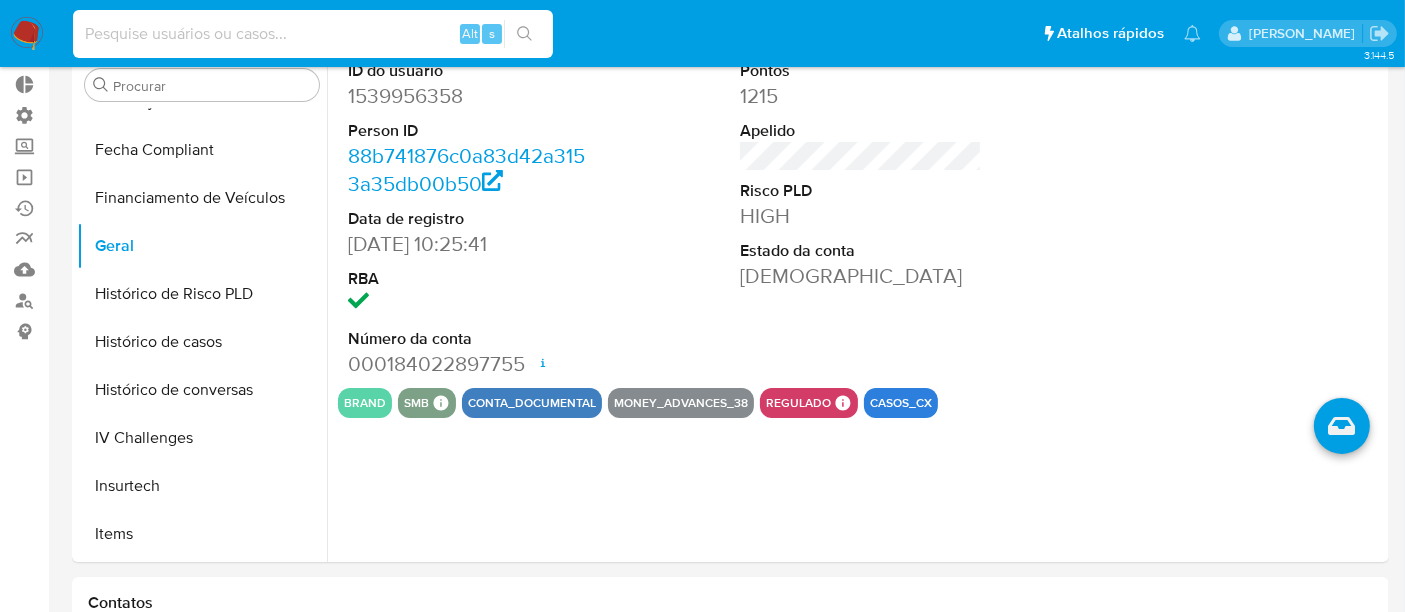 paste on "777606143" 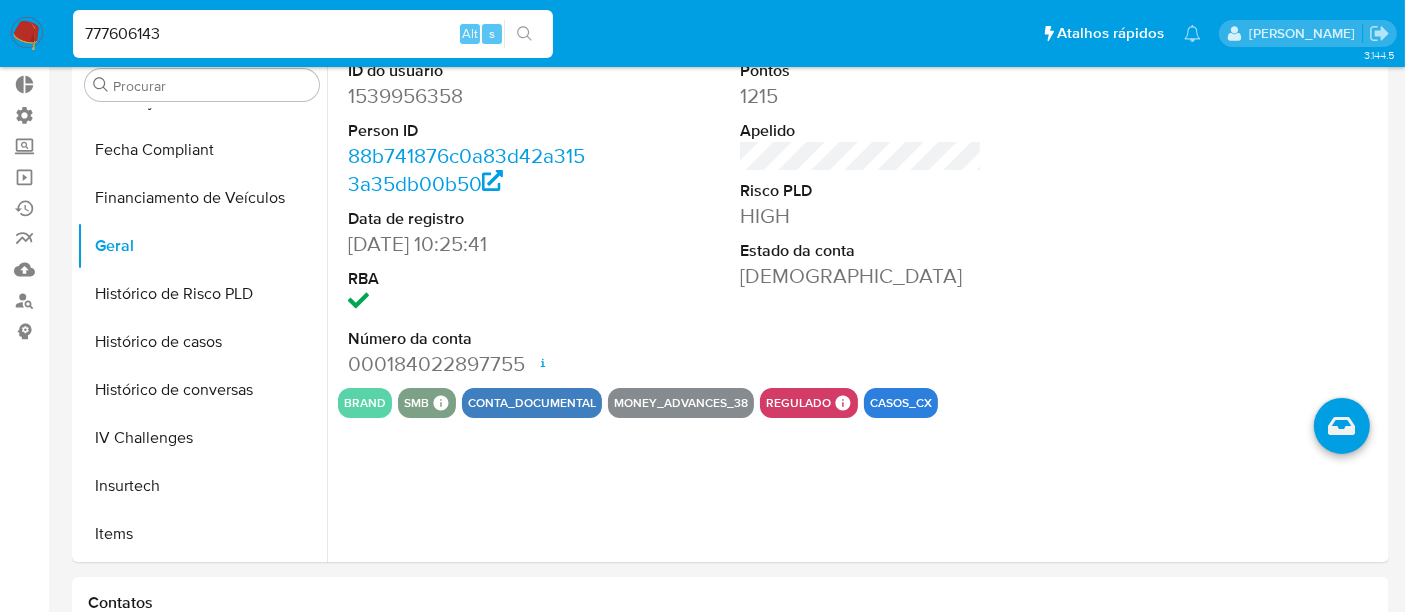 type on "777606143" 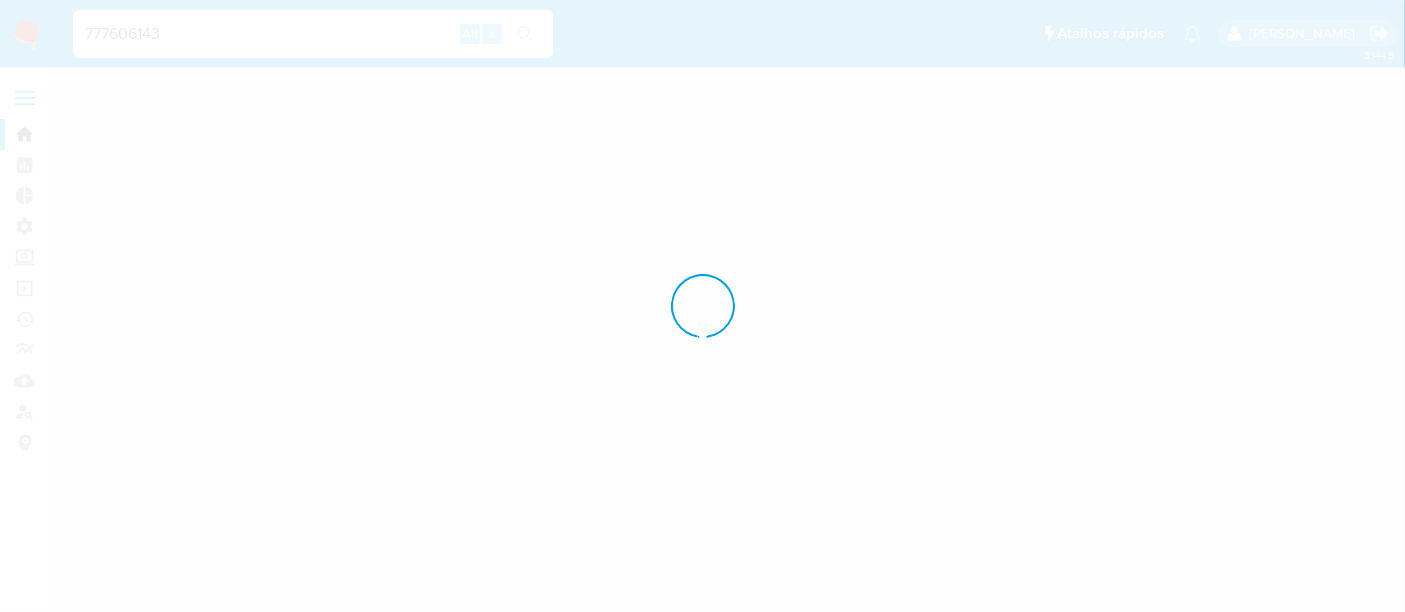 scroll, scrollTop: 0, scrollLeft: 0, axis: both 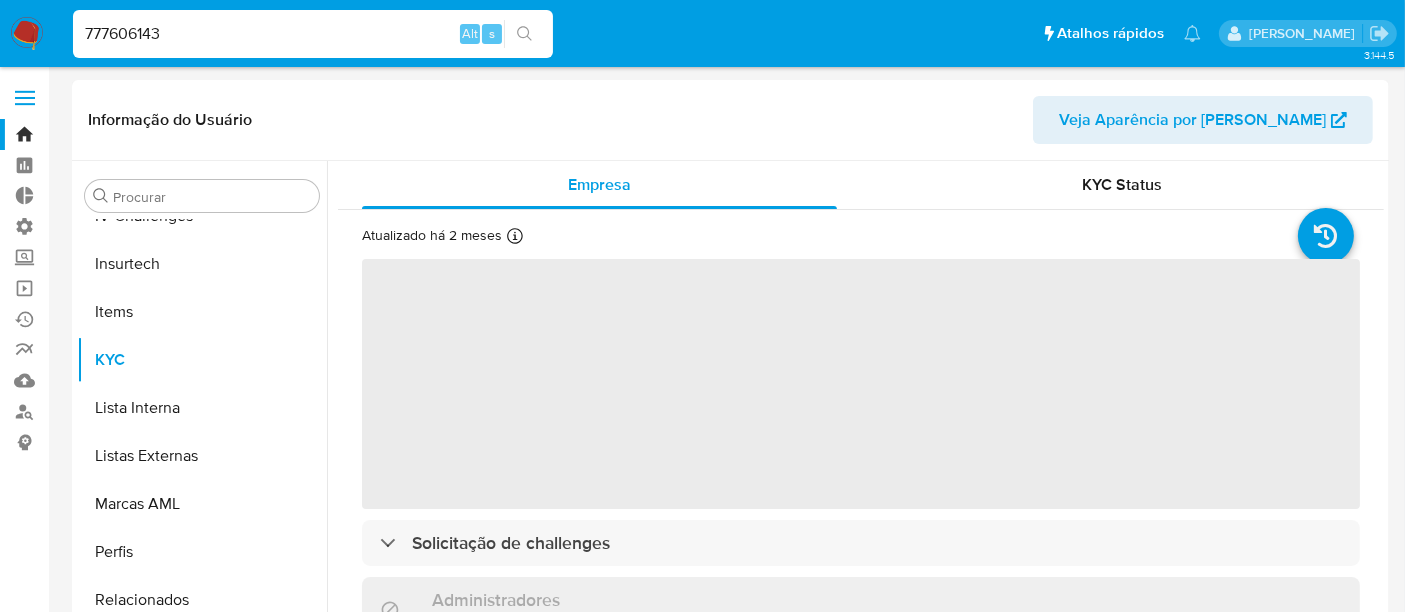 select on "10" 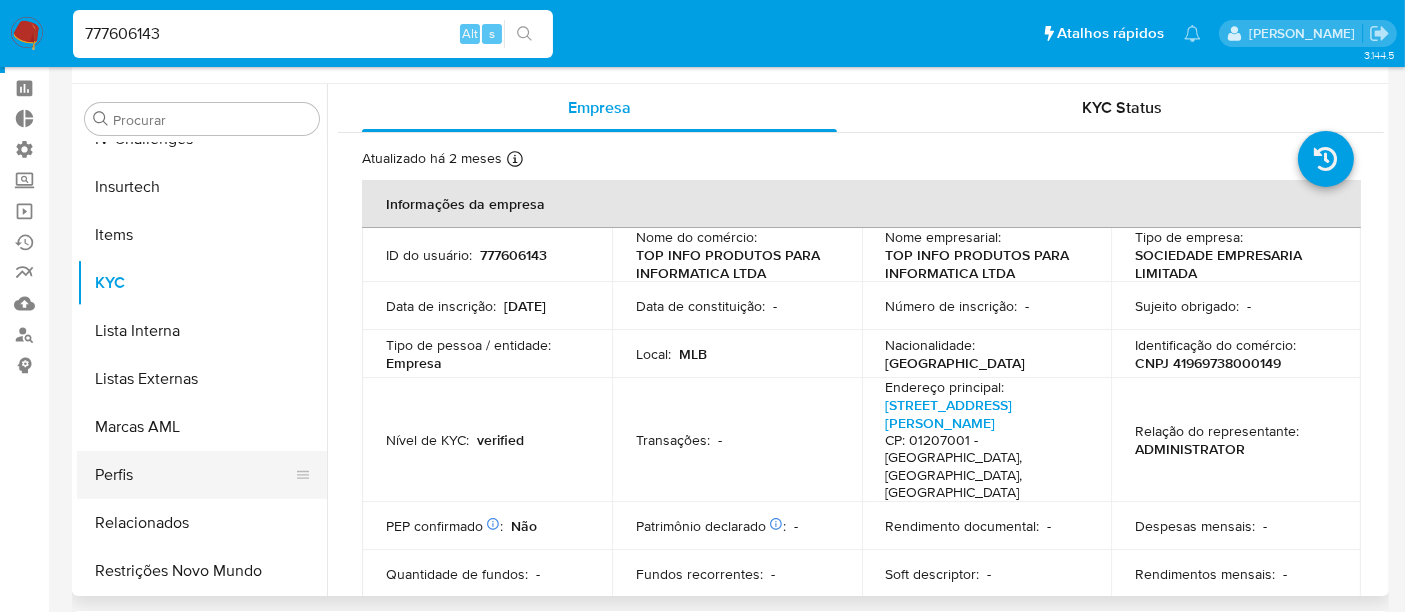 scroll, scrollTop: 111, scrollLeft: 0, axis: vertical 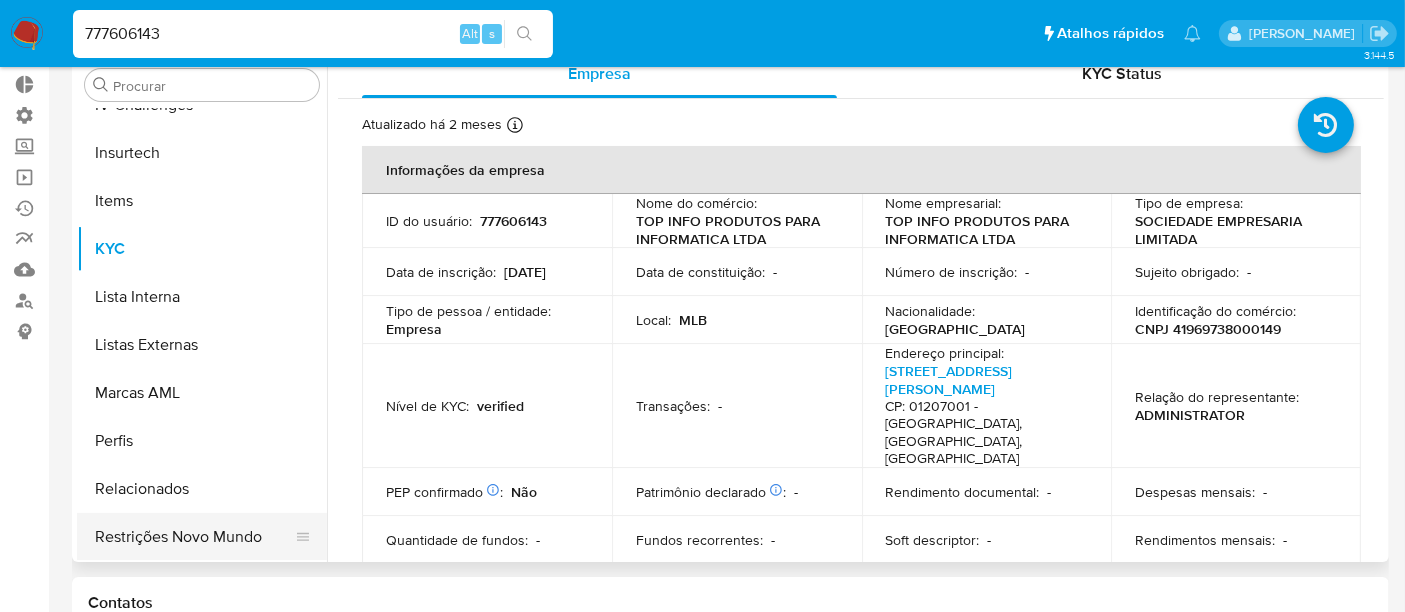 click on "Restrições Novo Mundo" at bounding box center [194, 537] 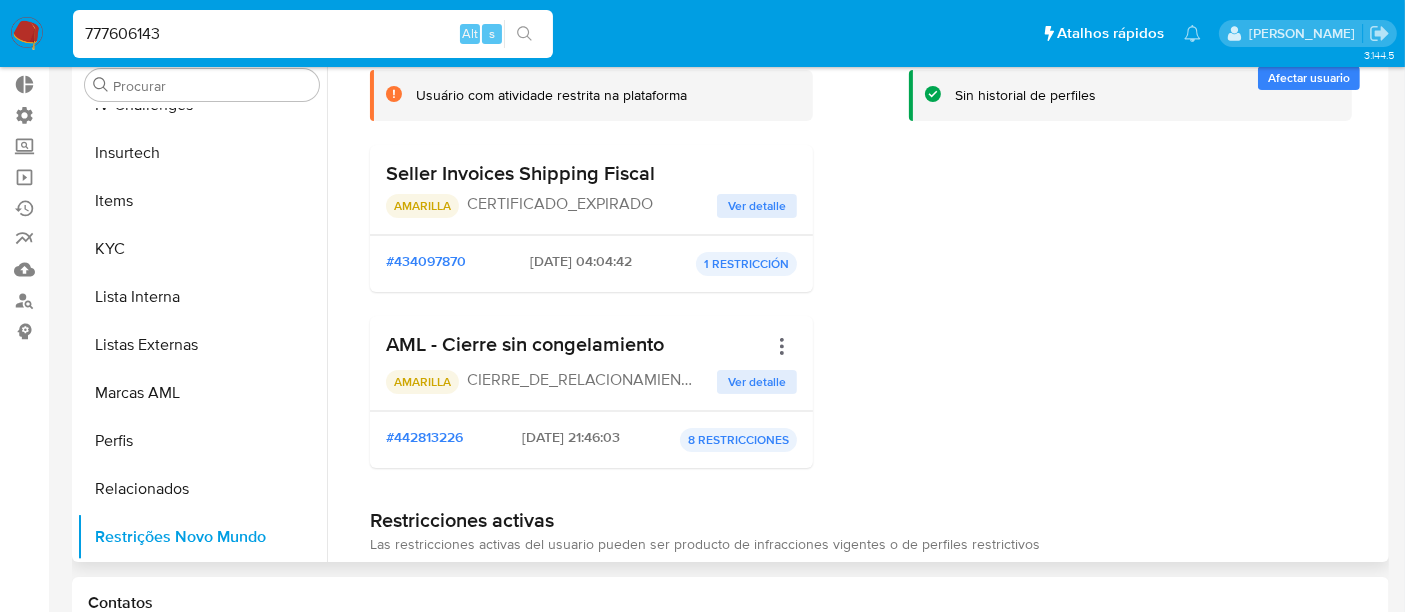 scroll, scrollTop: 0, scrollLeft: 0, axis: both 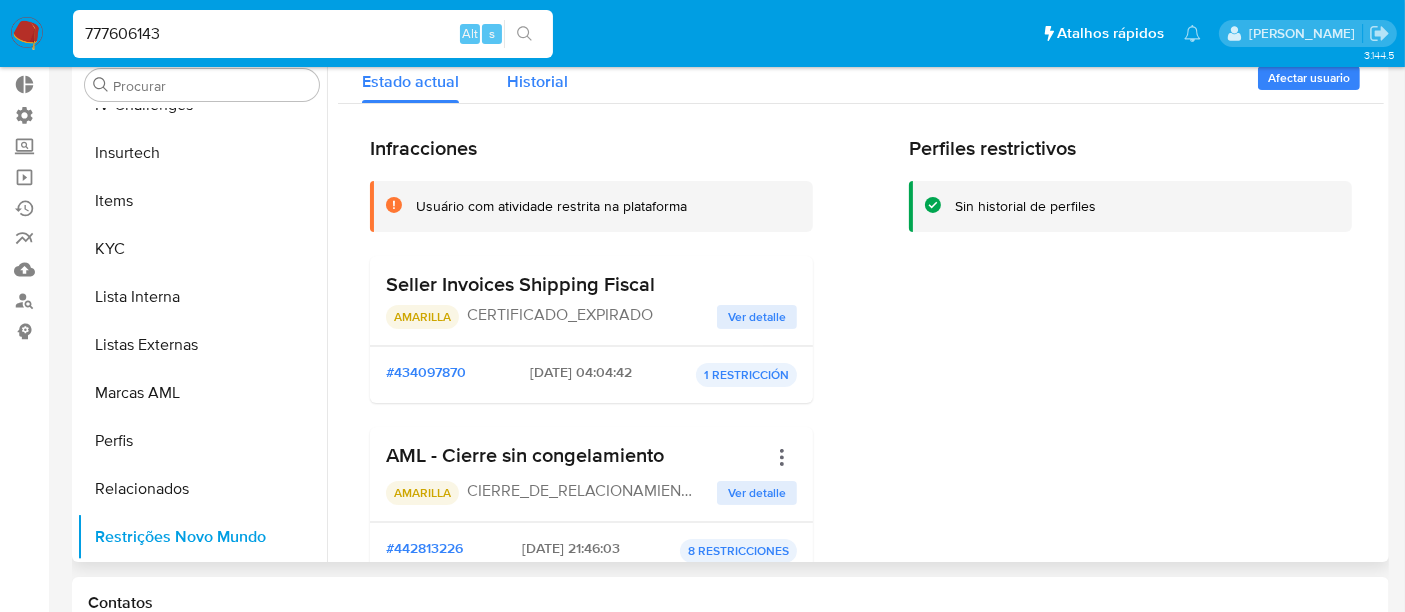 click on "Historial" at bounding box center (537, 81) 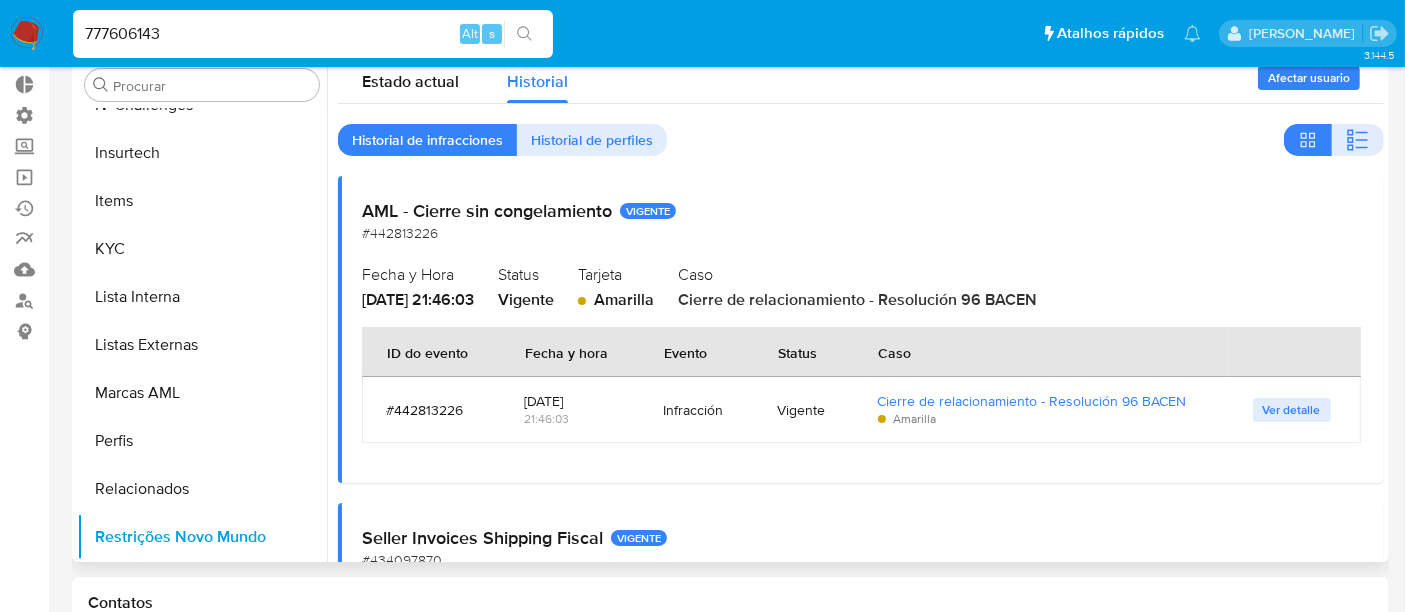 scroll, scrollTop: 0, scrollLeft: 0, axis: both 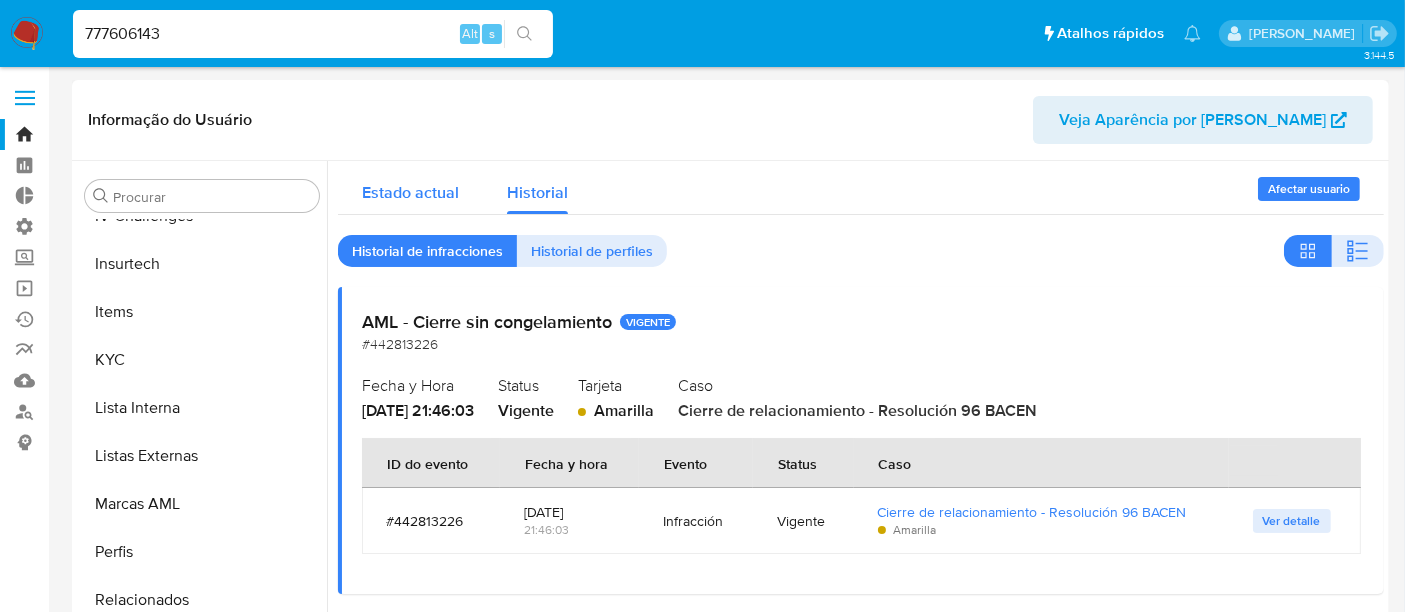 click on "Estado actual" at bounding box center (410, 192) 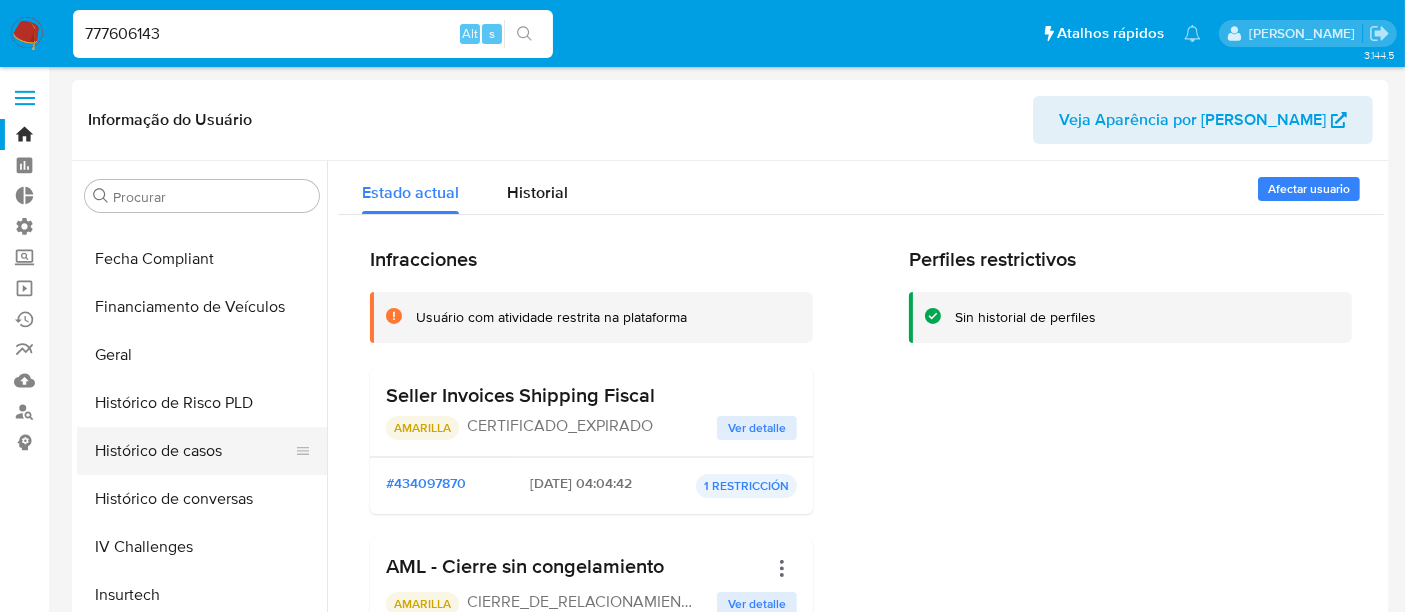 scroll, scrollTop: 511, scrollLeft: 0, axis: vertical 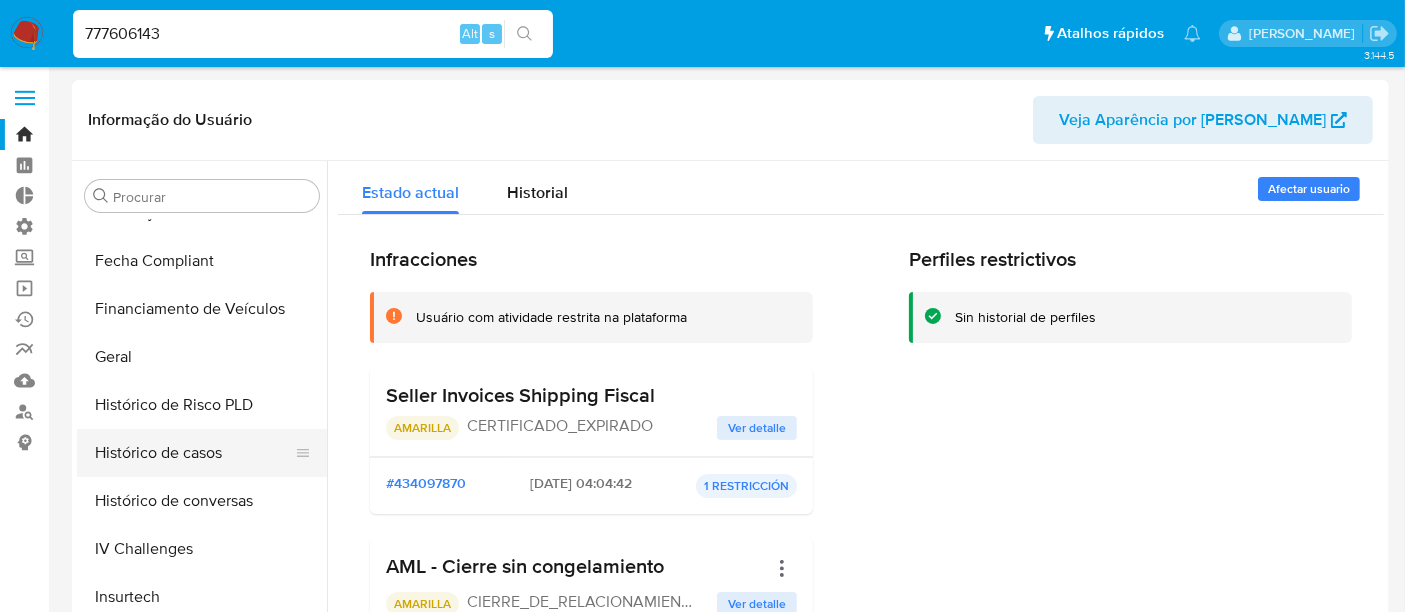 click on "Histórico de casos" at bounding box center (194, 453) 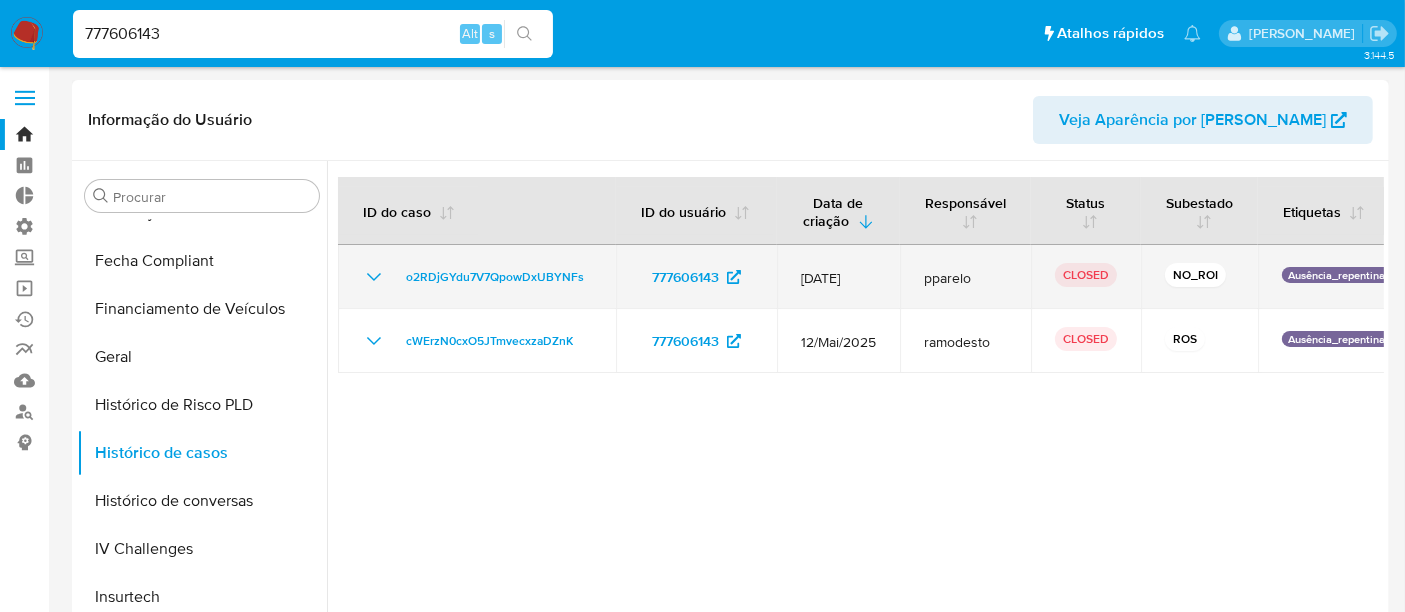 click on "o2RDjGYdu7V7QpowDxUBYNFs" at bounding box center [477, 277] 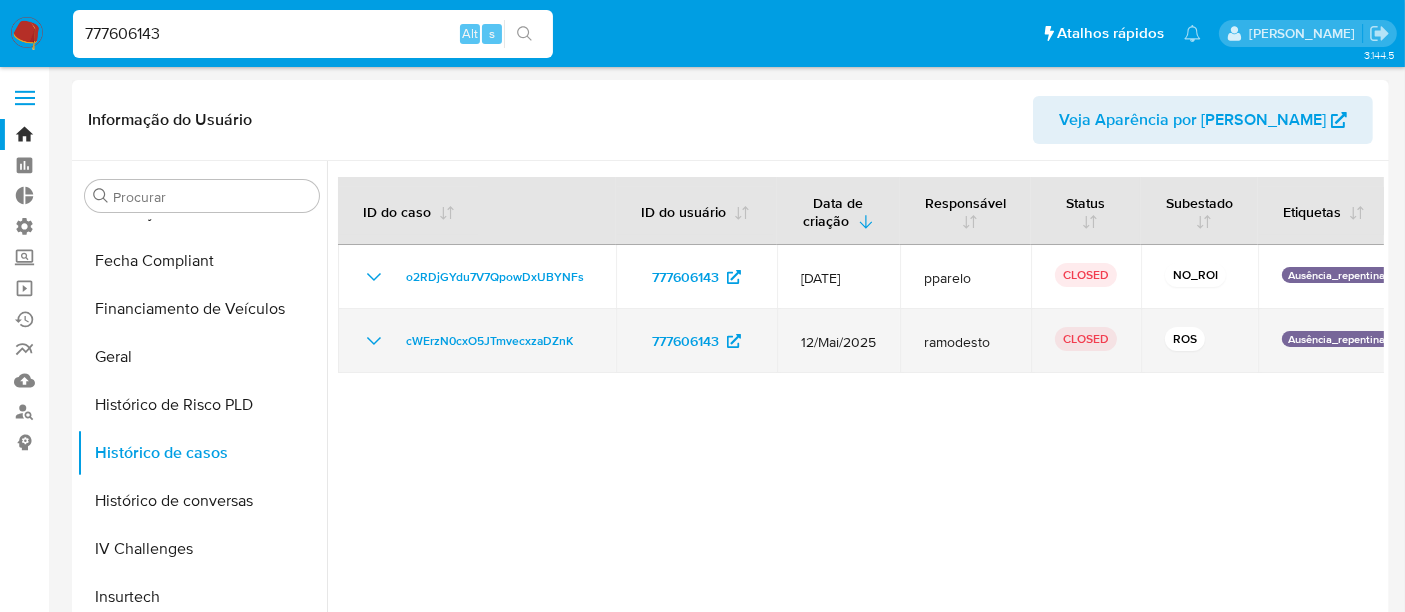 click 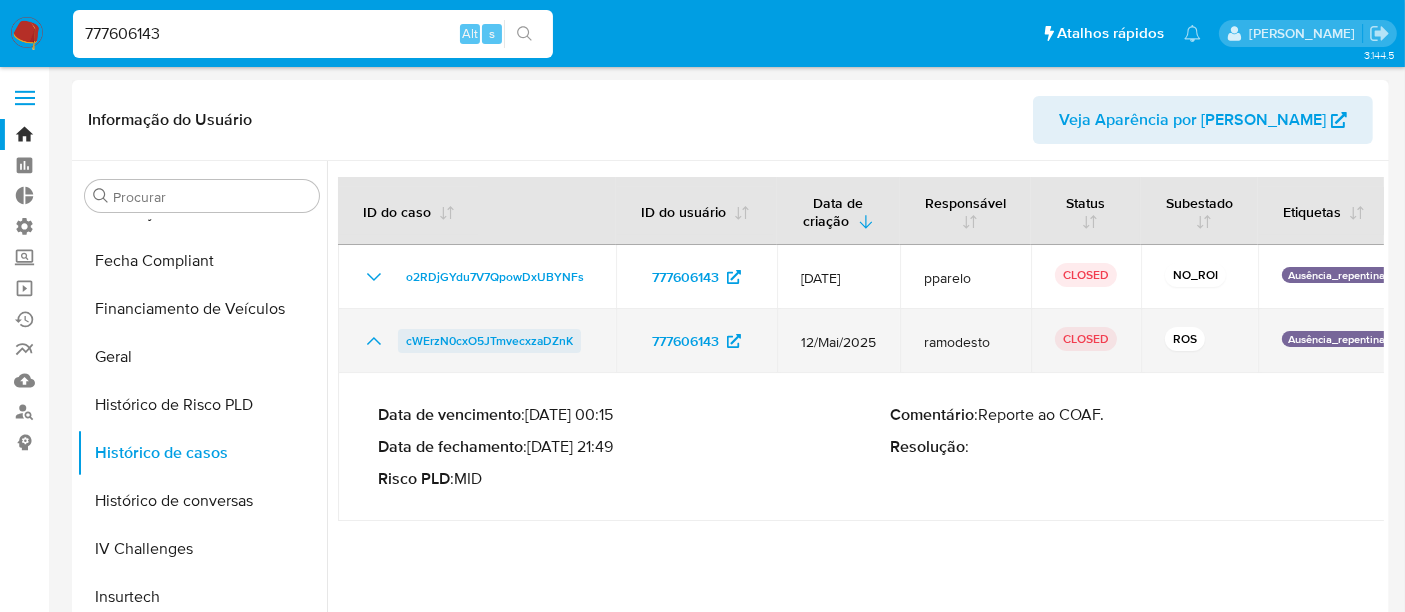 click on "cWErzN0cxO5JTmvecxzaDZnK" at bounding box center (489, 341) 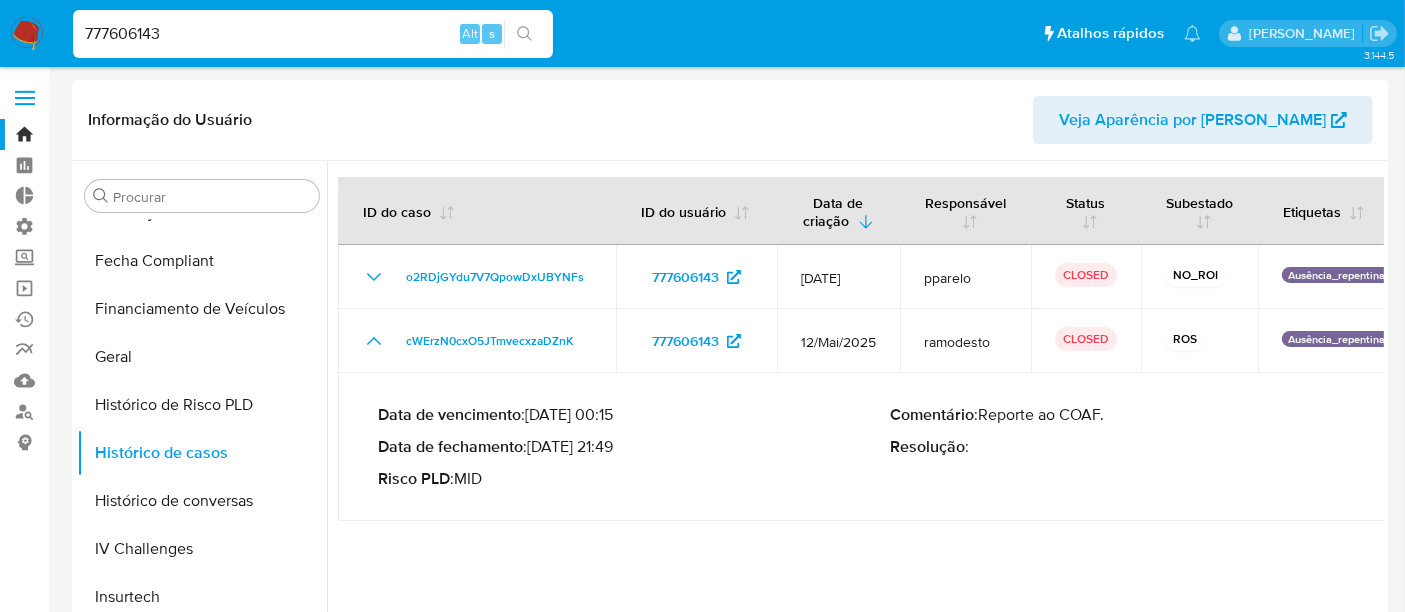 drag, startPoint x: 185, startPoint y: 29, endPoint x: 0, endPoint y: 33, distance: 185.04324 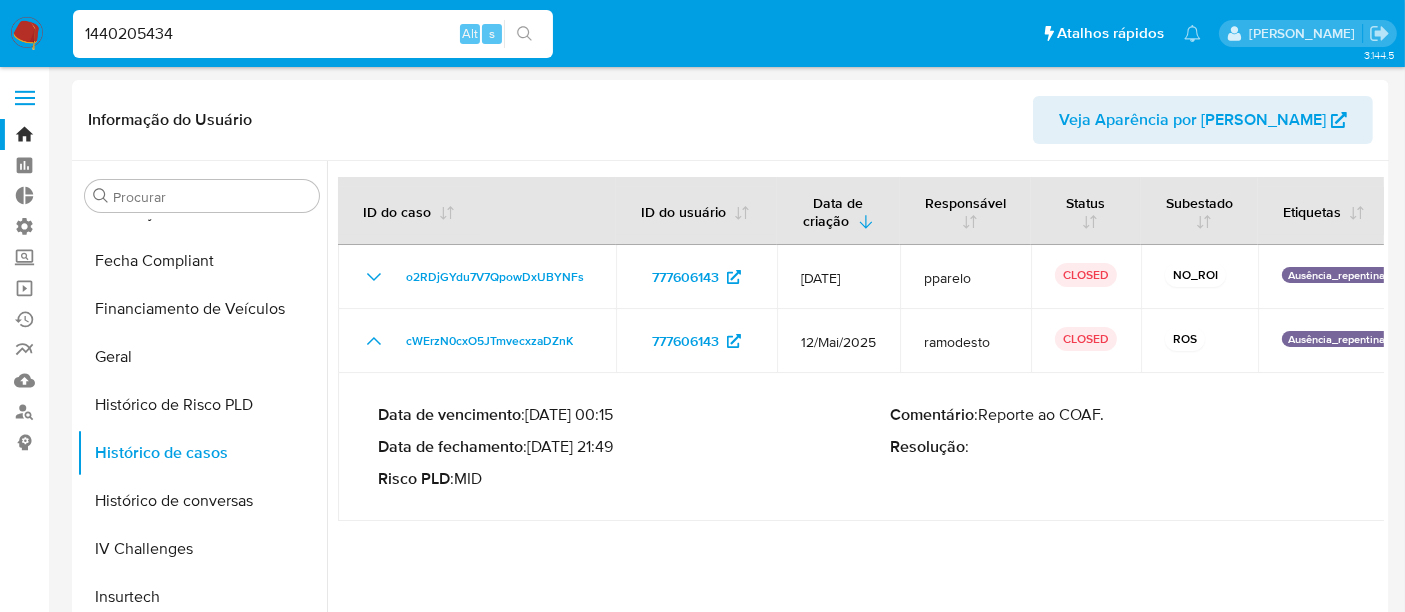 type on "1440205434" 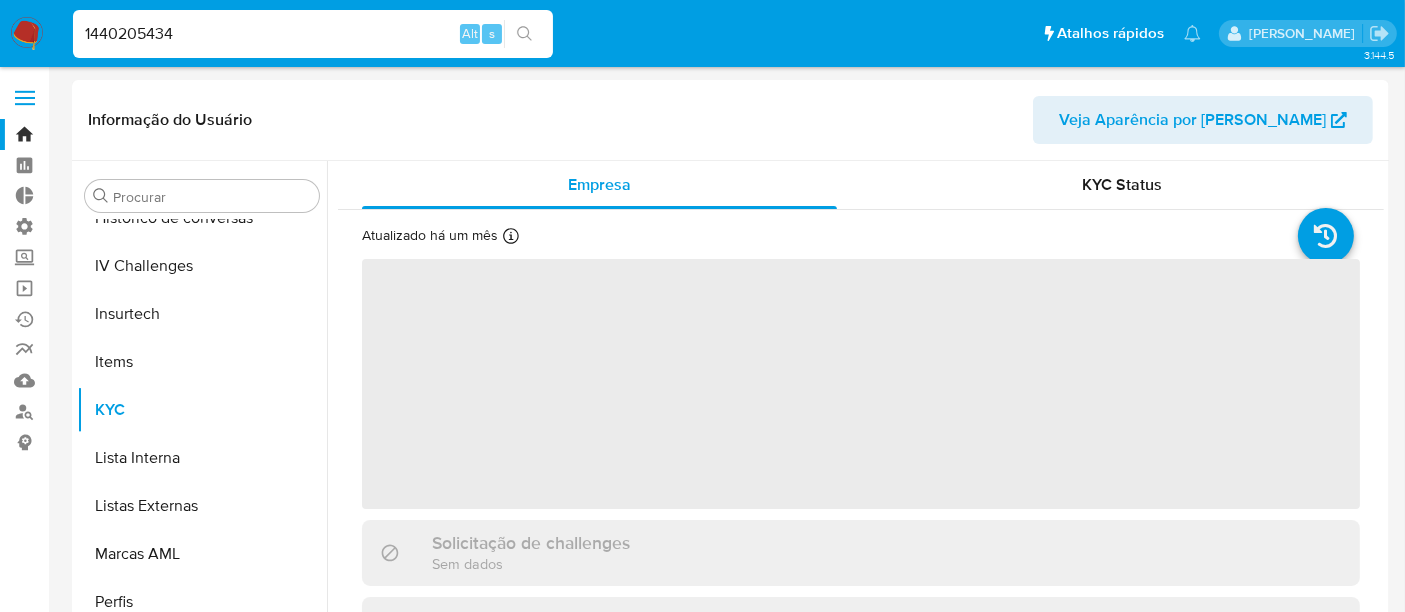 scroll, scrollTop: 844, scrollLeft: 0, axis: vertical 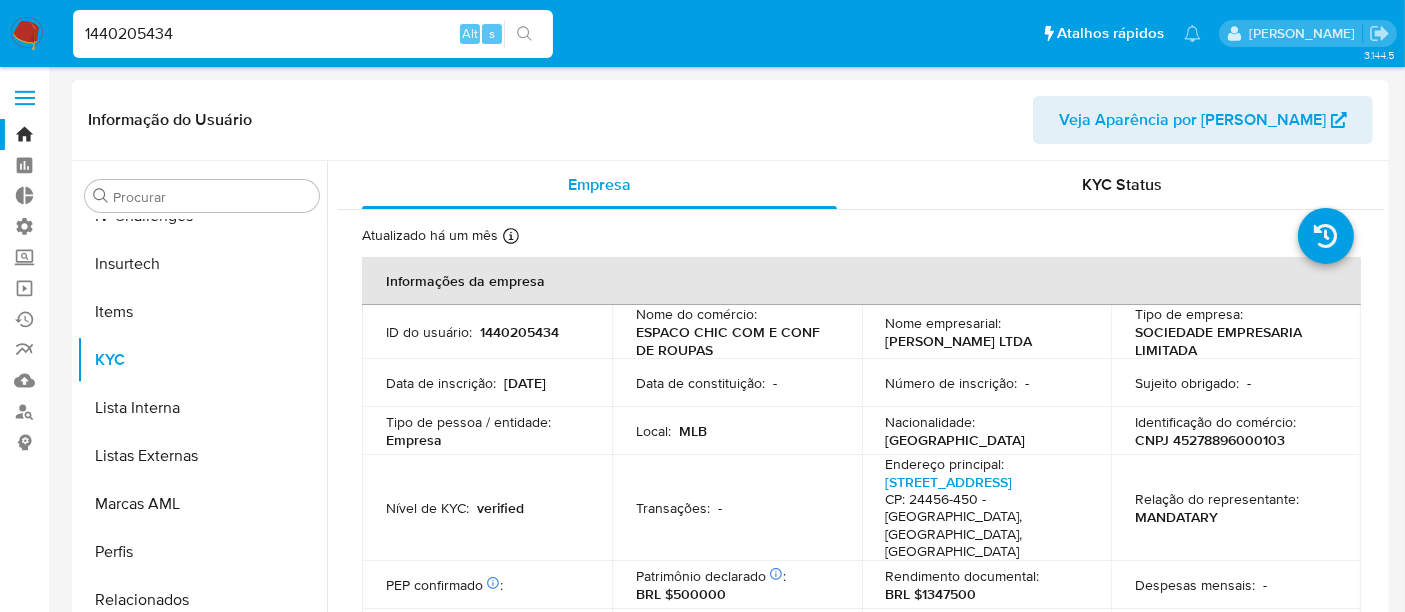 select on "10" 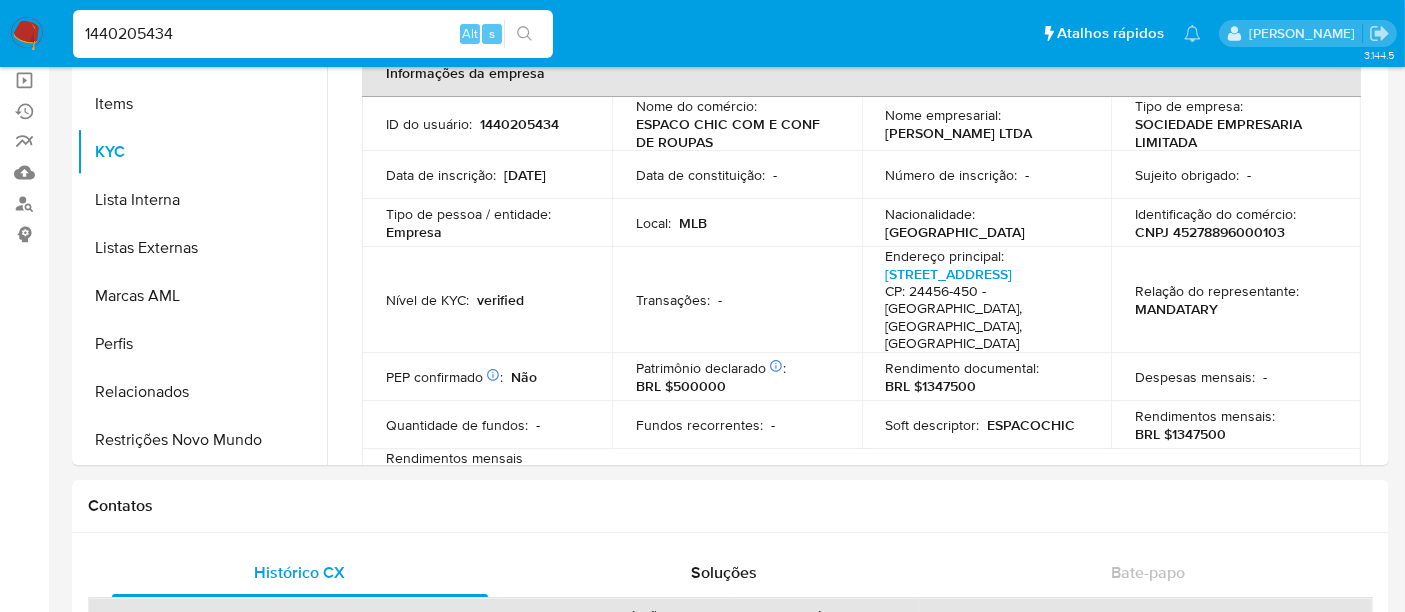 scroll, scrollTop: 222, scrollLeft: 0, axis: vertical 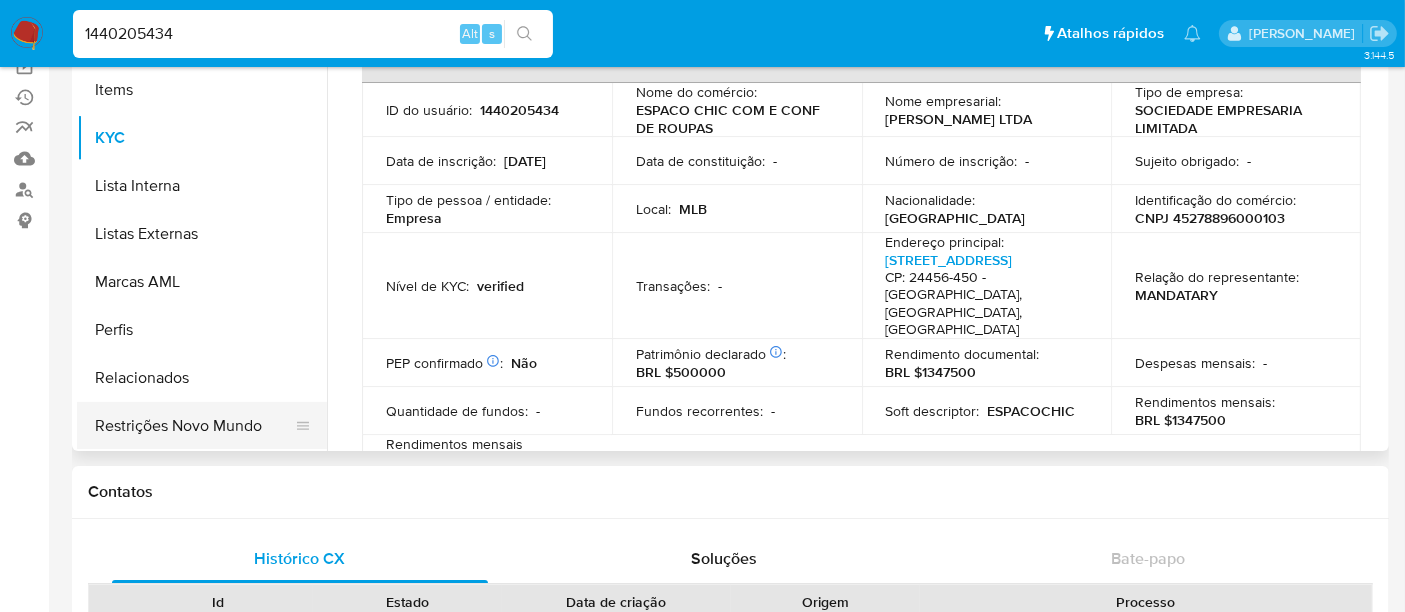 click on "Restrições Novo Mundo" at bounding box center (194, 426) 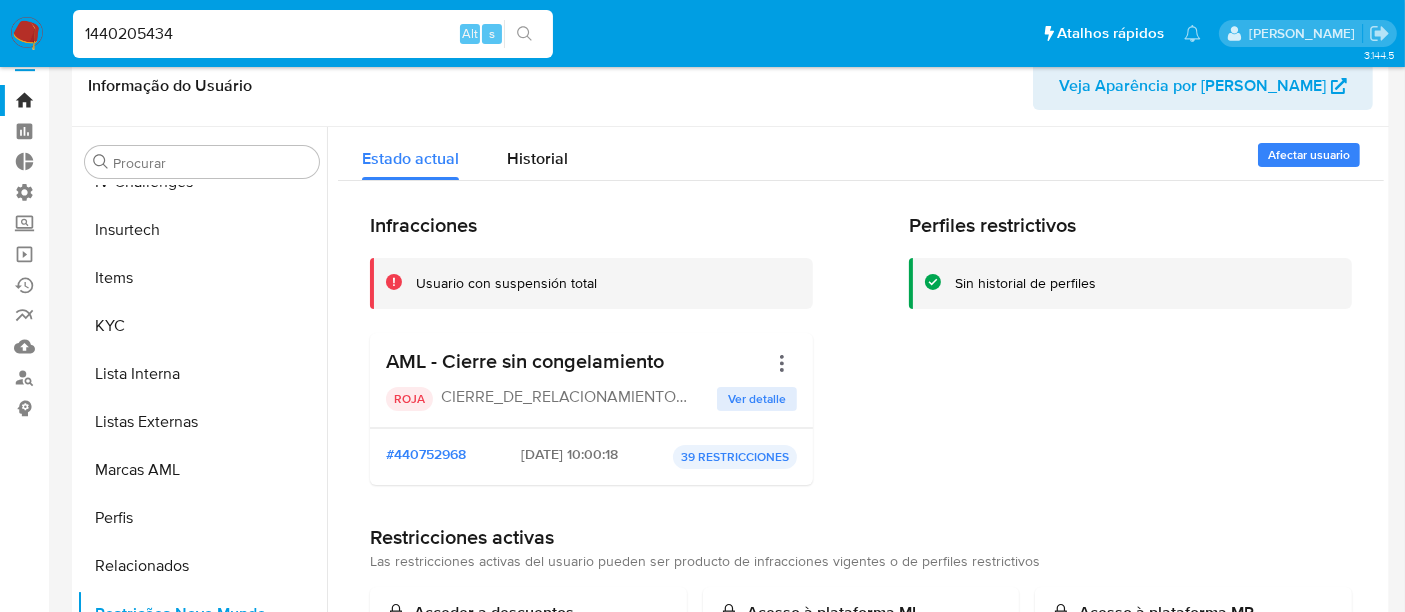 scroll, scrollTop: 0, scrollLeft: 0, axis: both 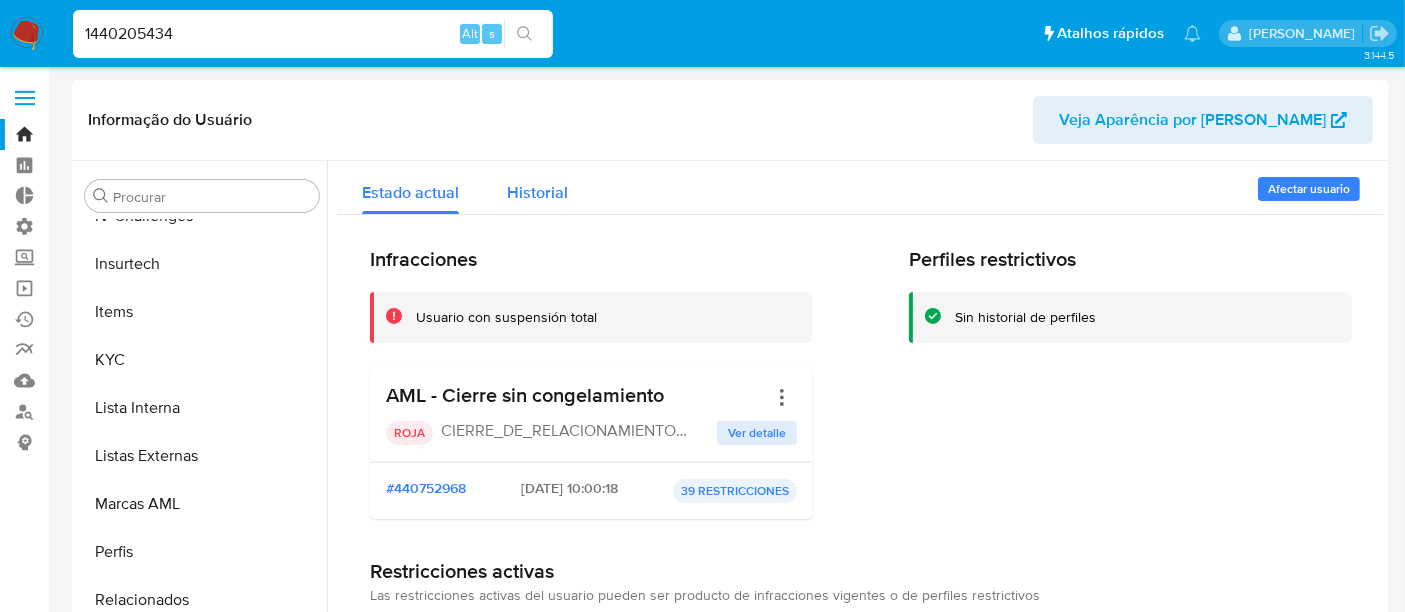 click on "Historial" at bounding box center [537, 192] 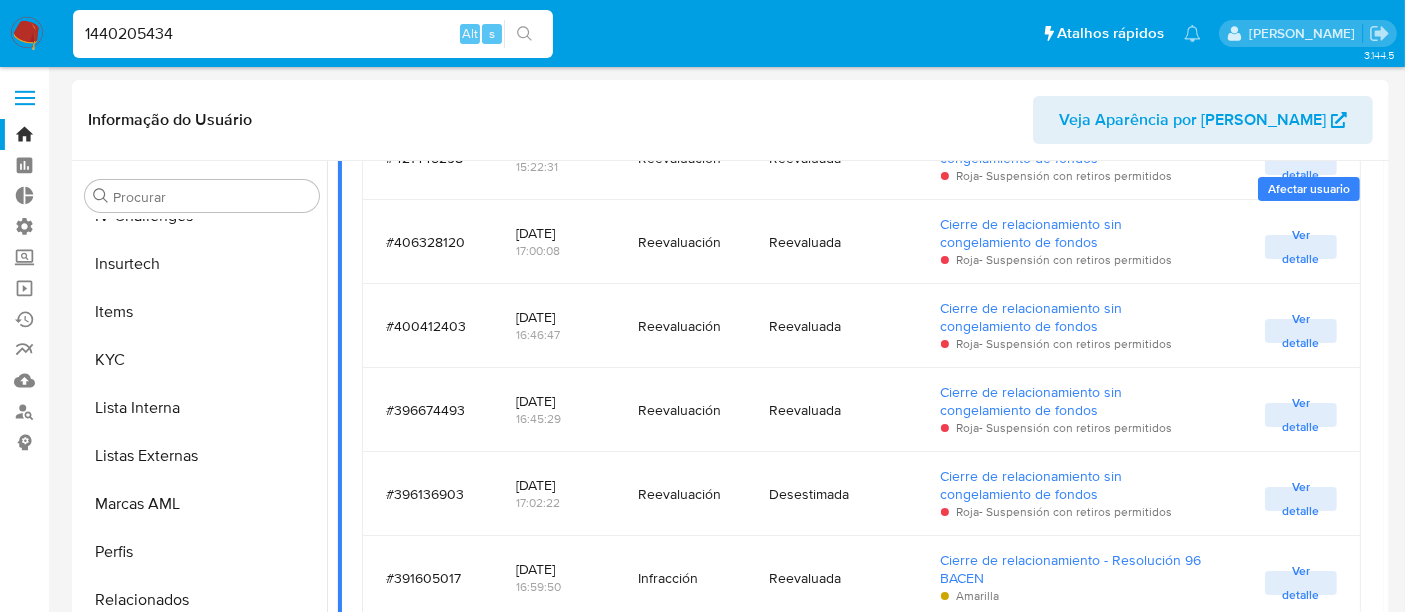 scroll, scrollTop: 738, scrollLeft: 0, axis: vertical 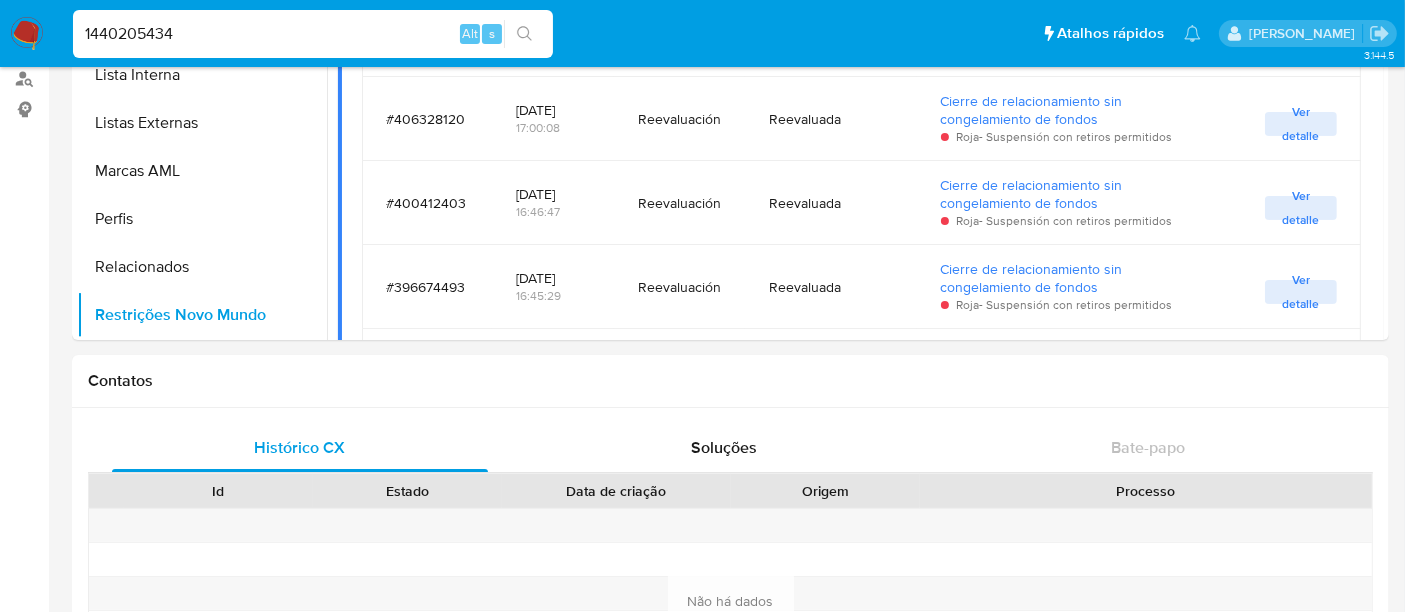 drag, startPoint x: 196, startPoint y: 37, endPoint x: 29, endPoint y: 36, distance: 167.00299 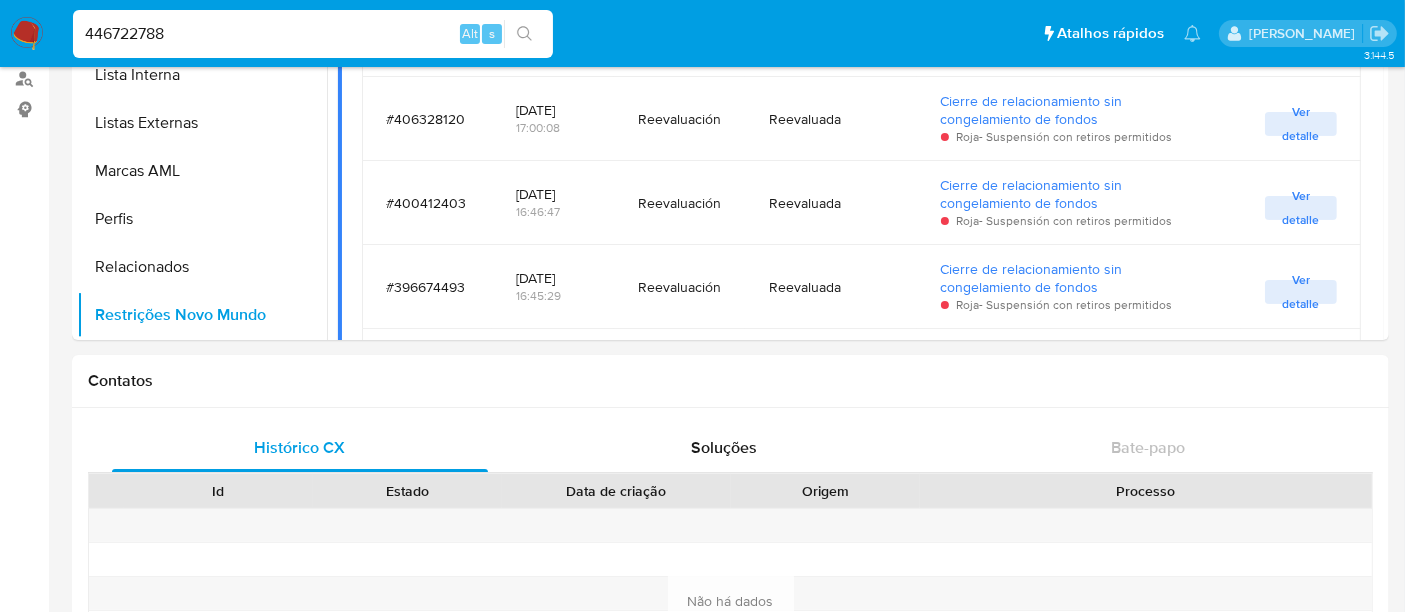 type on "446722788" 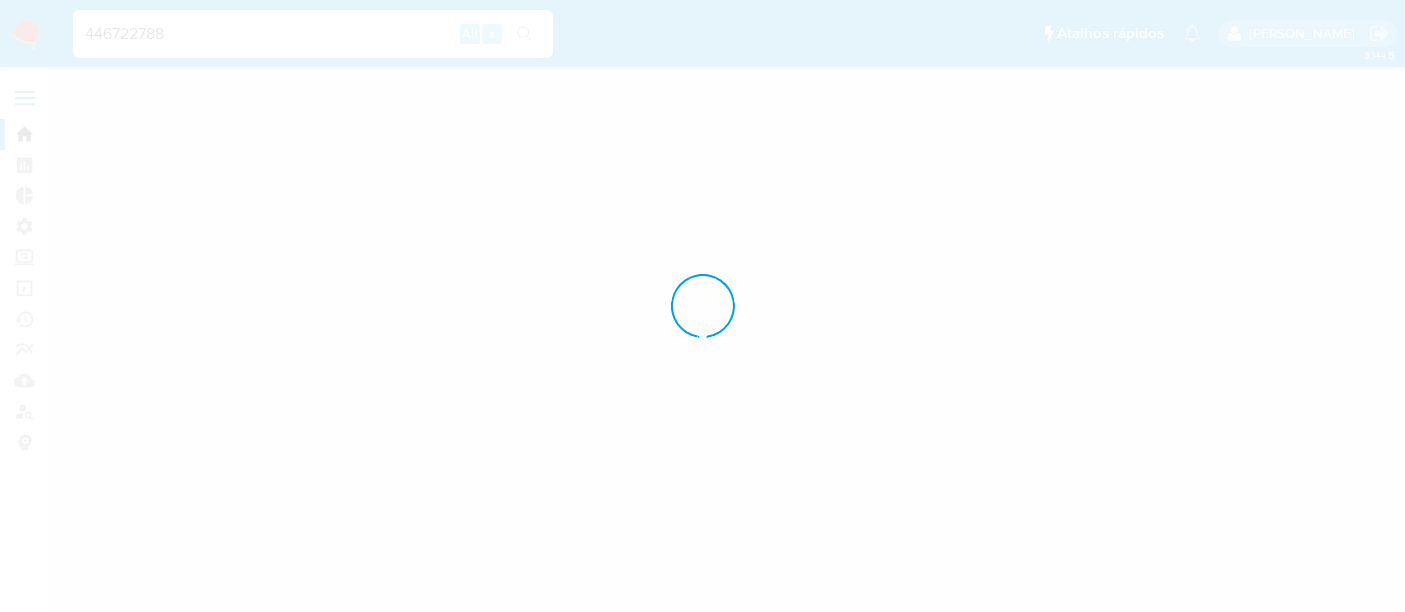 scroll, scrollTop: 0, scrollLeft: 0, axis: both 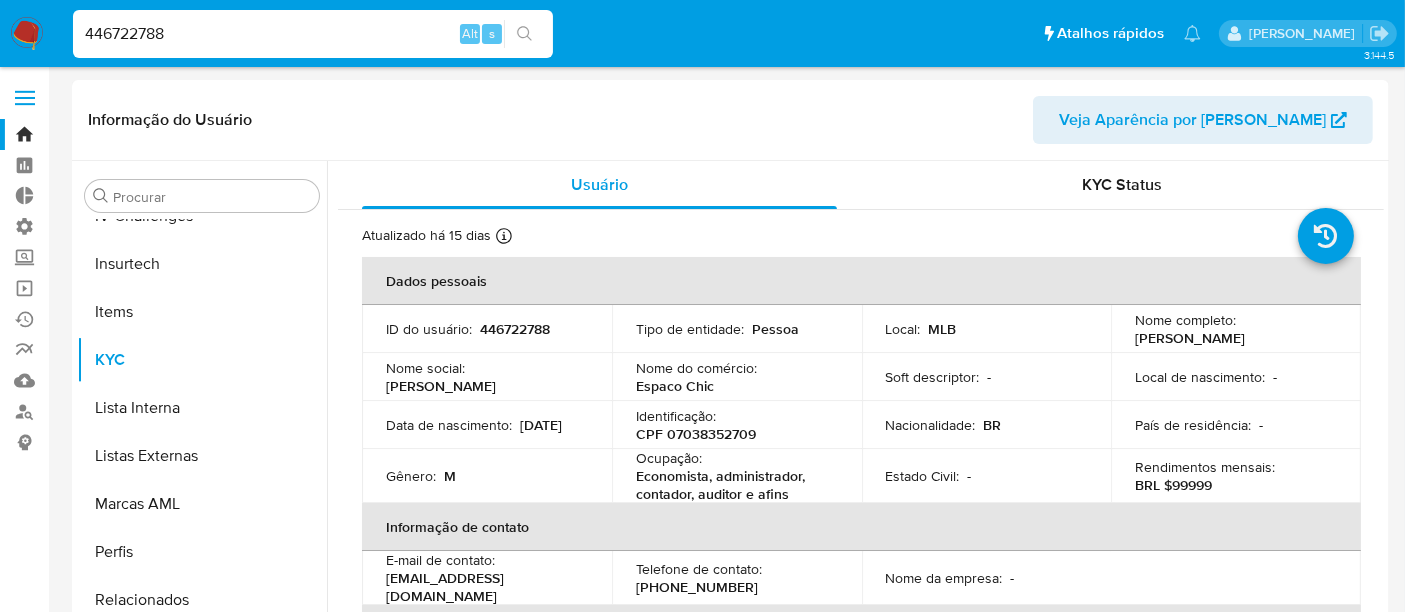 select on "10" 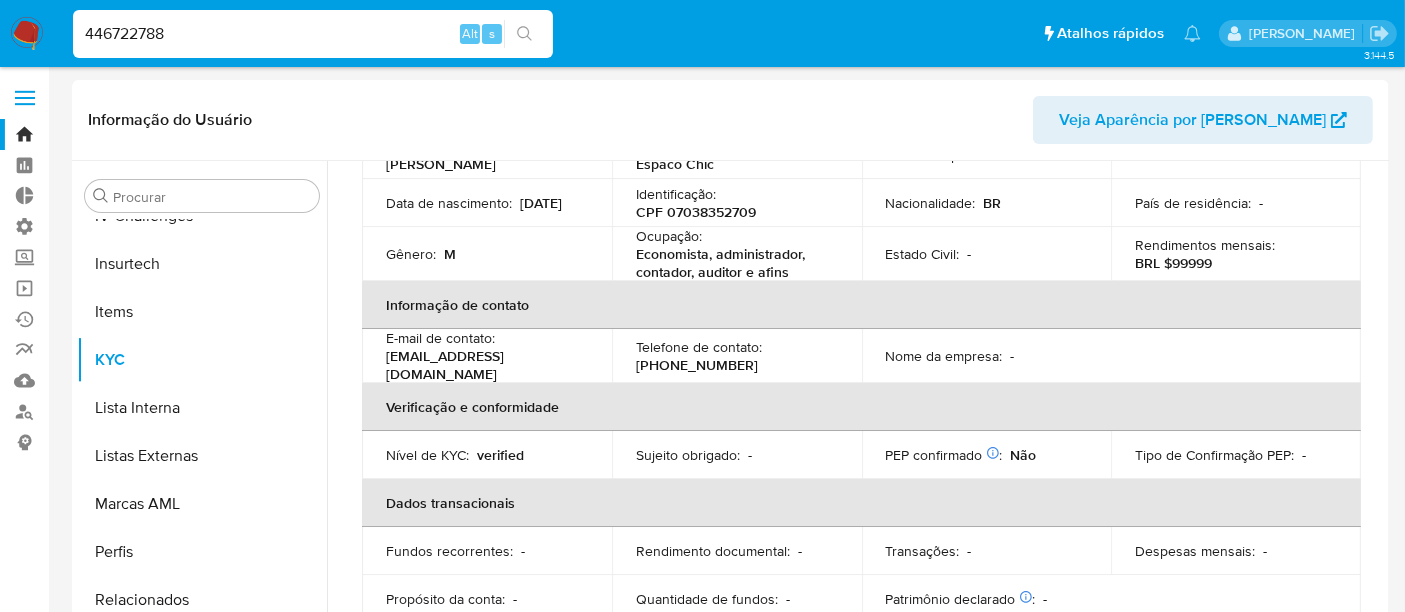scroll, scrollTop: 333, scrollLeft: 0, axis: vertical 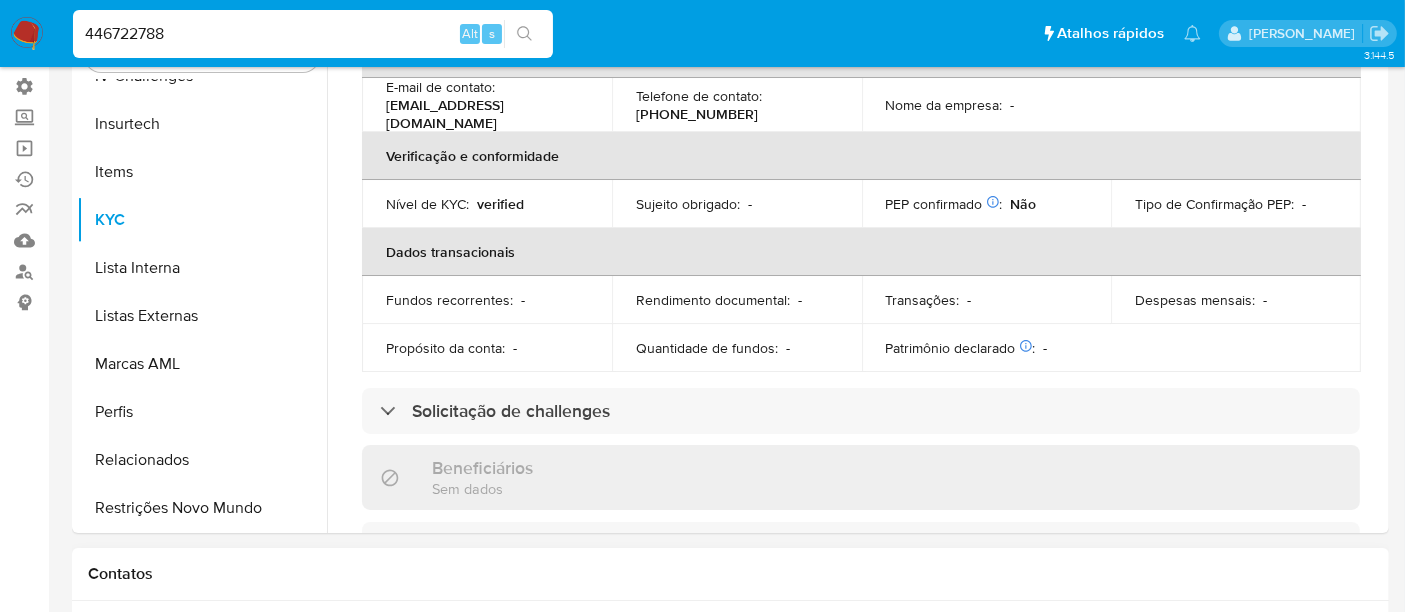 drag, startPoint x: 239, startPoint y: 497, endPoint x: 568, endPoint y: 611, distance: 348.19104 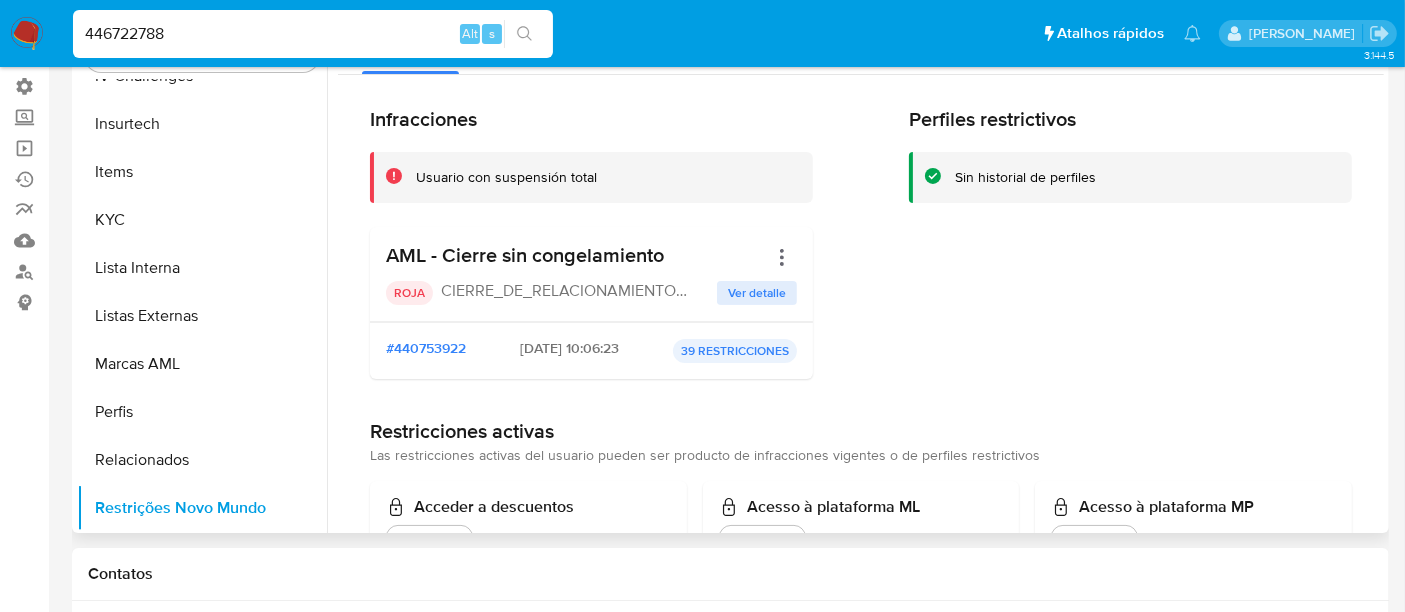 click on "Ver detalle" at bounding box center [757, 293] 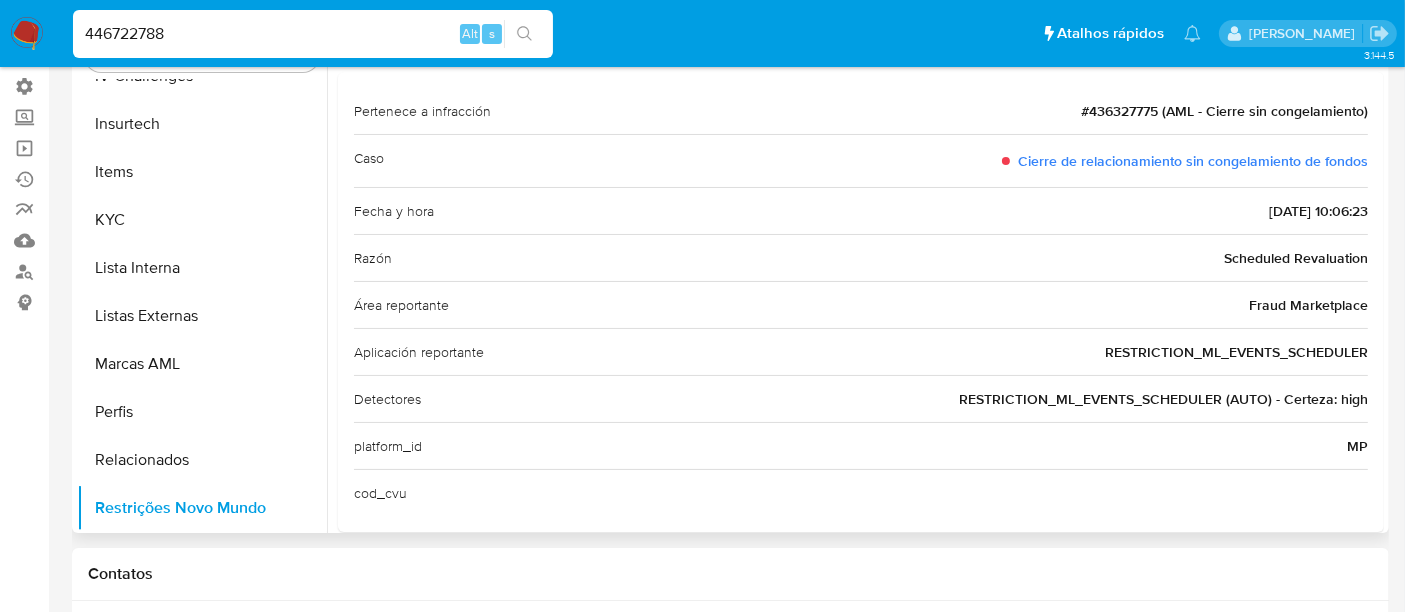 scroll, scrollTop: 80, scrollLeft: 0, axis: vertical 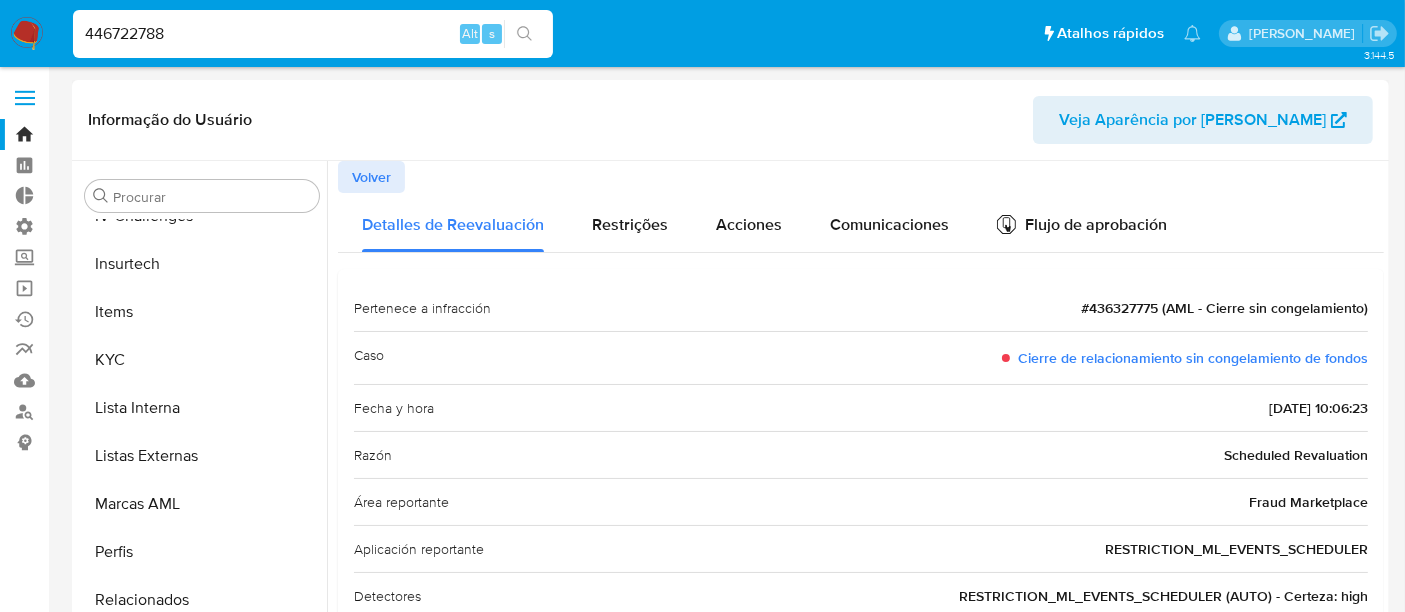 click on "Volver" at bounding box center (371, 177) 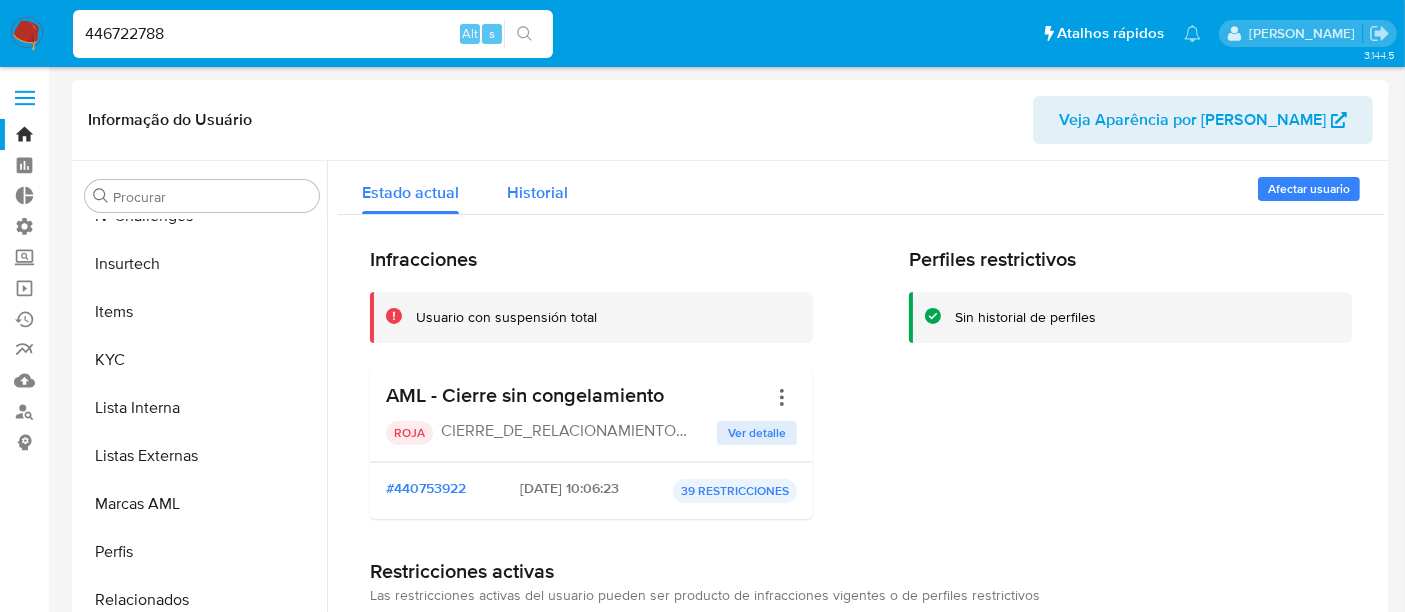 click on "Historial" at bounding box center [537, 192] 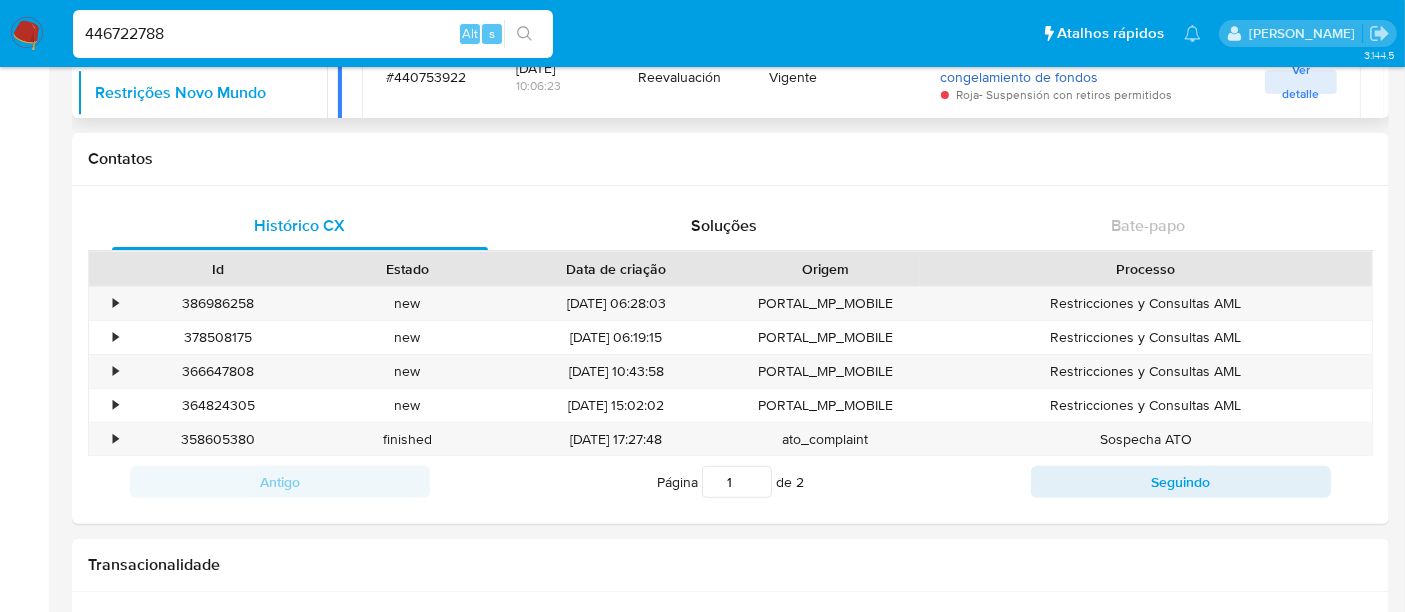 scroll, scrollTop: 222, scrollLeft: 0, axis: vertical 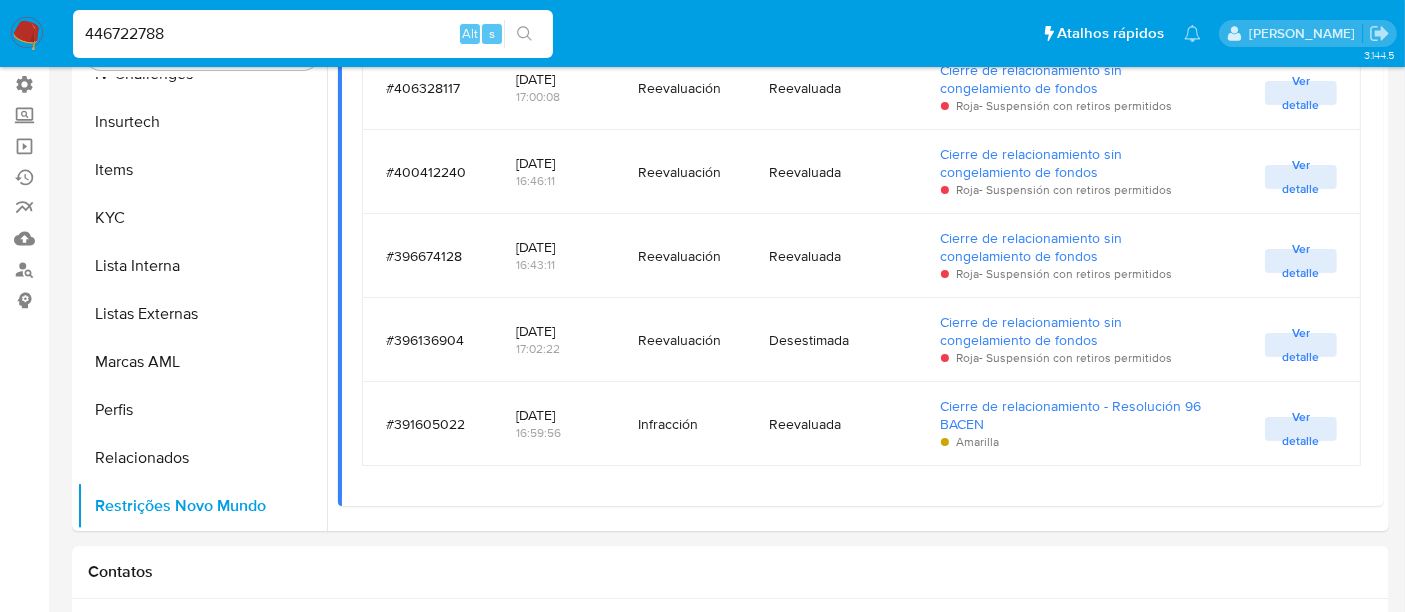 drag, startPoint x: 184, startPoint y: 31, endPoint x: 47, endPoint y: 35, distance: 137.05838 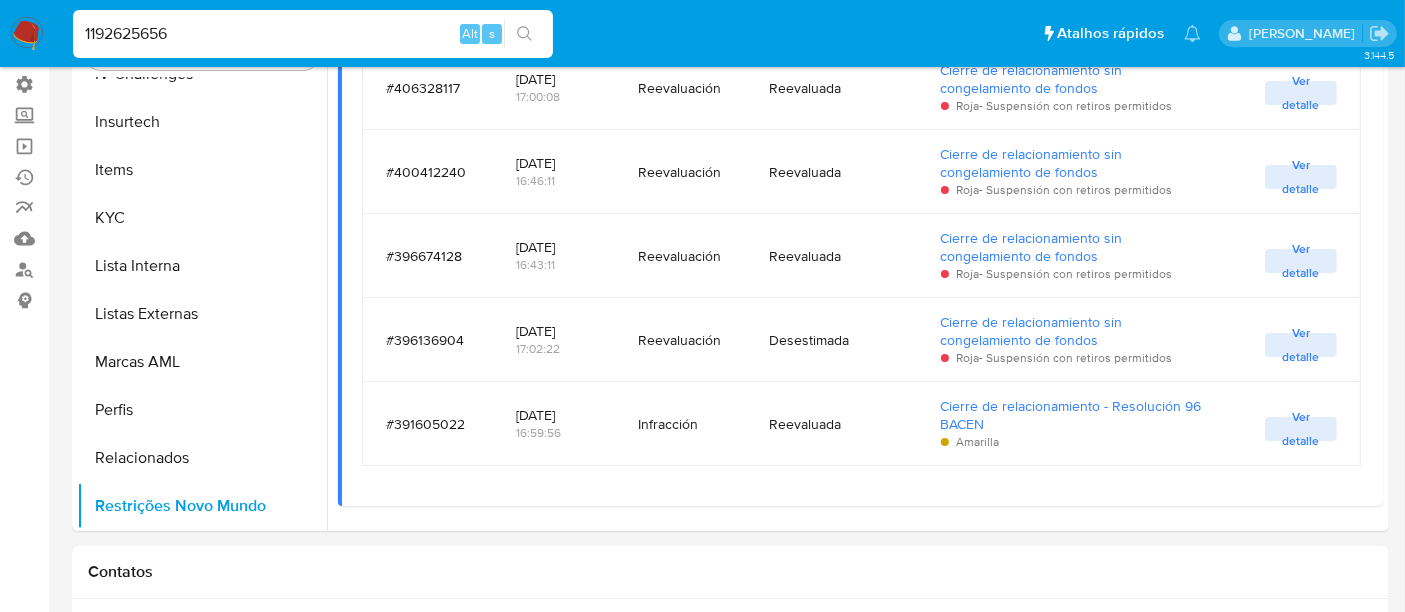 type on "1192625656" 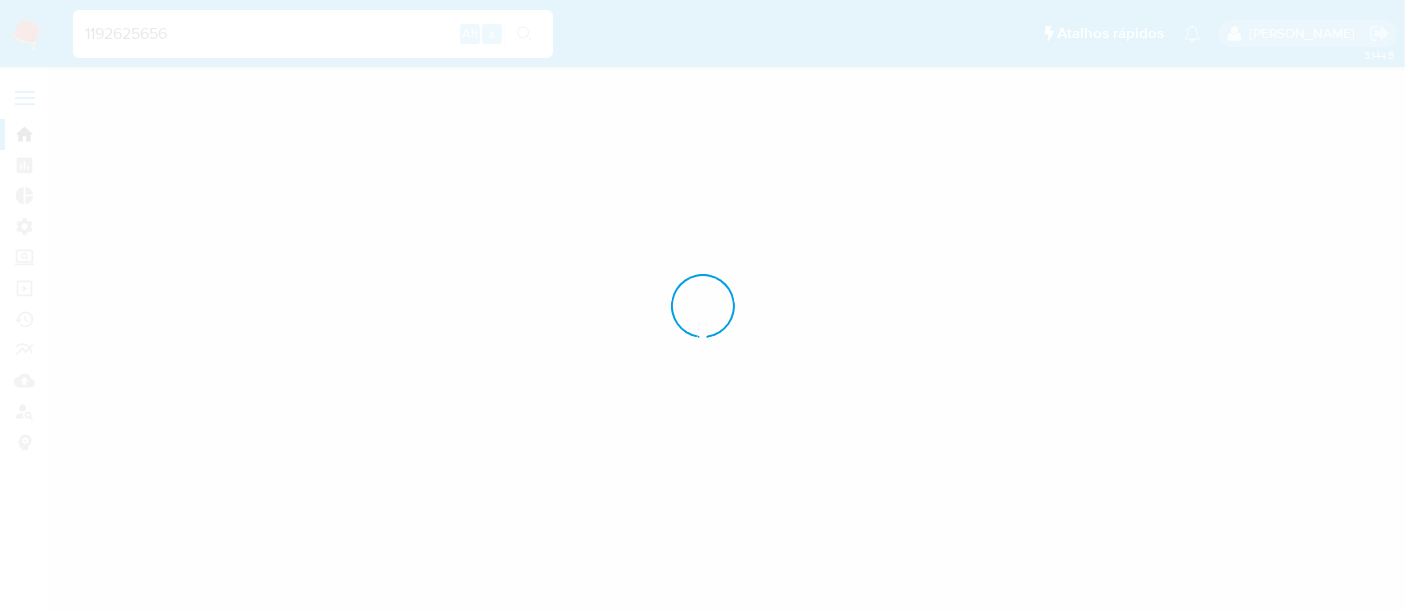 scroll, scrollTop: 0, scrollLeft: 0, axis: both 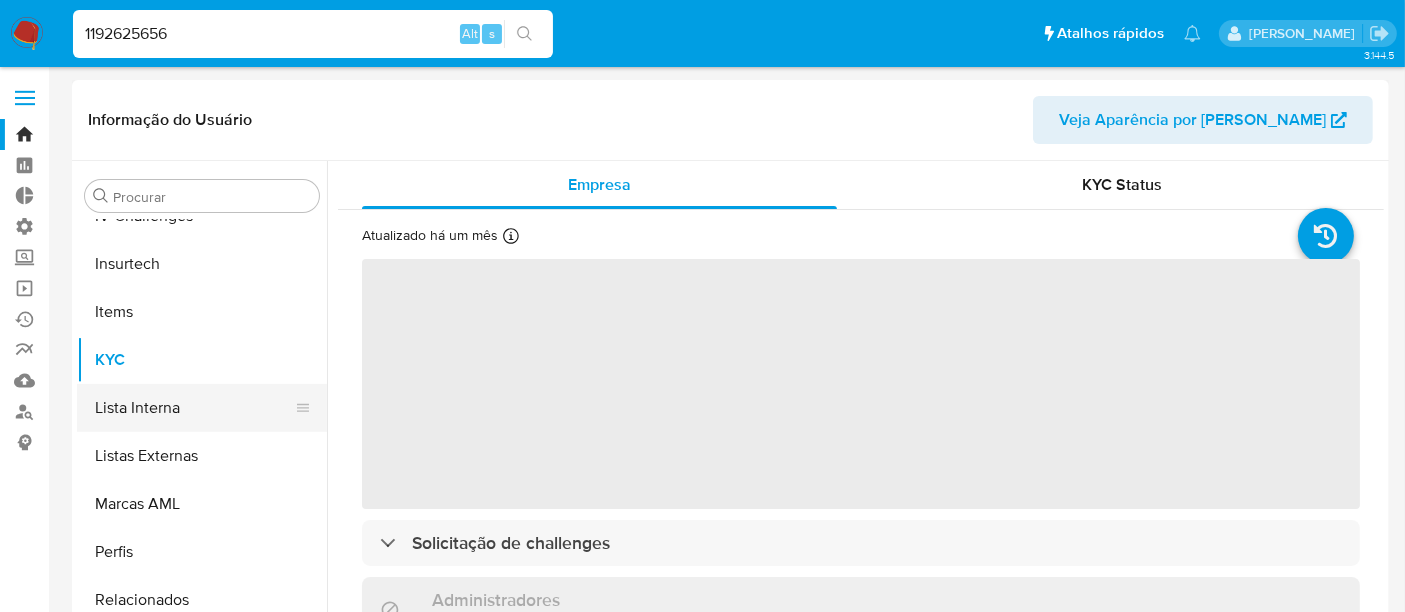select on "10" 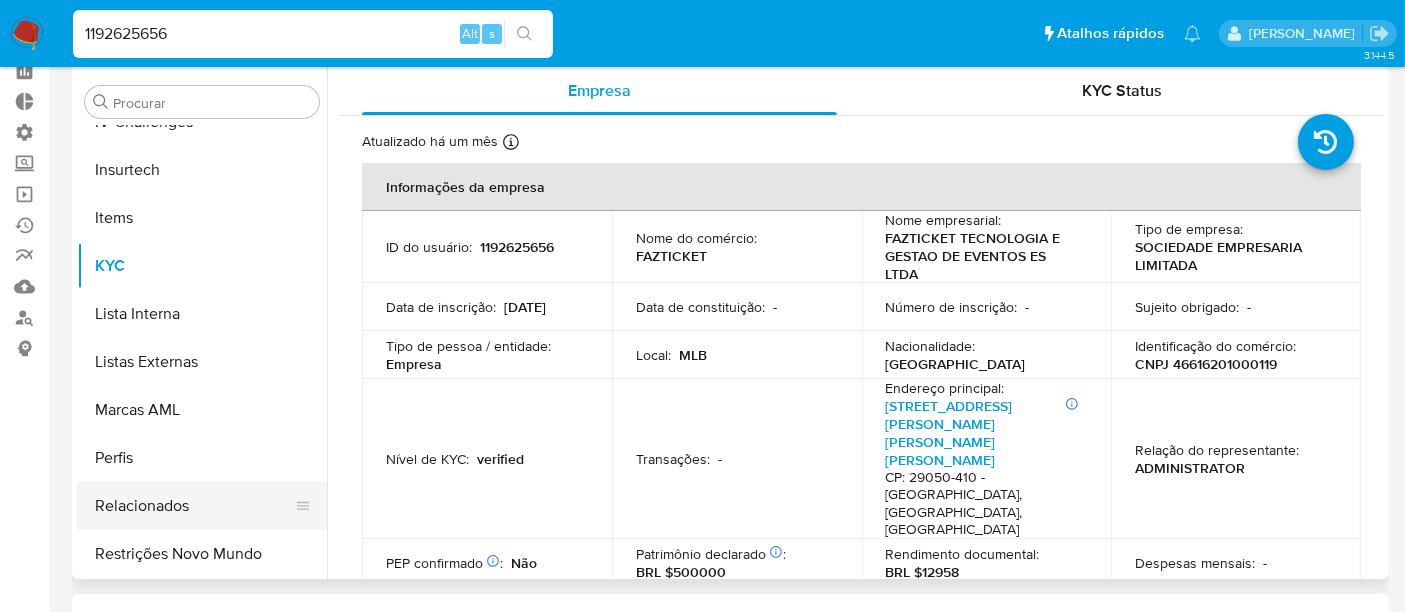 scroll, scrollTop: 222, scrollLeft: 0, axis: vertical 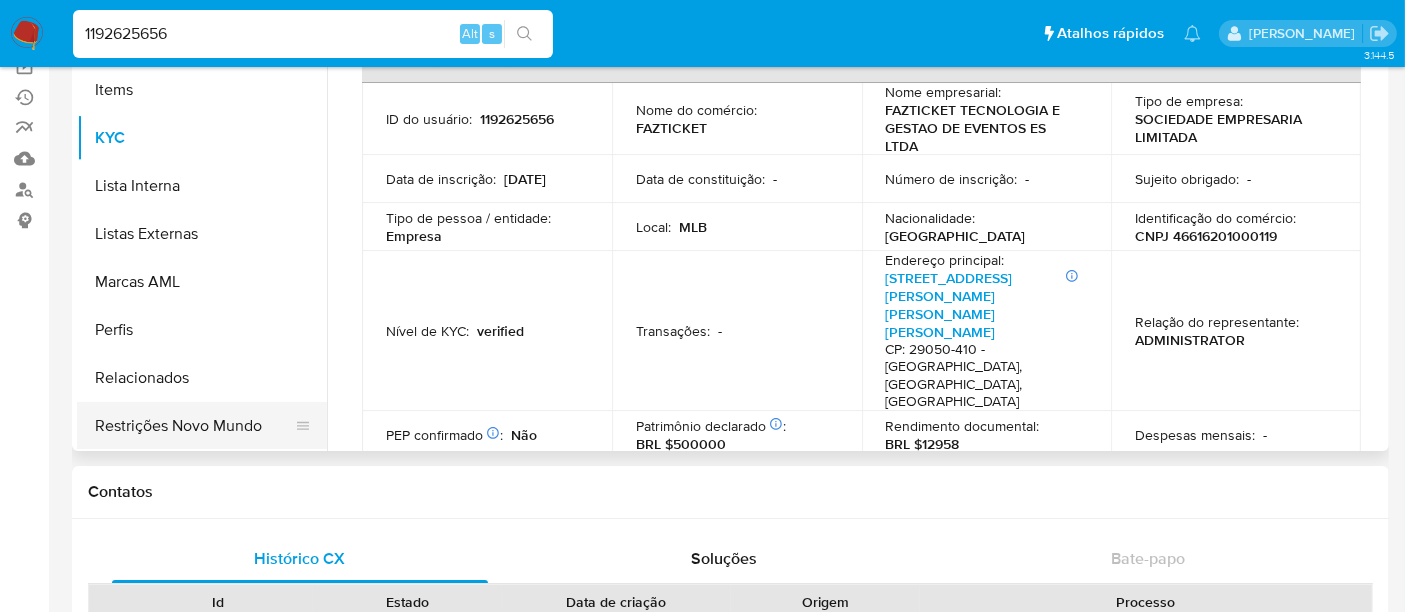 click on "Restrições Novo Mundo" at bounding box center [194, 426] 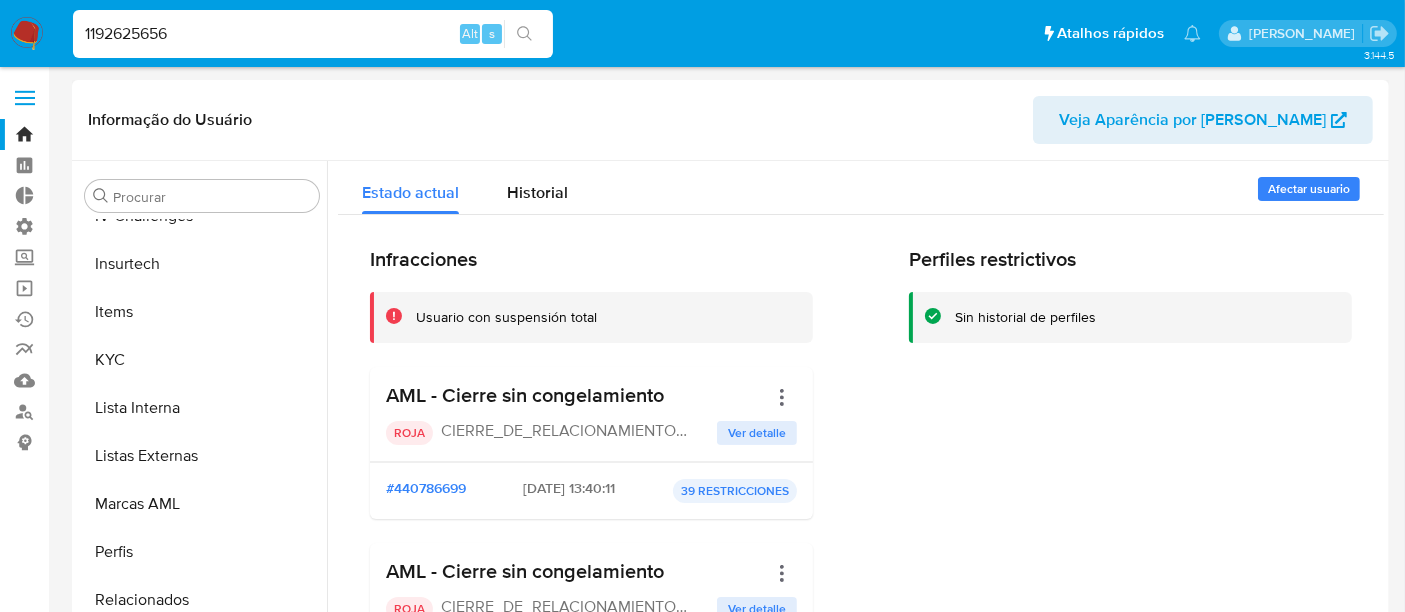 scroll, scrollTop: 0, scrollLeft: 0, axis: both 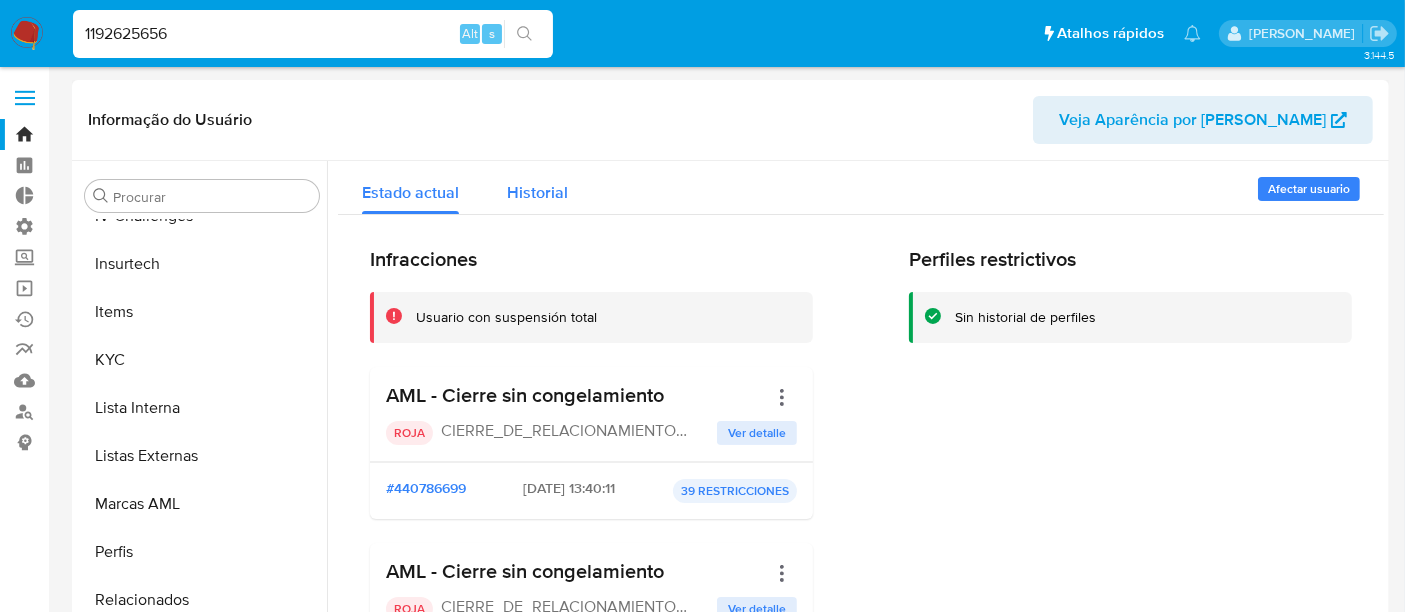 click on "Historial" at bounding box center [537, 192] 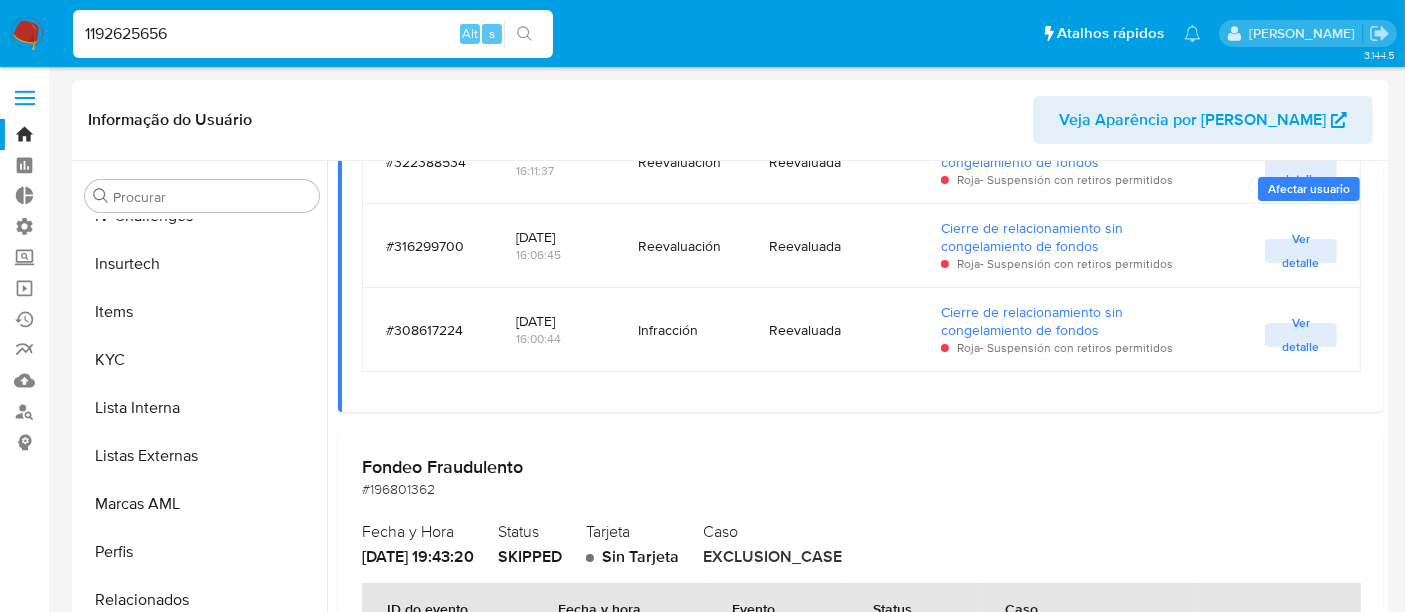 scroll, scrollTop: 2555, scrollLeft: 0, axis: vertical 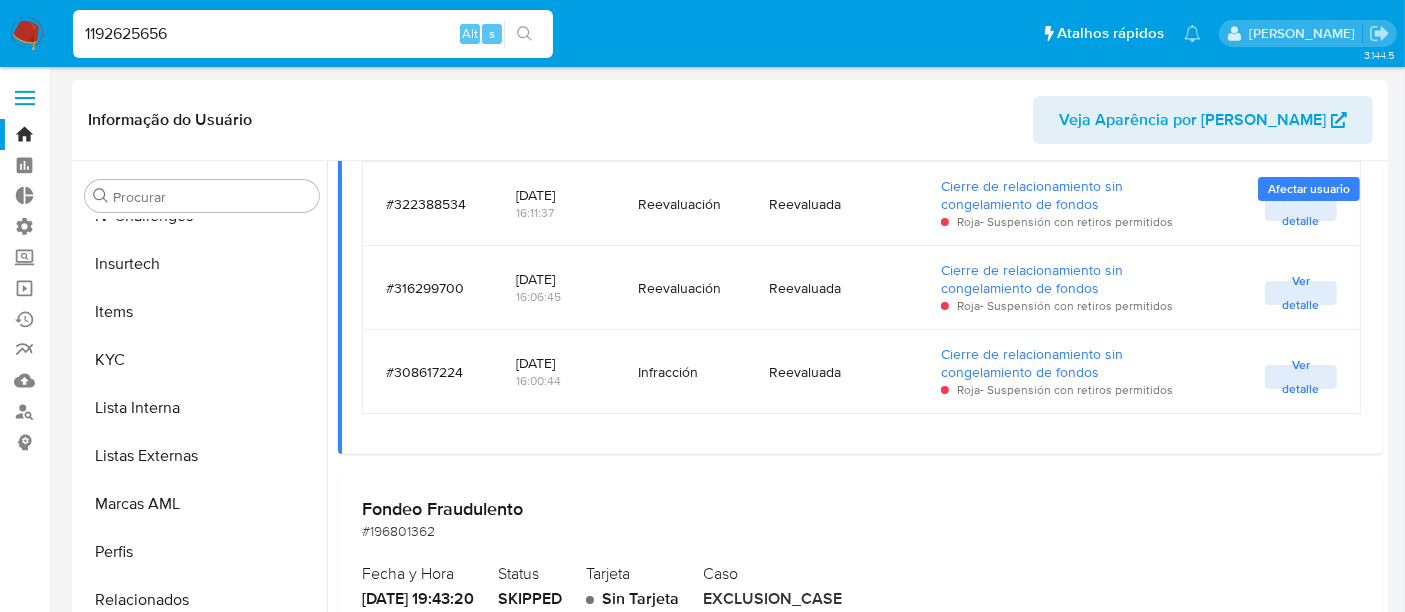 drag, startPoint x: 218, startPoint y: 38, endPoint x: 0, endPoint y: 38, distance: 218 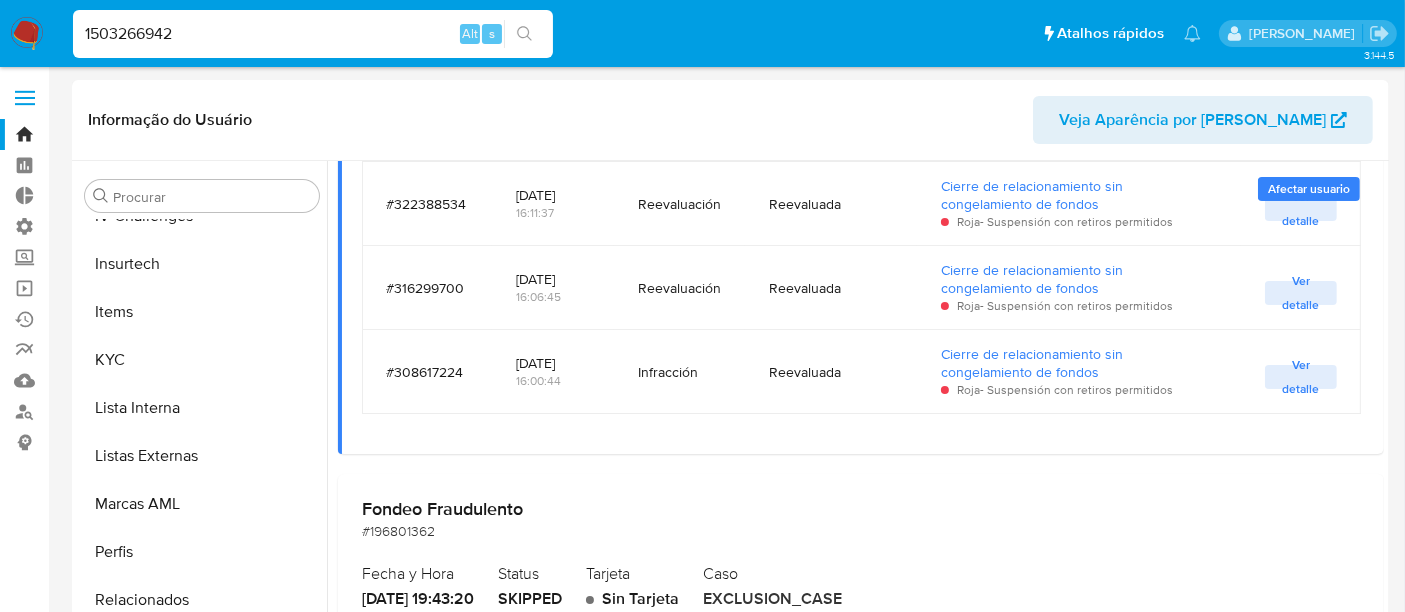 type on "1503266942" 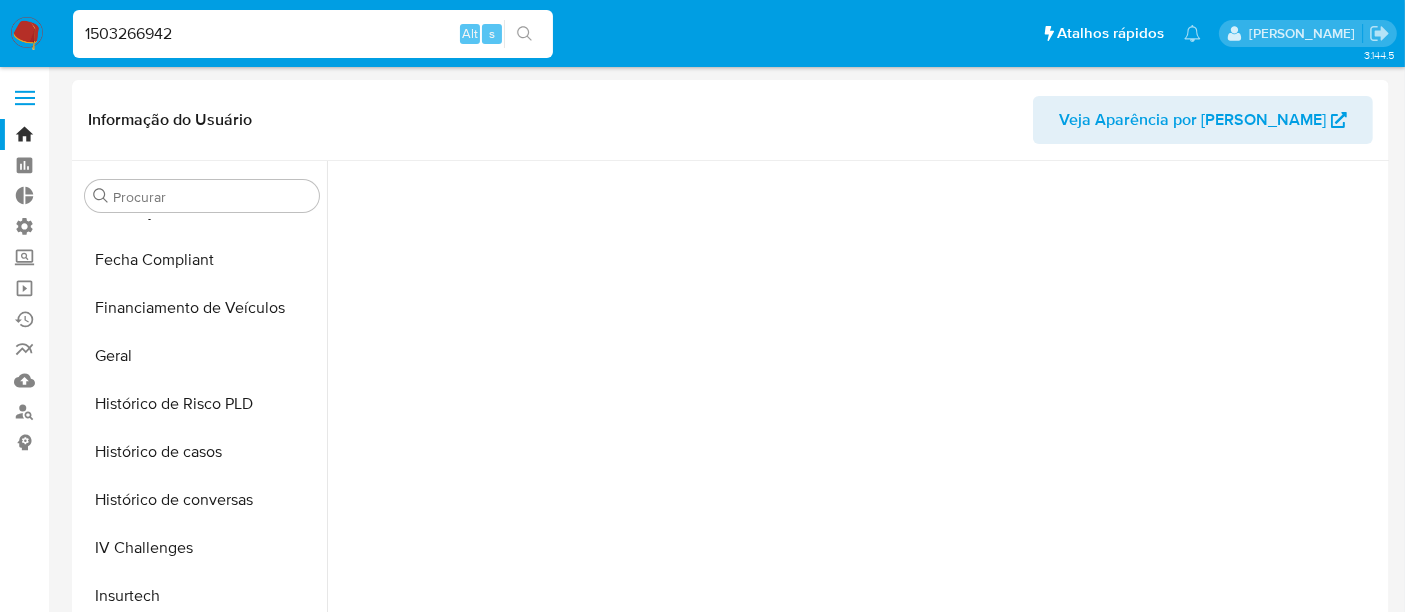 scroll, scrollTop: 844, scrollLeft: 0, axis: vertical 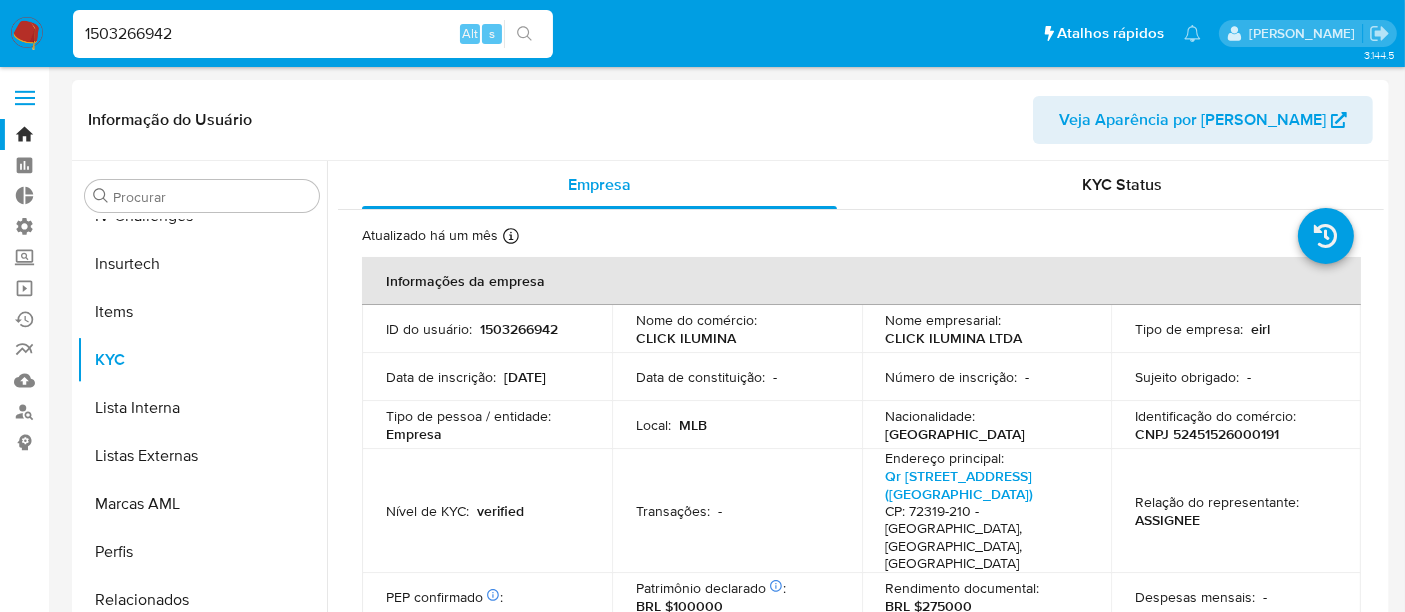 select on "10" 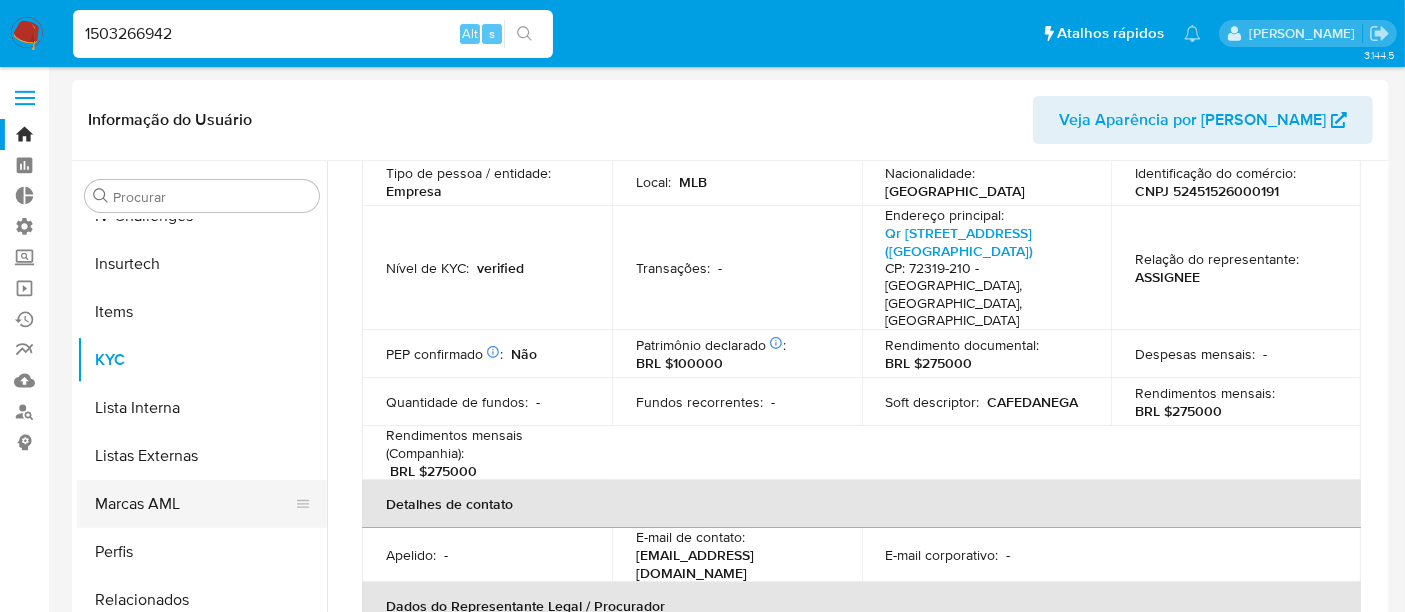 scroll, scrollTop: 333, scrollLeft: 0, axis: vertical 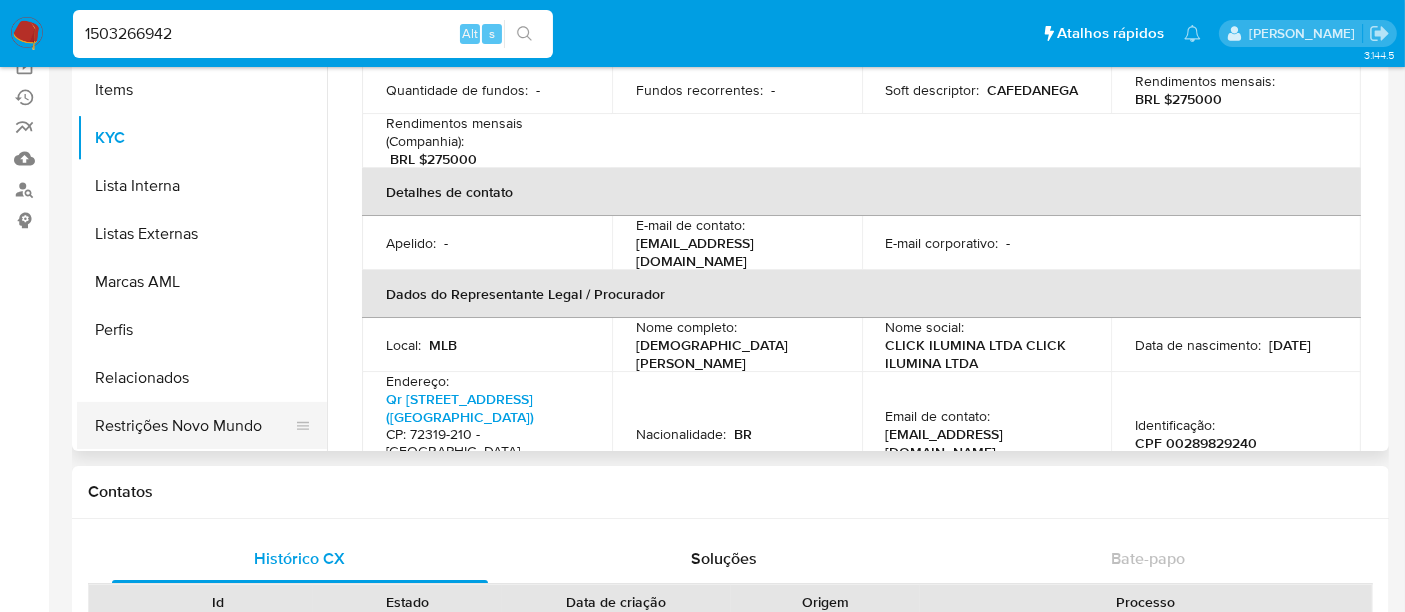click on "Restrições Novo Mundo" at bounding box center [194, 426] 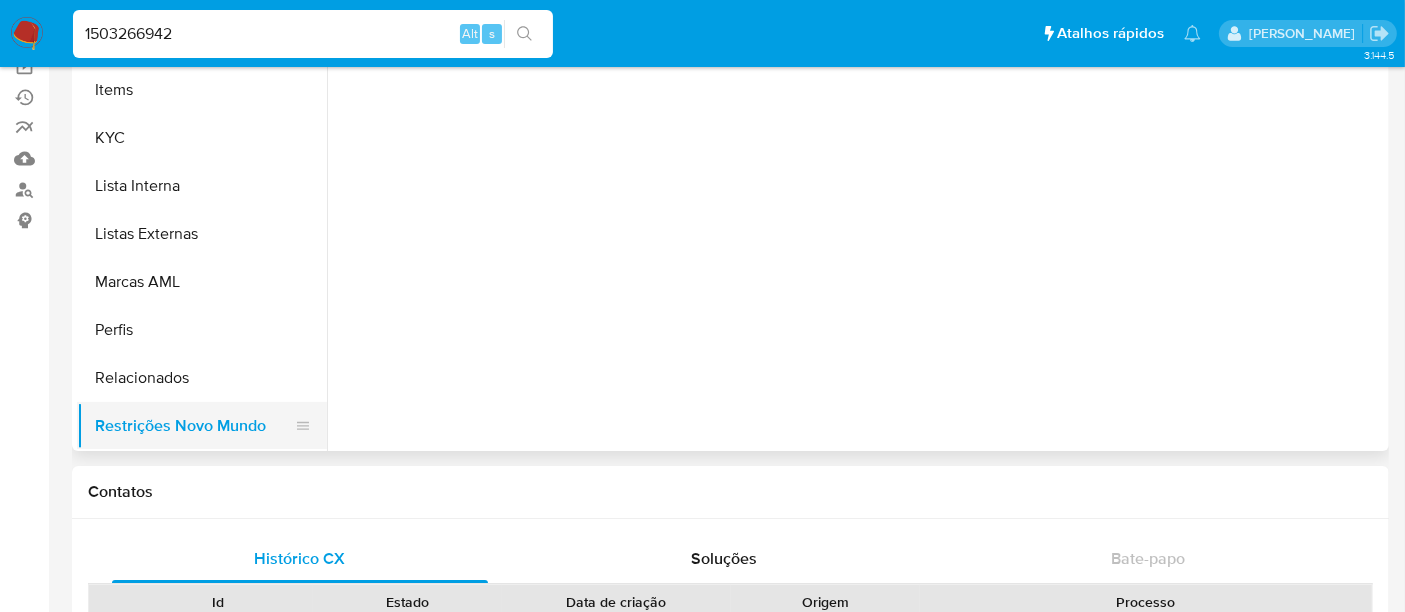 scroll, scrollTop: 0, scrollLeft: 0, axis: both 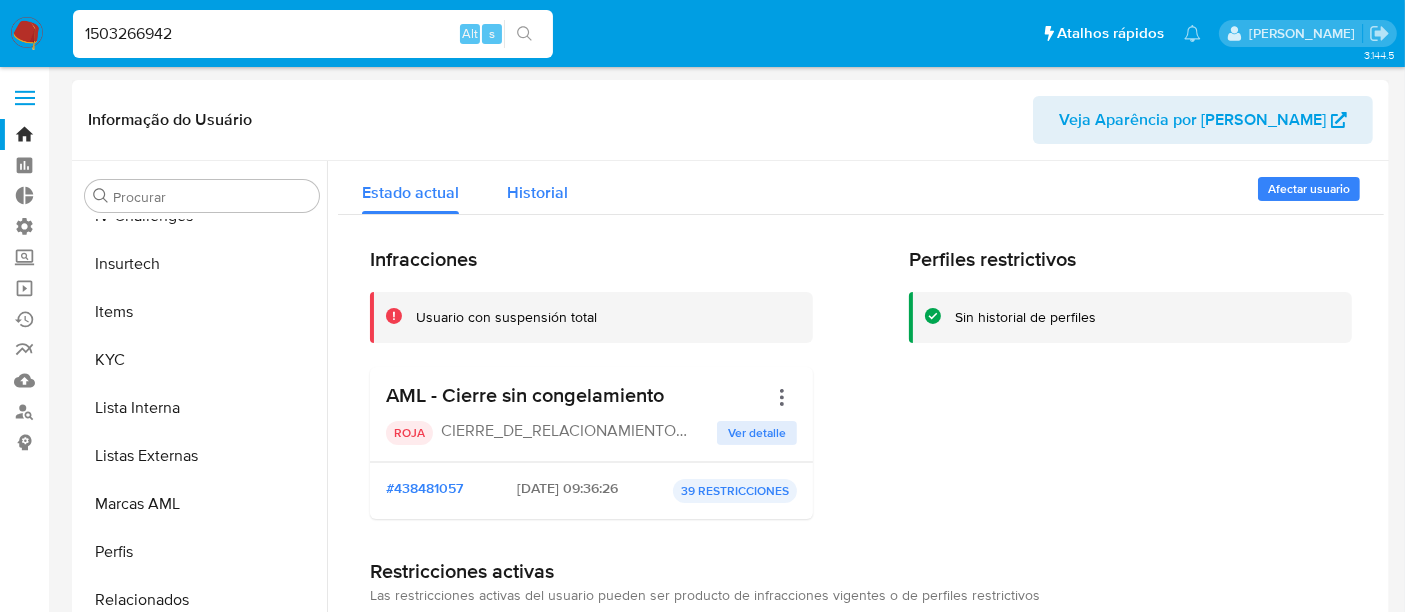 click on "Historial" at bounding box center (537, 192) 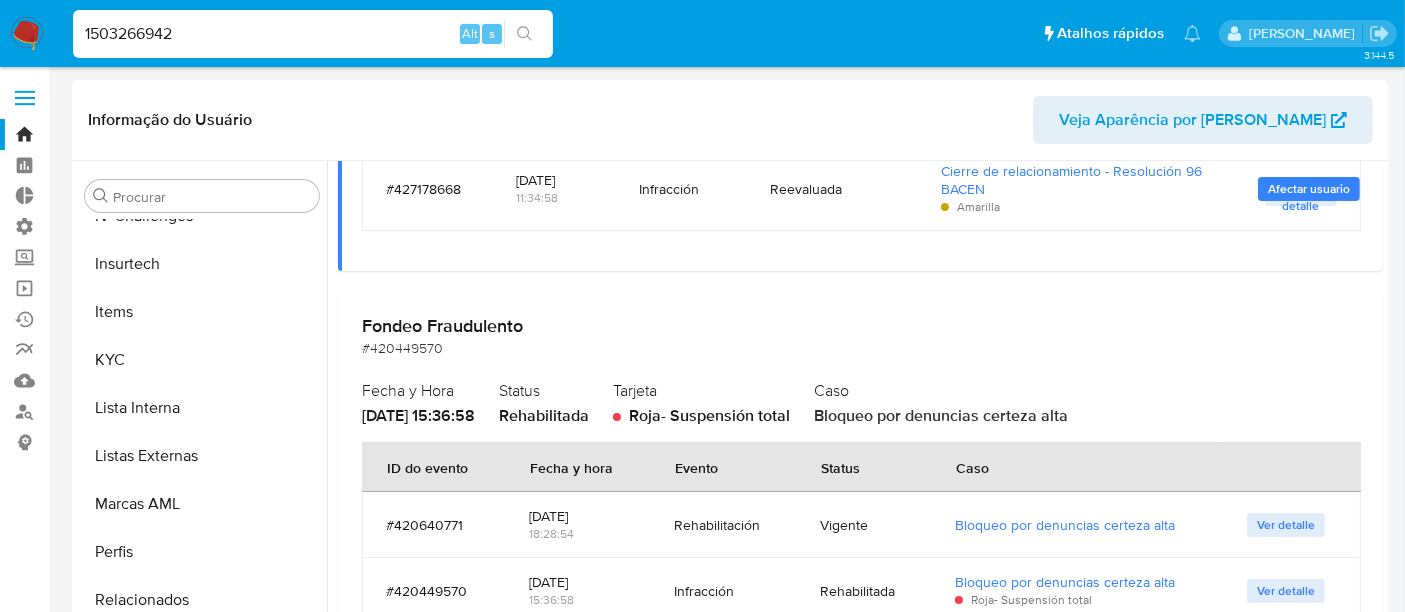 scroll, scrollTop: 1000, scrollLeft: 0, axis: vertical 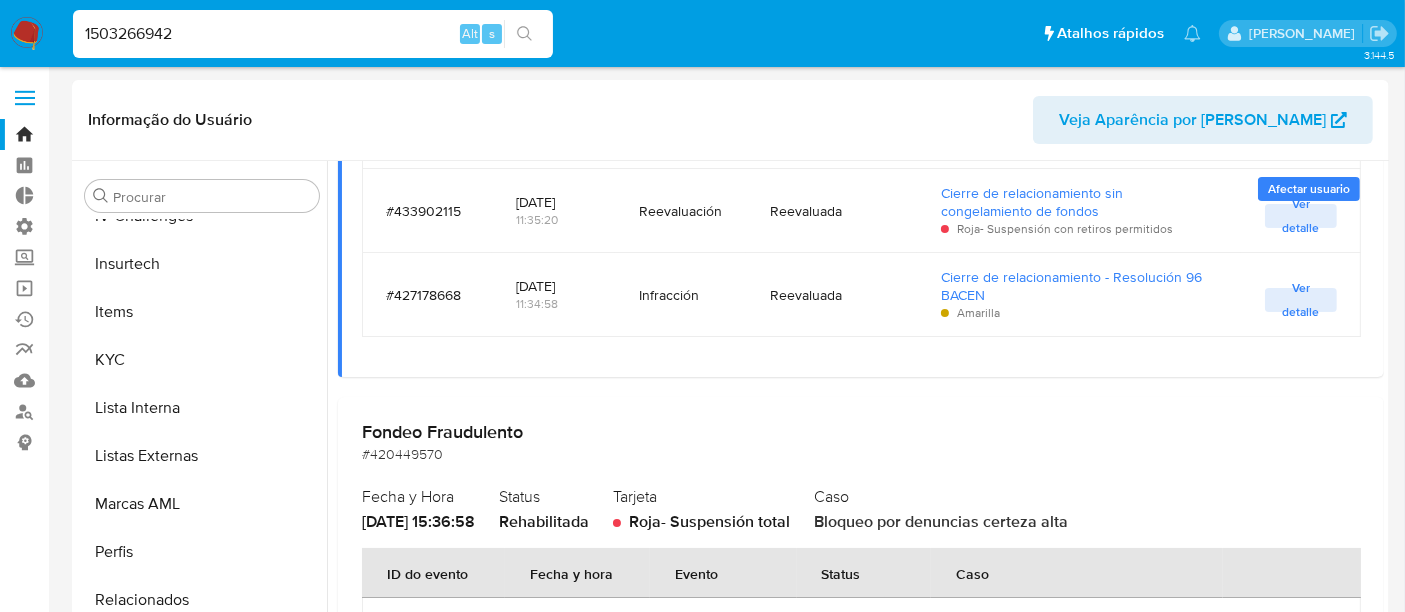 drag, startPoint x: 182, startPoint y: 41, endPoint x: 0, endPoint y: 43, distance: 182.01099 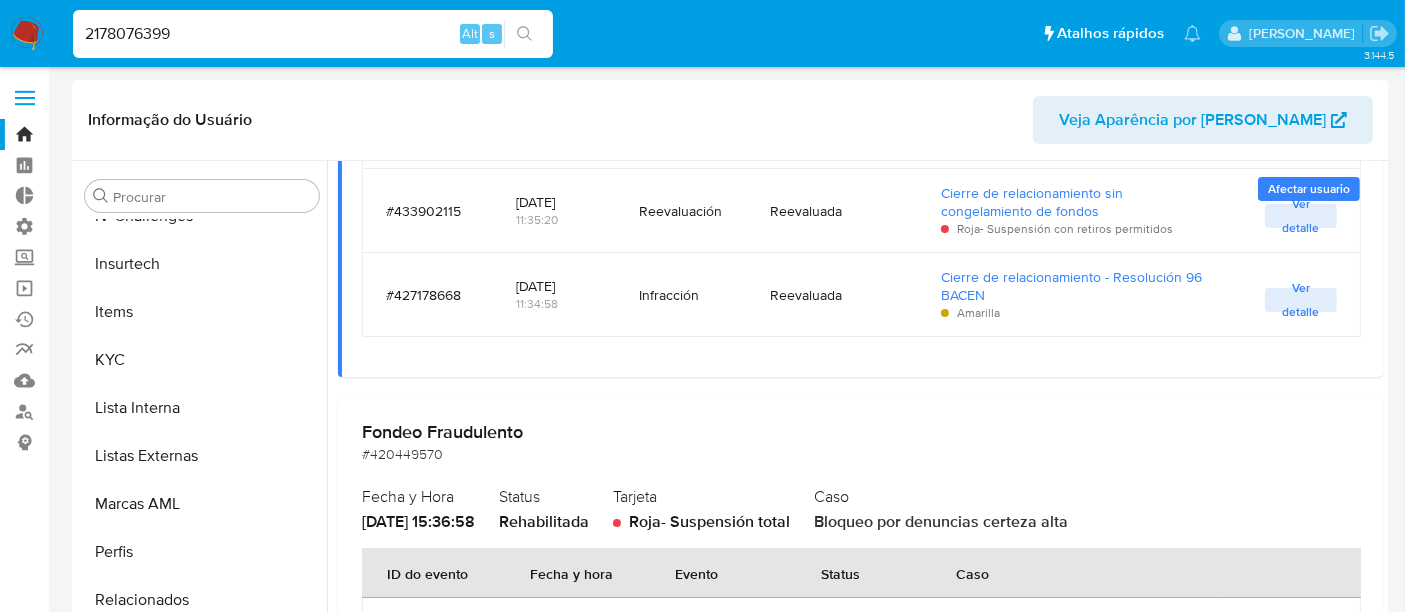 type on "2178076399" 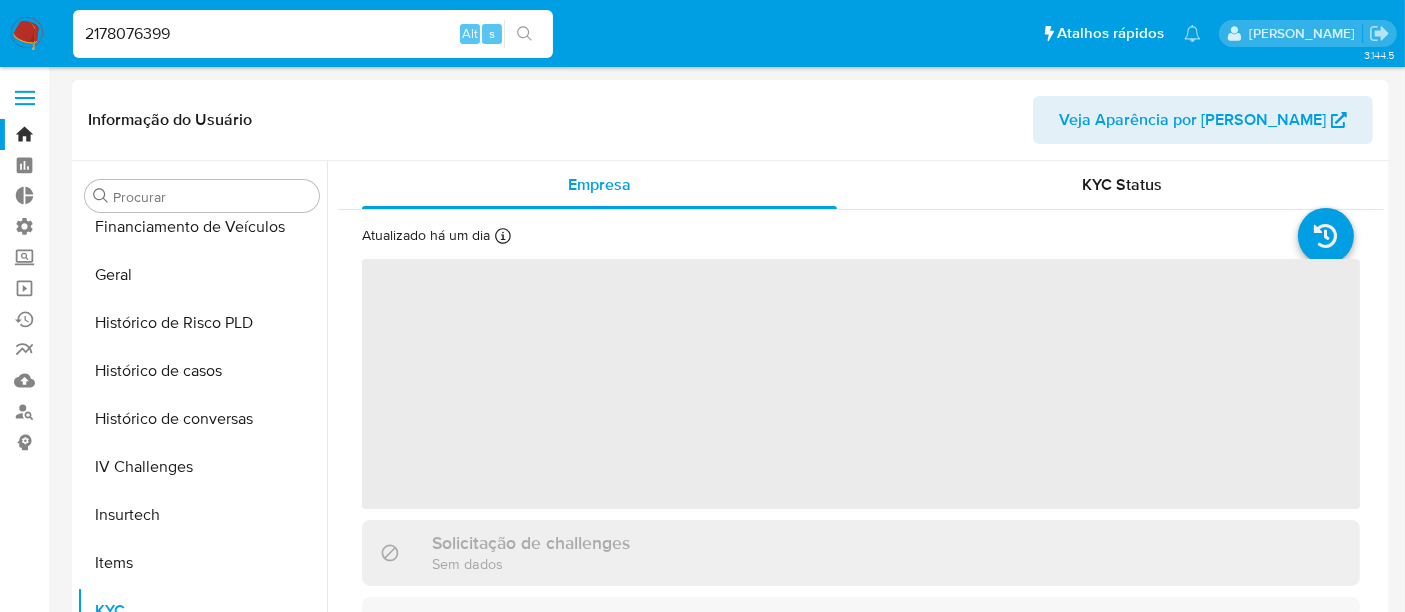 scroll, scrollTop: 844, scrollLeft: 0, axis: vertical 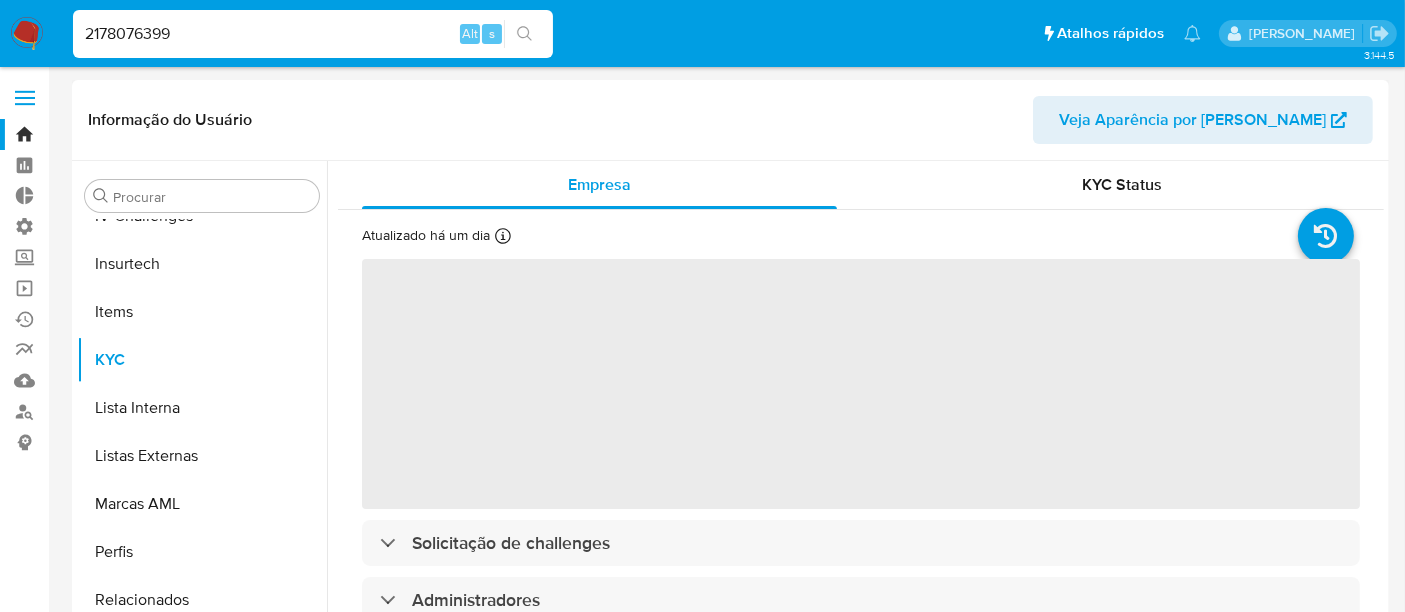 select on "10" 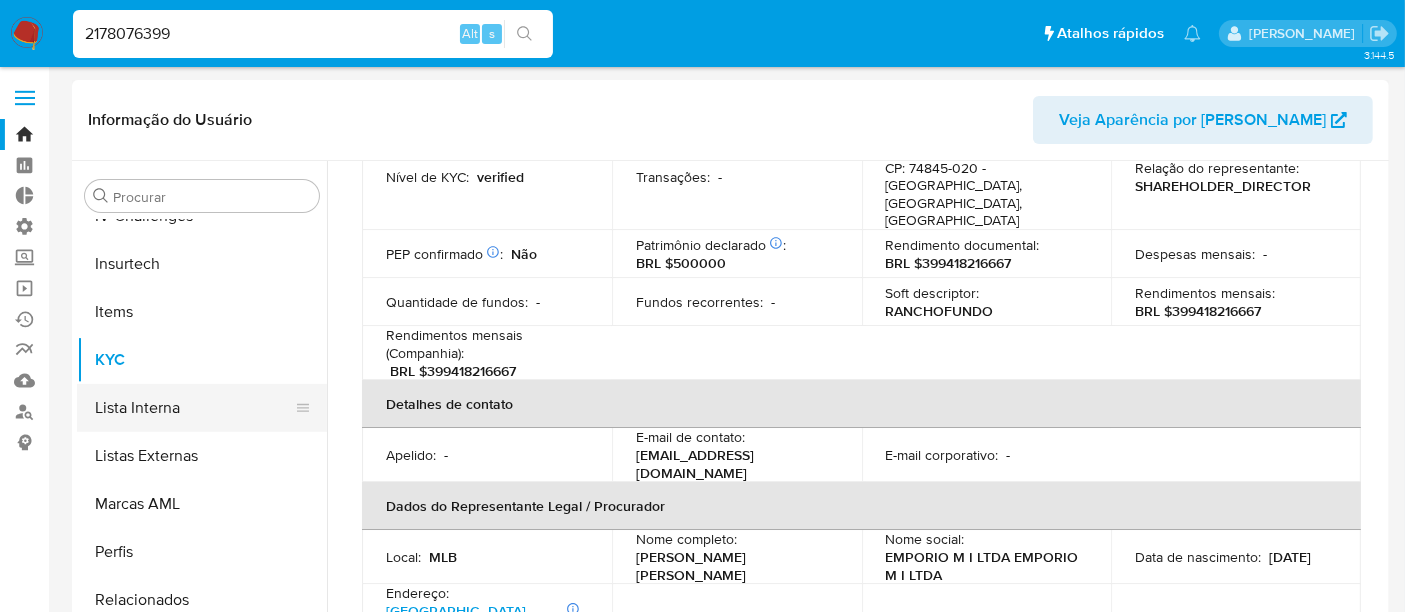 scroll, scrollTop: 333, scrollLeft: 0, axis: vertical 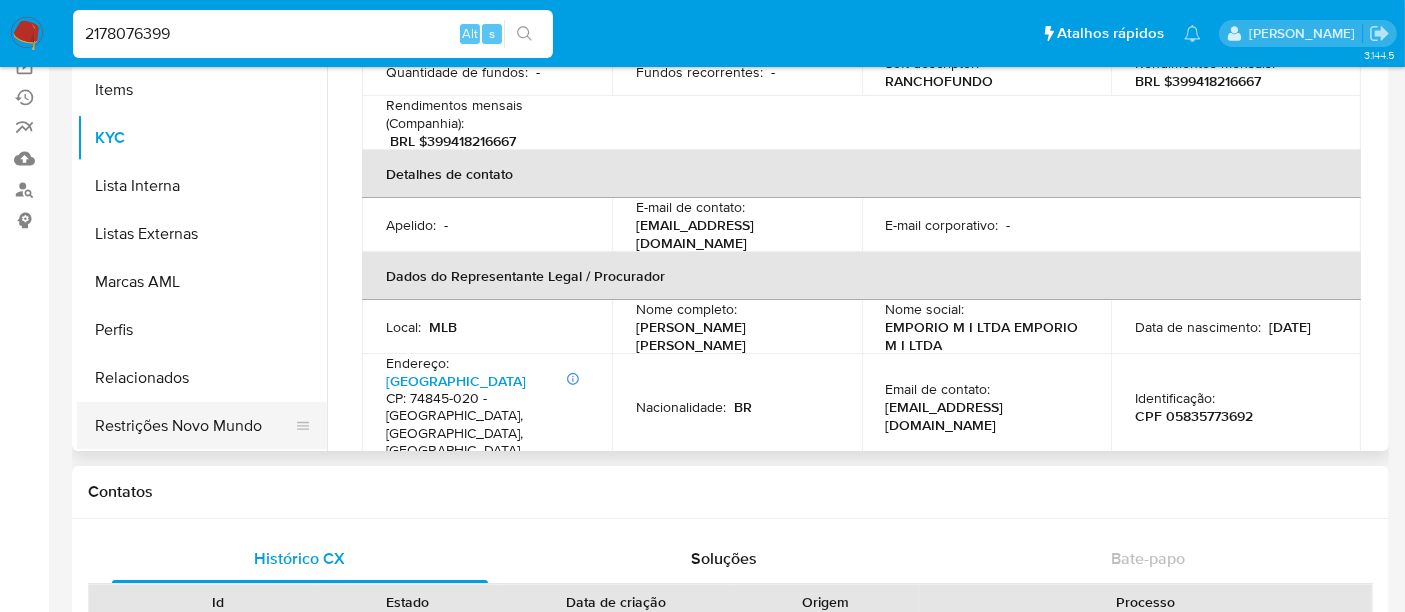 click on "Restrições Novo Mundo" at bounding box center (194, 426) 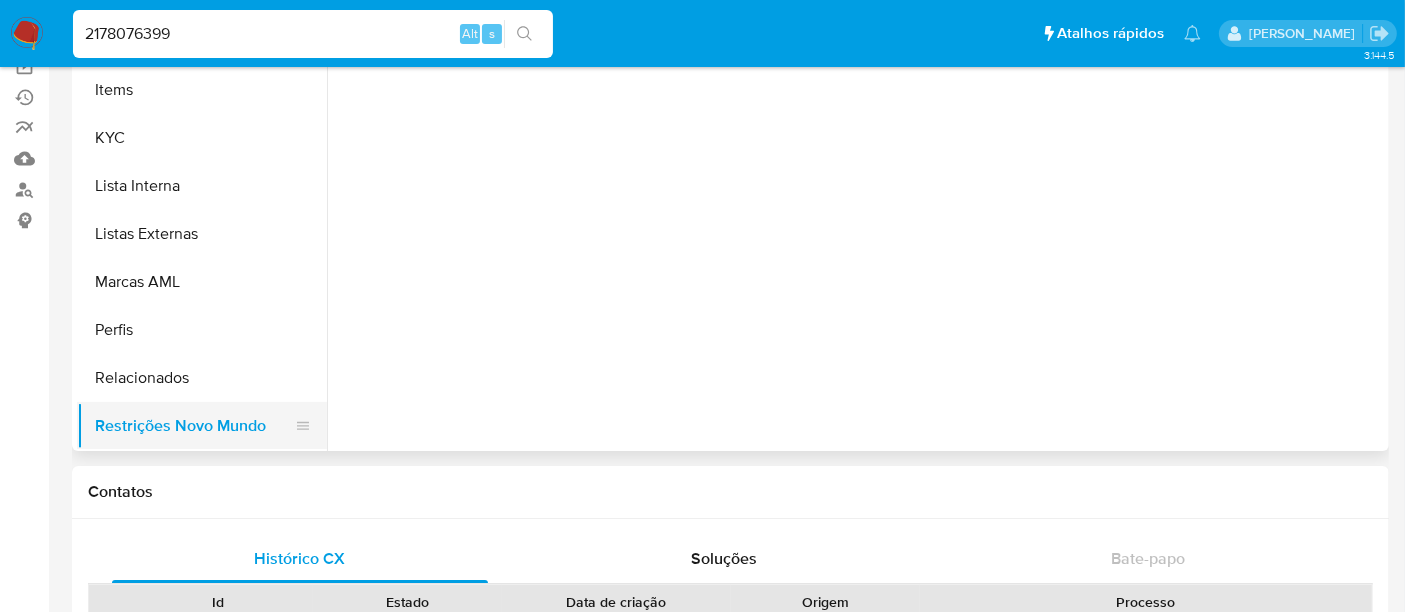 scroll, scrollTop: 0, scrollLeft: 0, axis: both 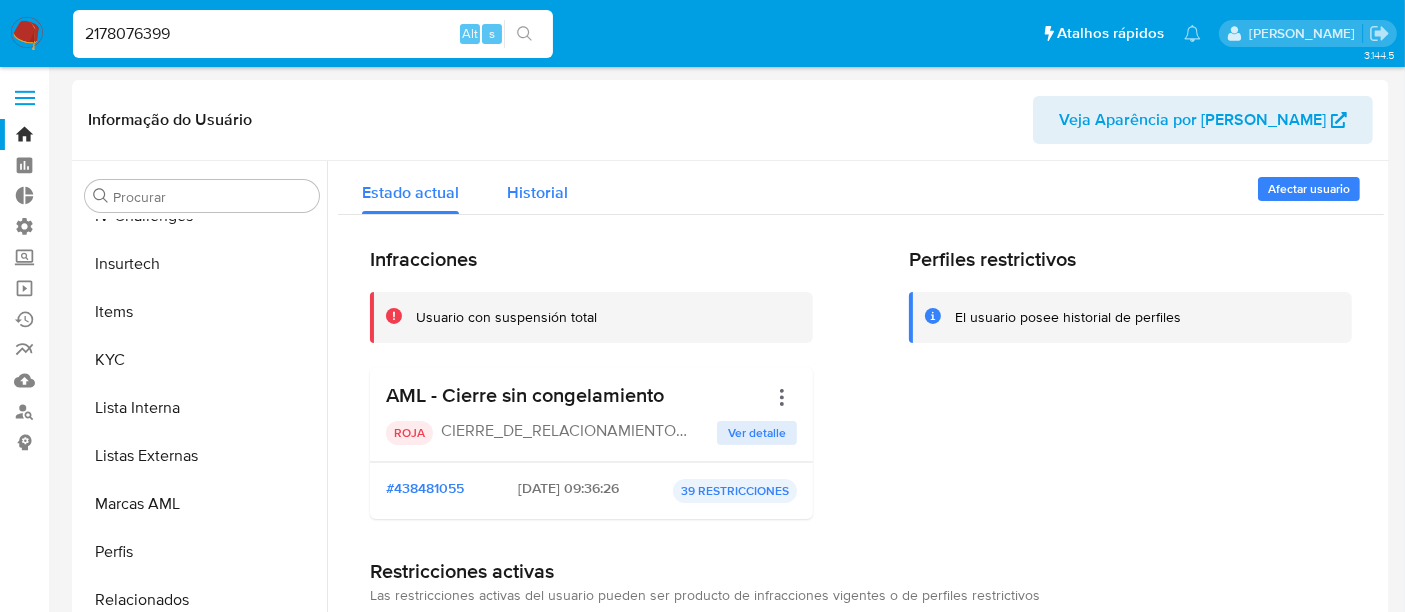 click on "Historial" at bounding box center (537, 192) 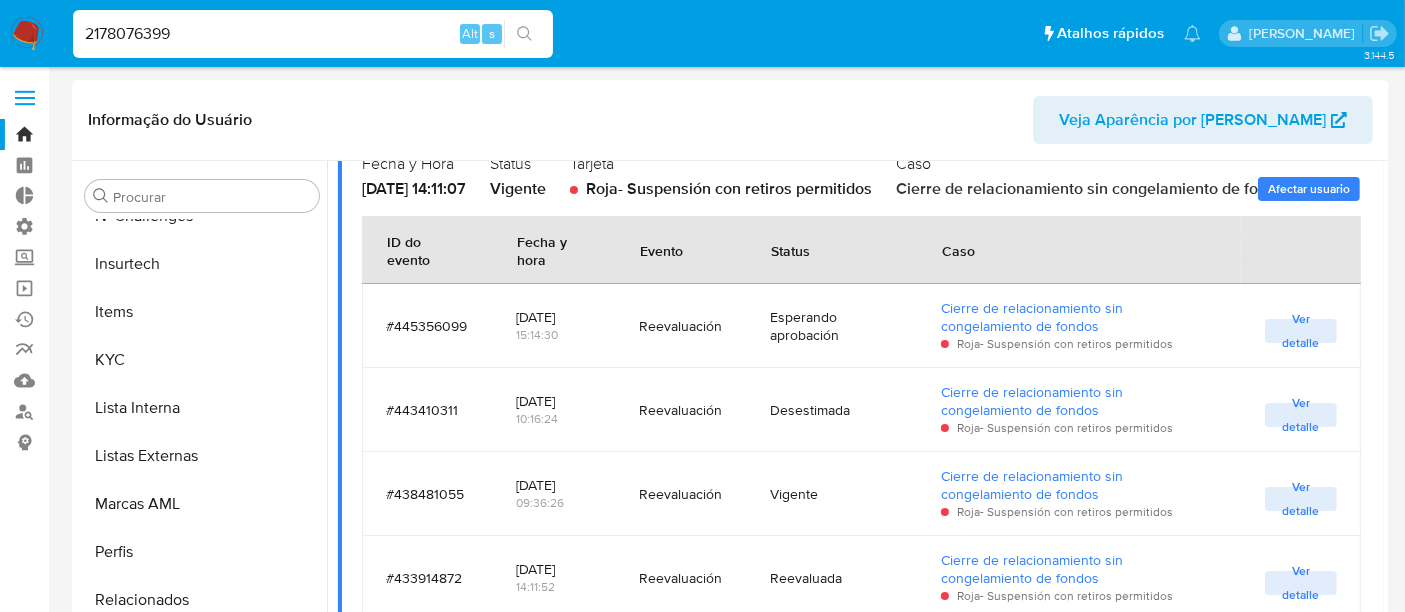 scroll, scrollTop: 318, scrollLeft: 0, axis: vertical 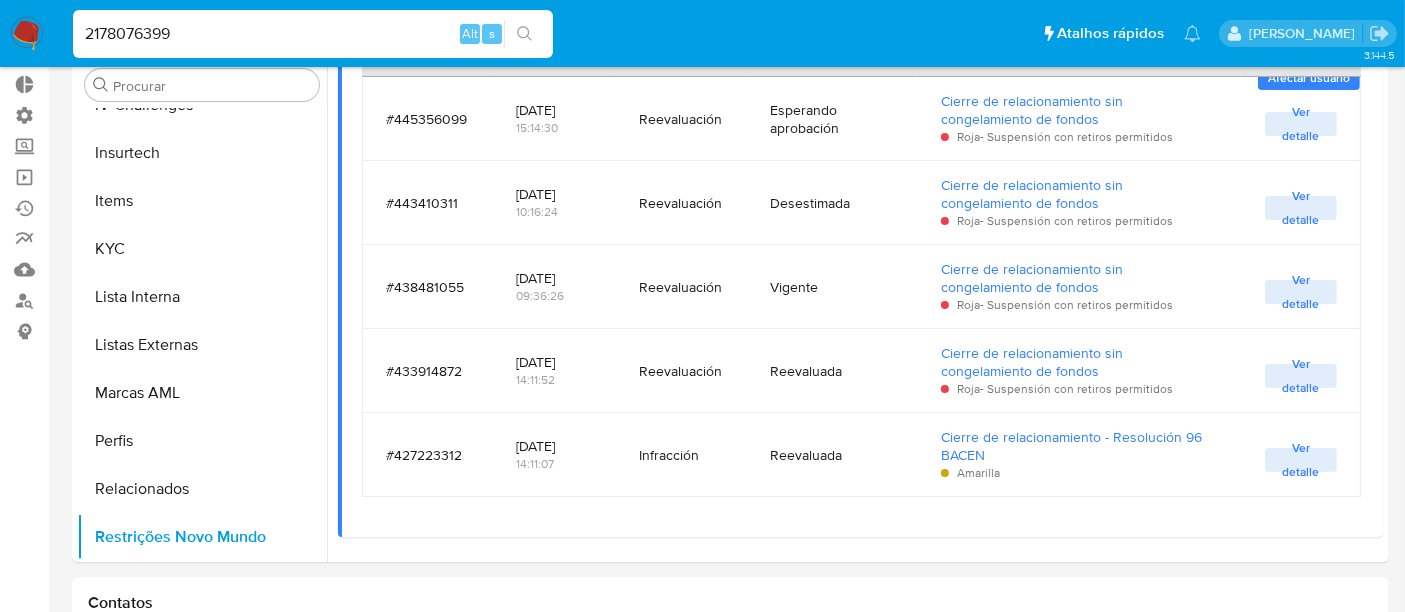 drag, startPoint x: 244, startPoint y: 32, endPoint x: 0, endPoint y: 32, distance: 244 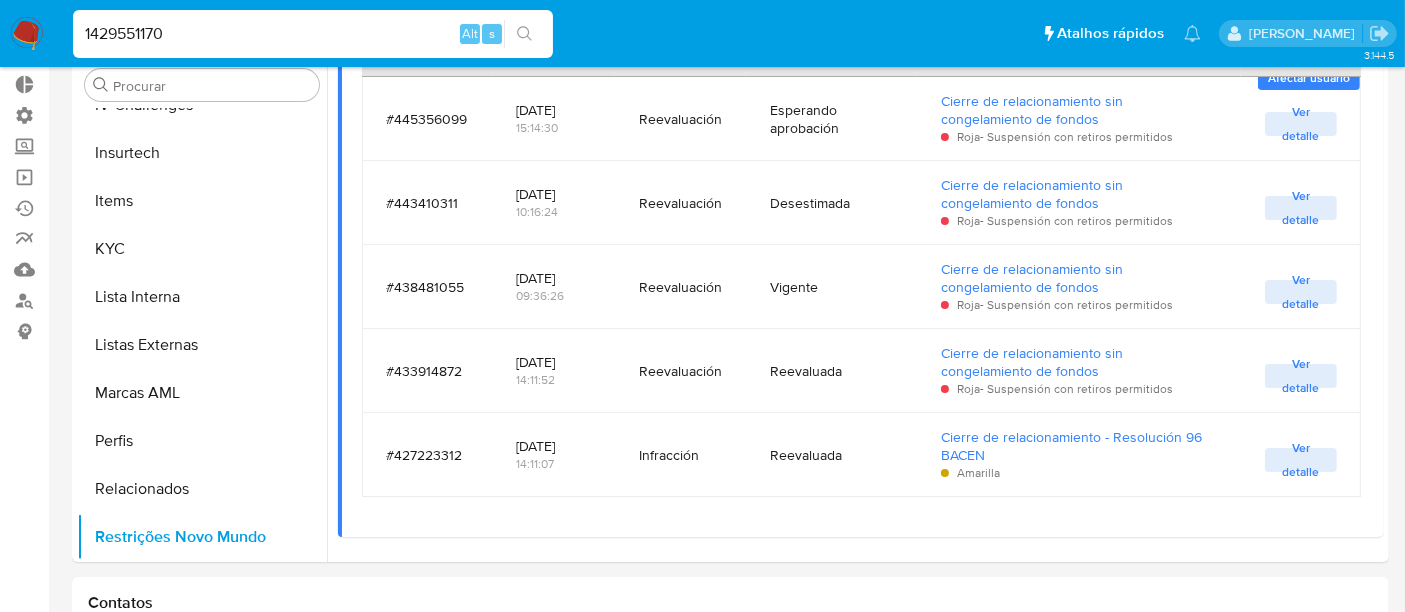 type on "1429551170" 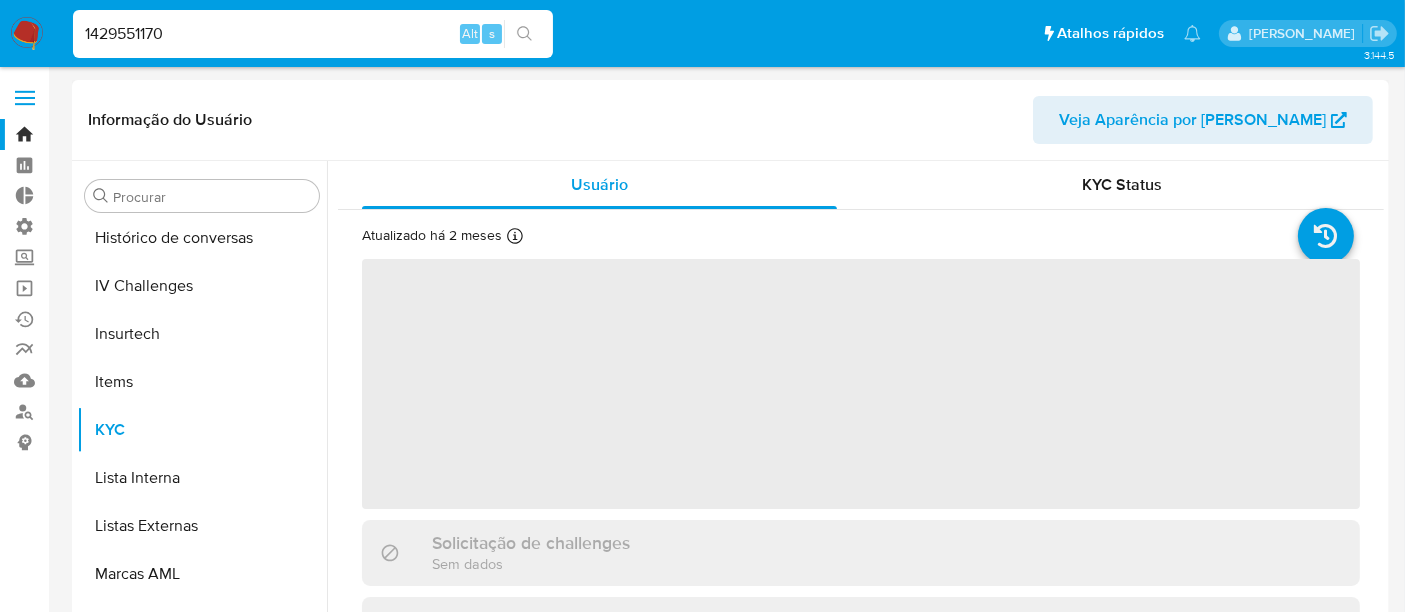 scroll, scrollTop: 844, scrollLeft: 0, axis: vertical 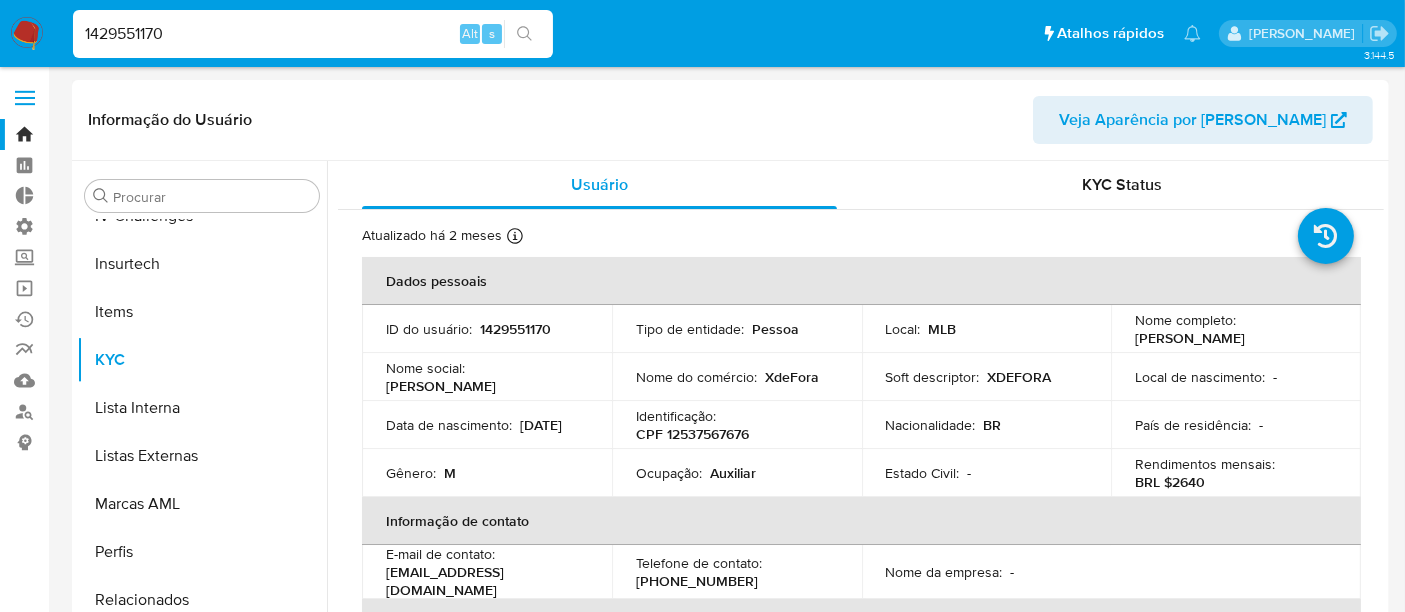 select on "10" 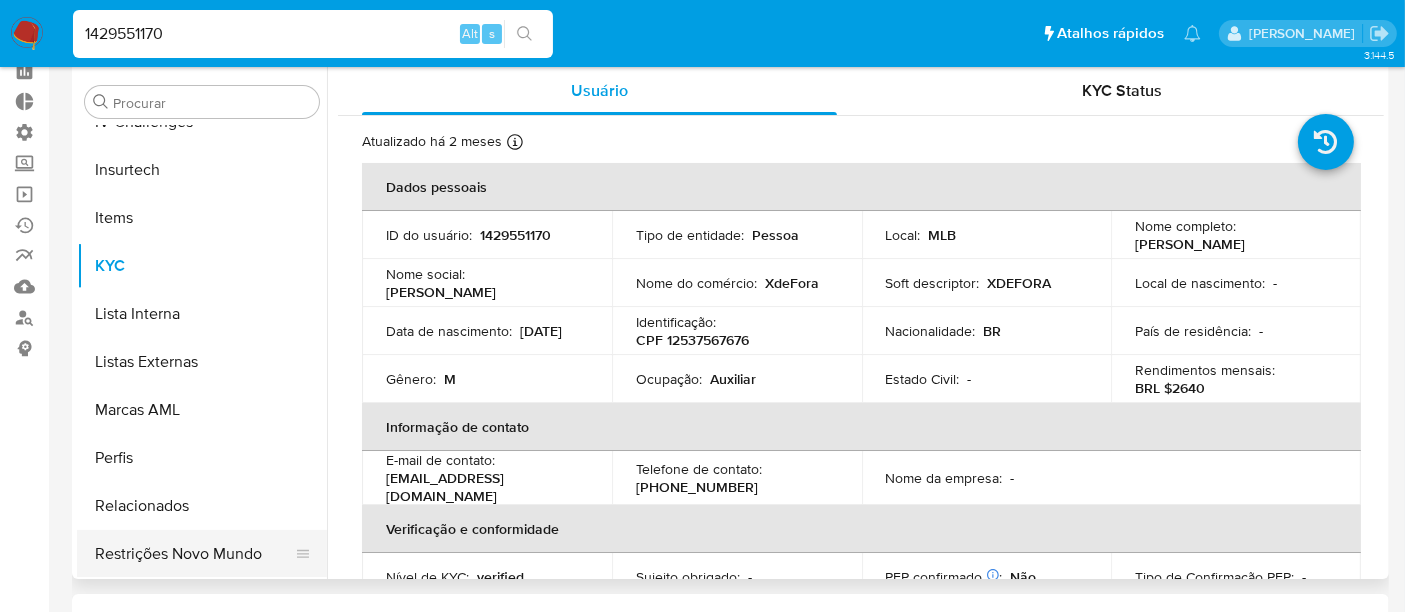 scroll, scrollTop: 222, scrollLeft: 0, axis: vertical 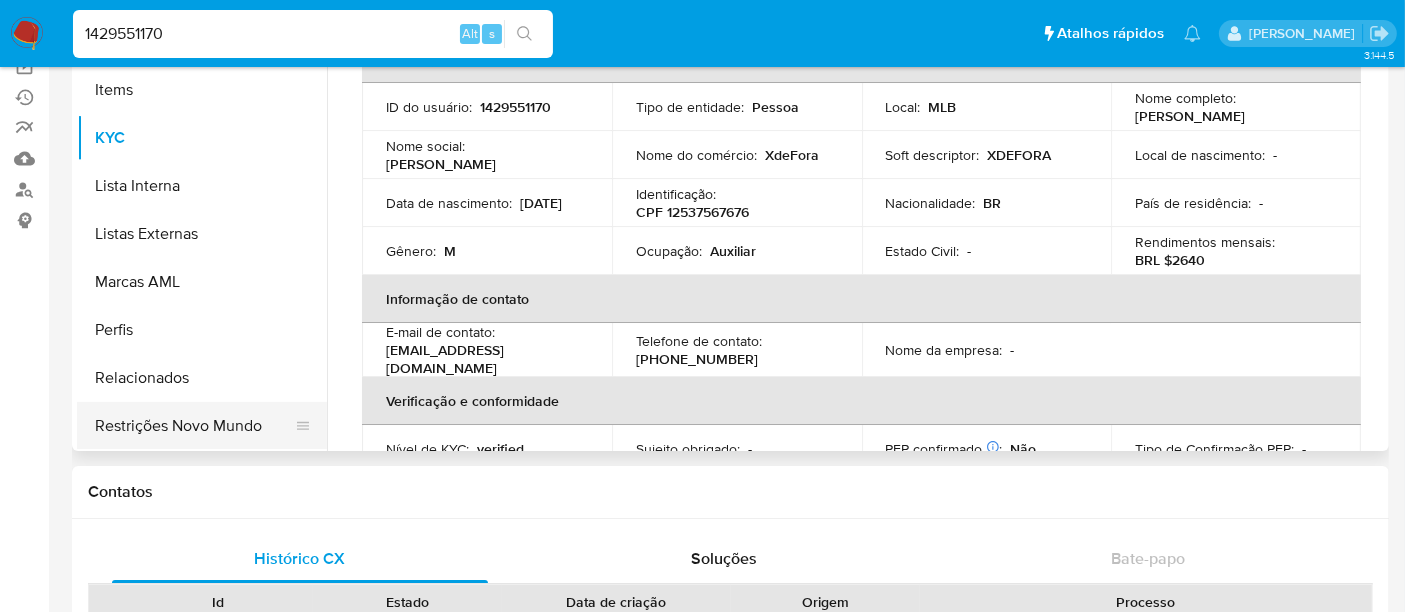 click on "Restrições Novo Mundo" at bounding box center [194, 426] 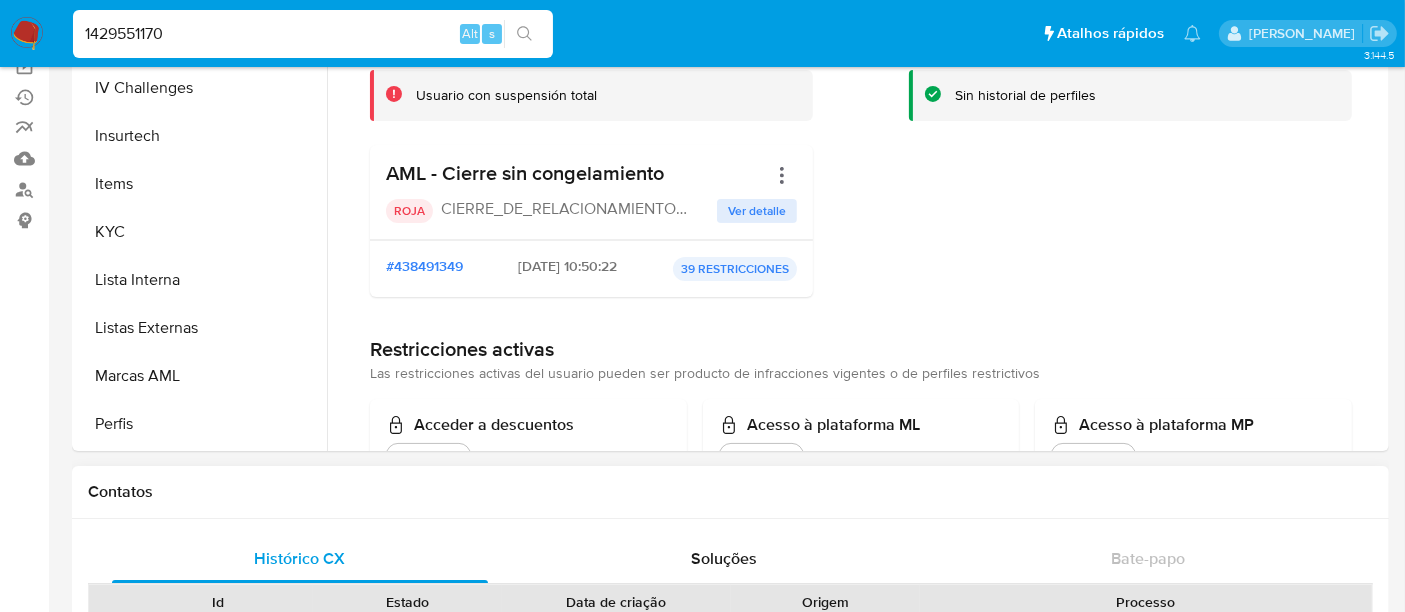 scroll, scrollTop: 622, scrollLeft: 0, axis: vertical 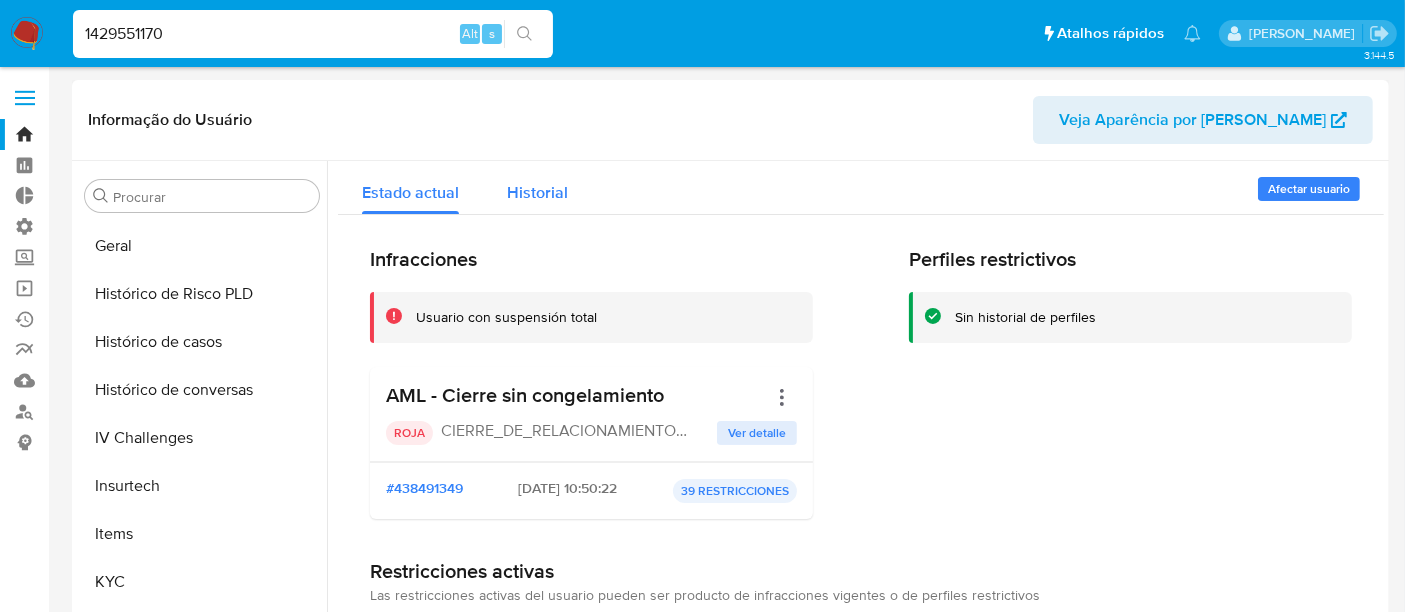 click on "Historial" at bounding box center (537, 192) 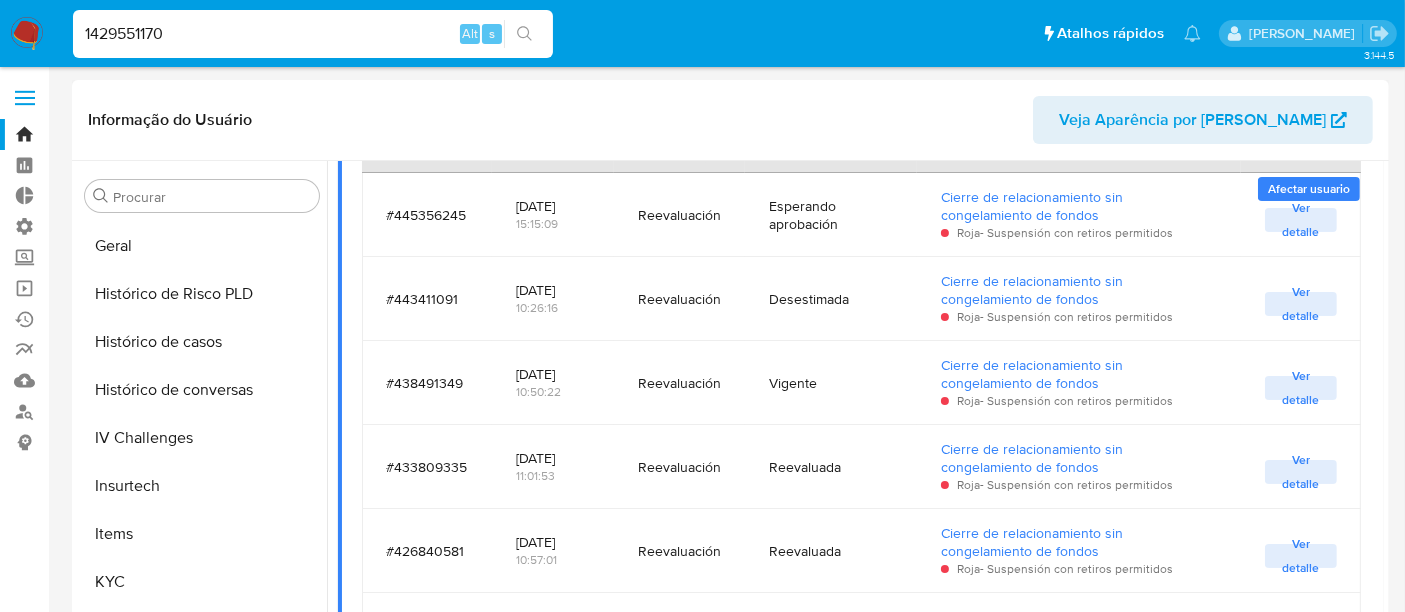 scroll, scrollTop: 402, scrollLeft: 0, axis: vertical 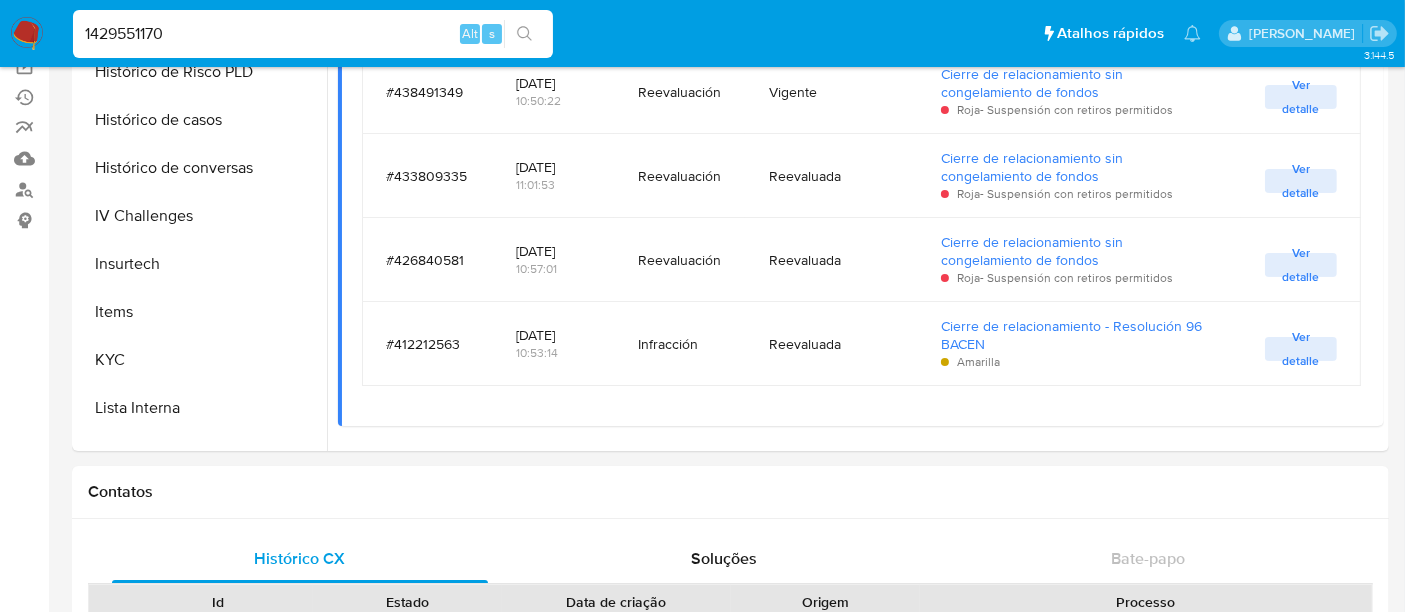 drag, startPoint x: 208, startPoint y: 35, endPoint x: 0, endPoint y: 41, distance: 208.08652 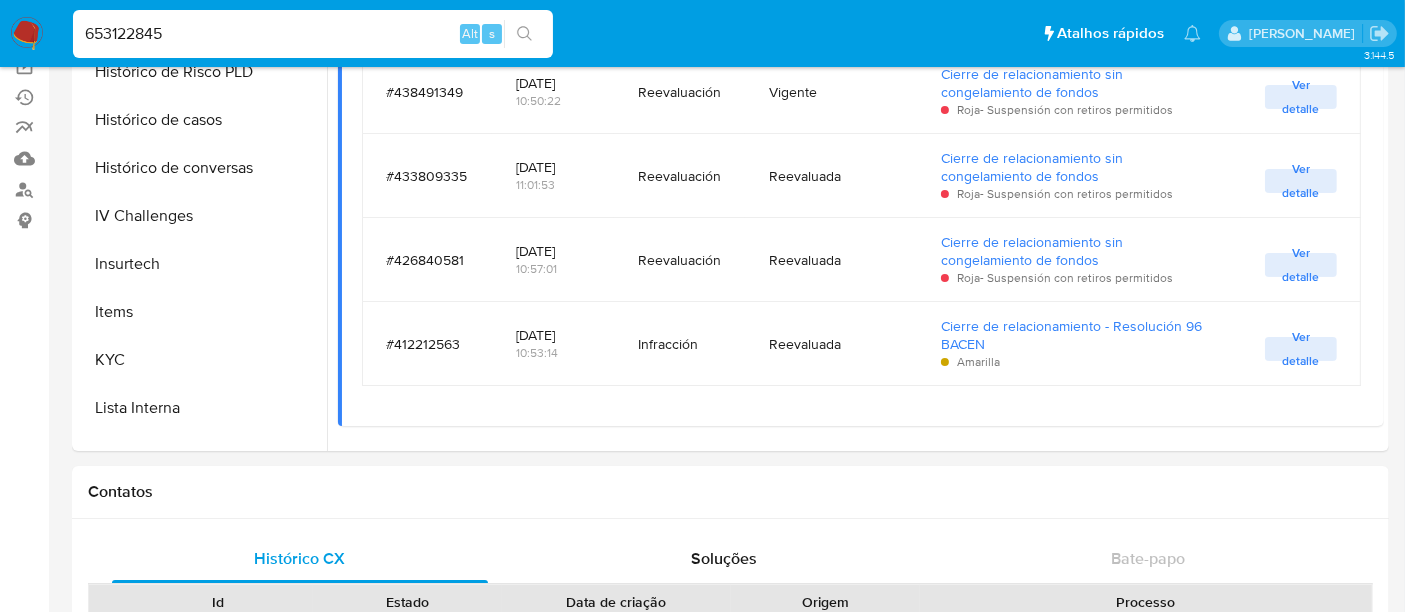 type on "653122845" 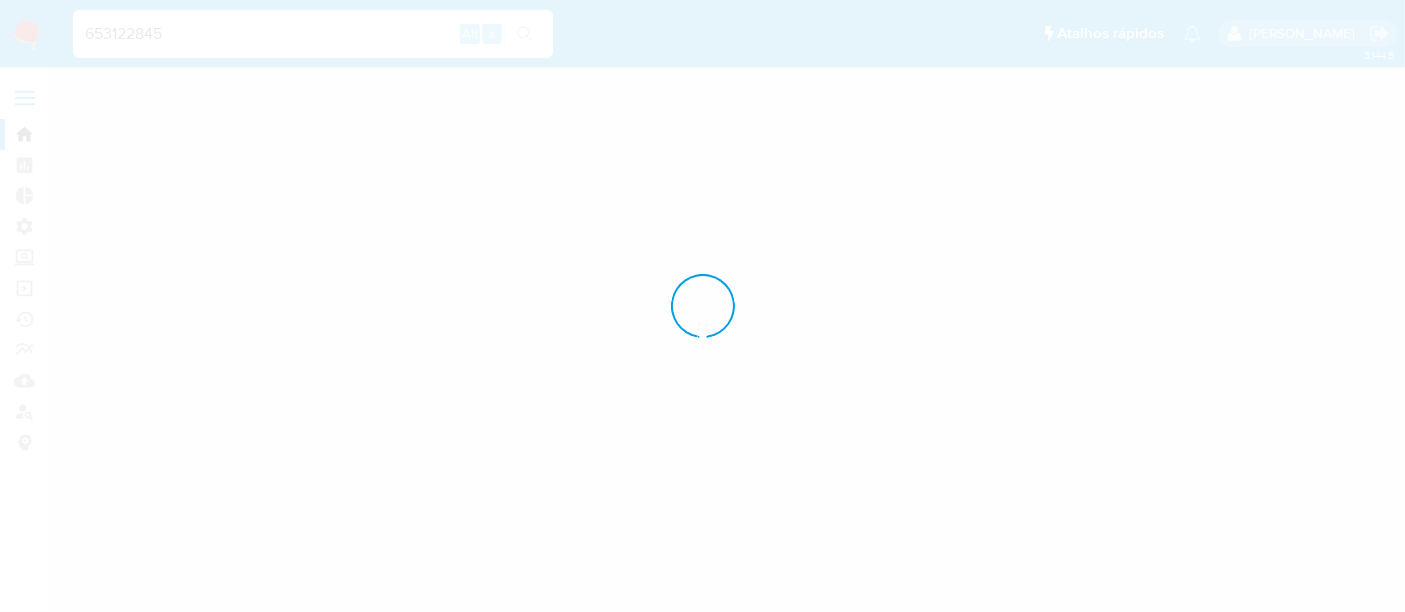 scroll, scrollTop: 0, scrollLeft: 0, axis: both 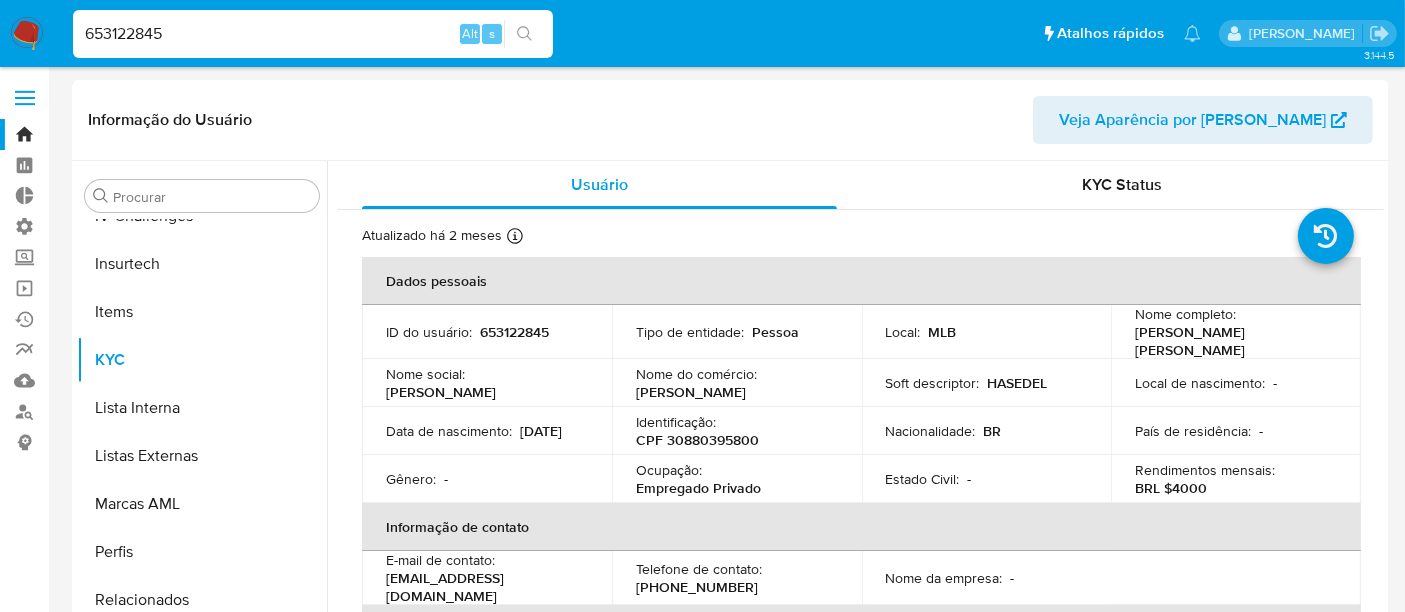 select on "10" 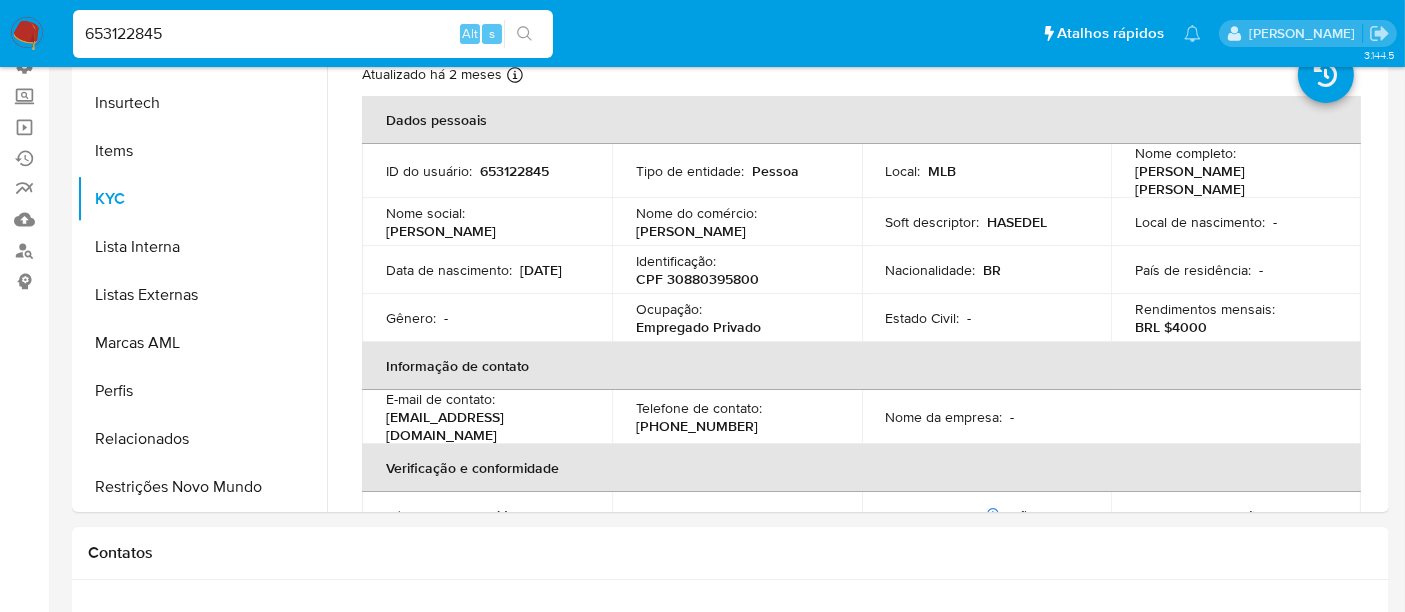 scroll, scrollTop: 222, scrollLeft: 0, axis: vertical 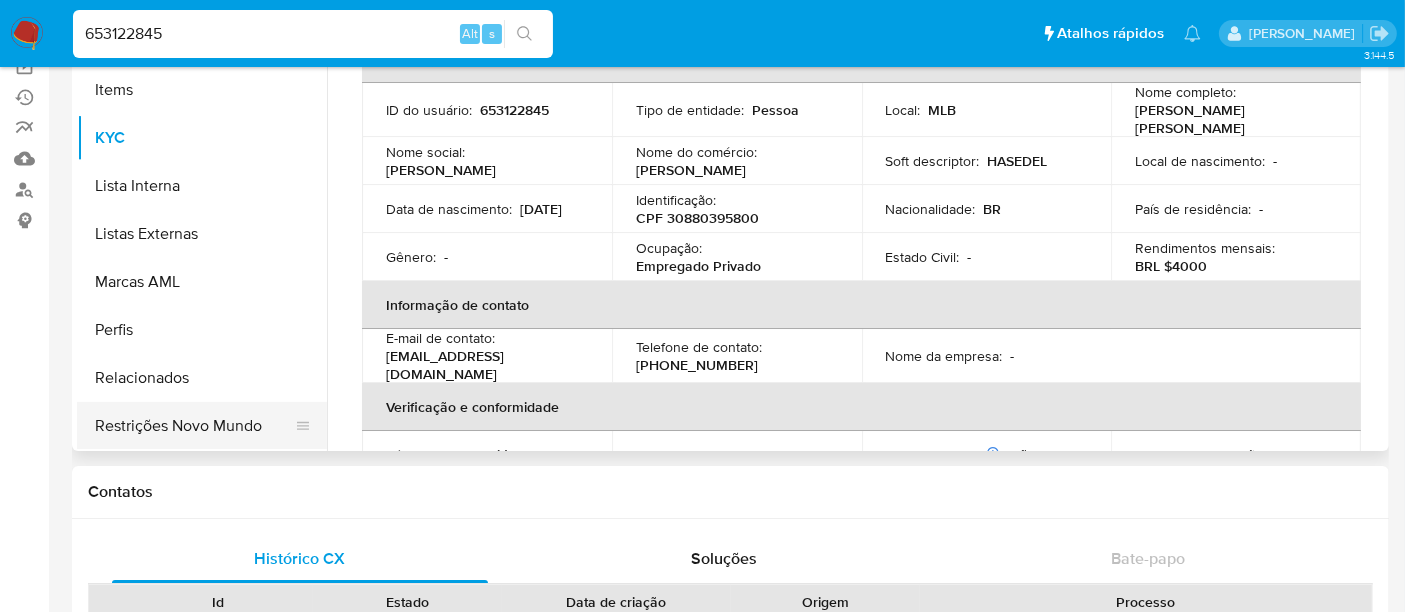 click on "Restrições Novo Mundo" at bounding box center (194, 426) 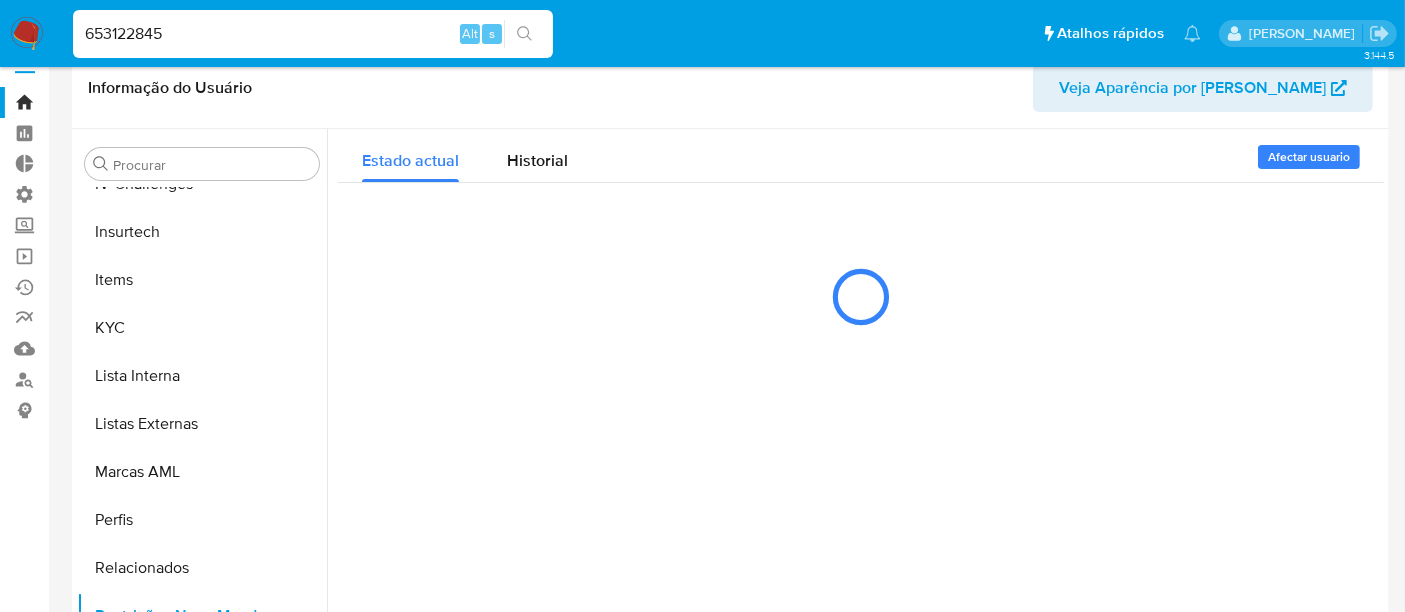 scroll, scrollTop: 0, scrollLeft: 0, axis: both 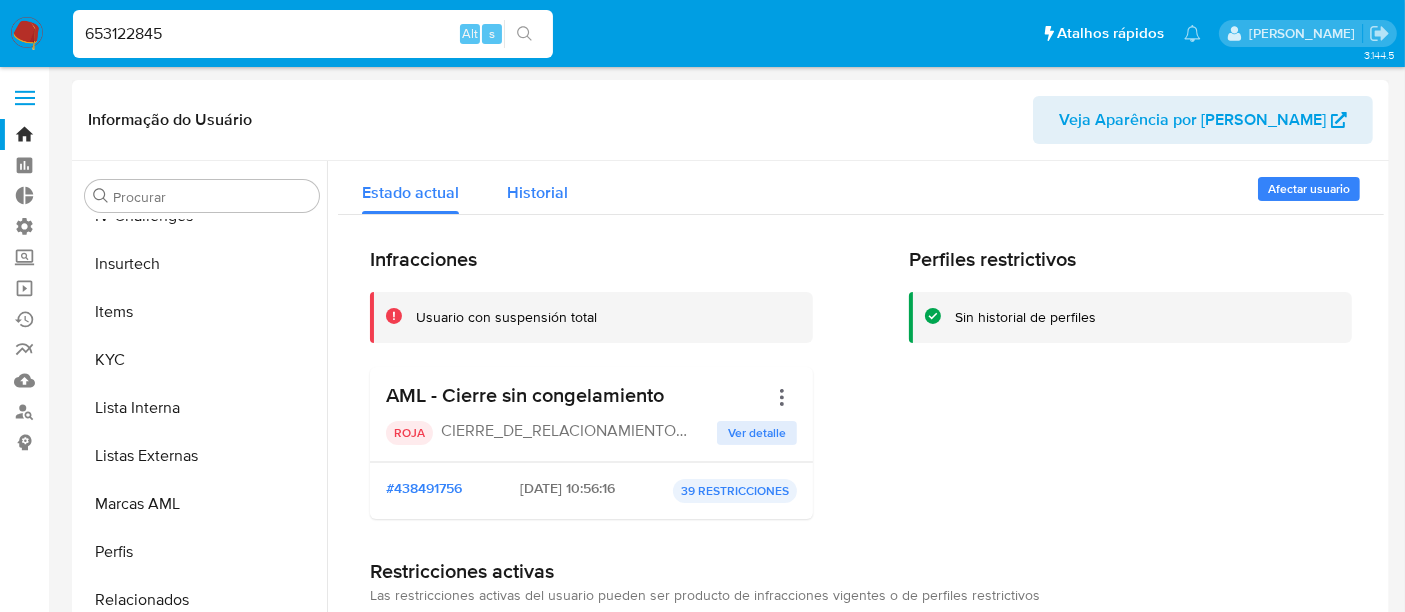 click on "Historial" at bounding box center (537, 187) 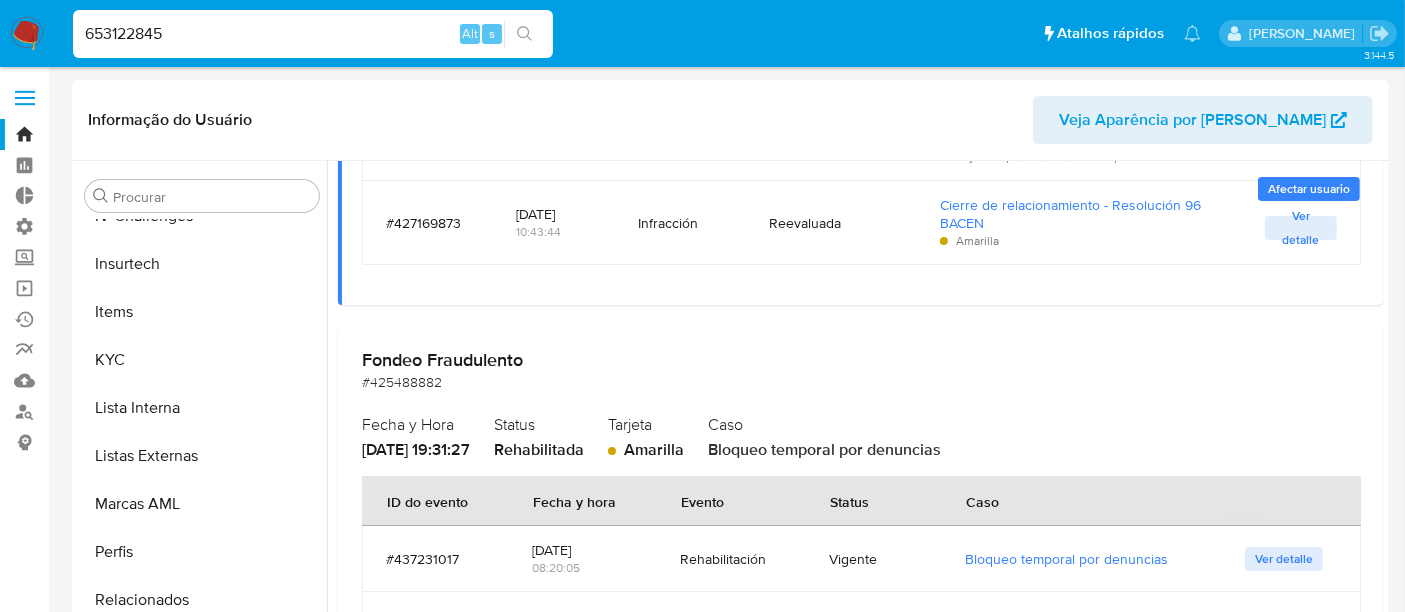 scroll, scrollTop: 711, scrollLeft: 0, axis: vertical 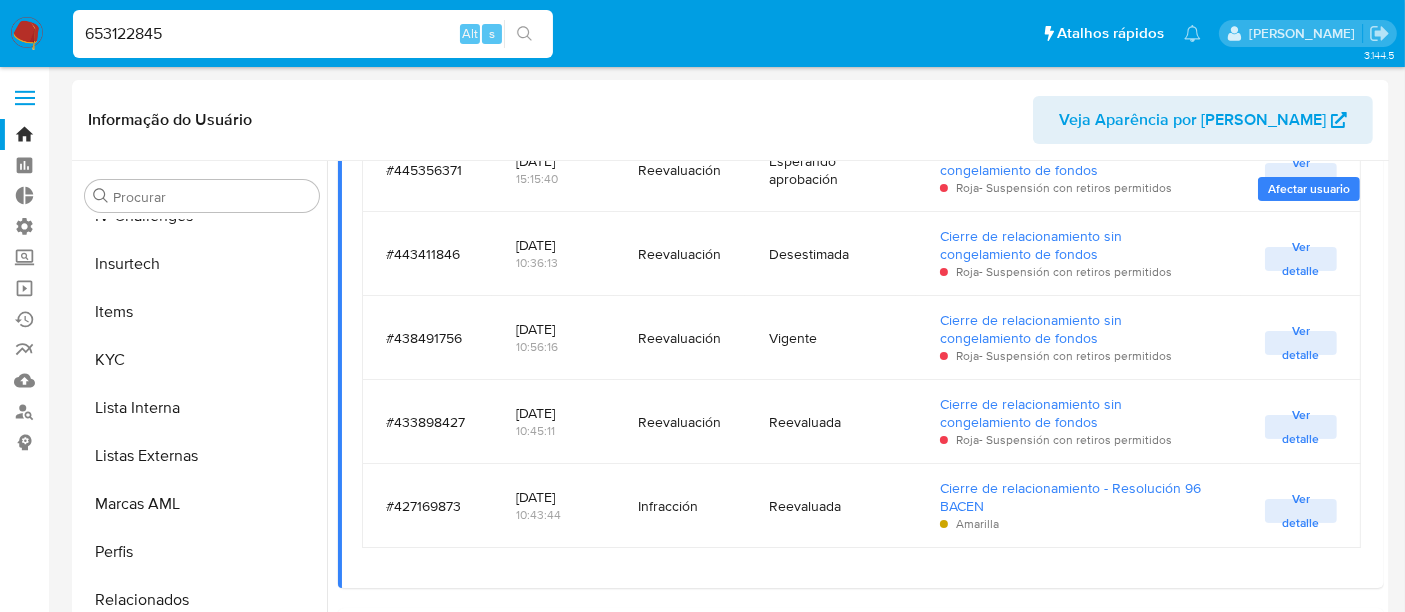 drag, startPoint x: 185, startPoint y: 30, endPoint x: 0, endPoint y: 30, distance: 185 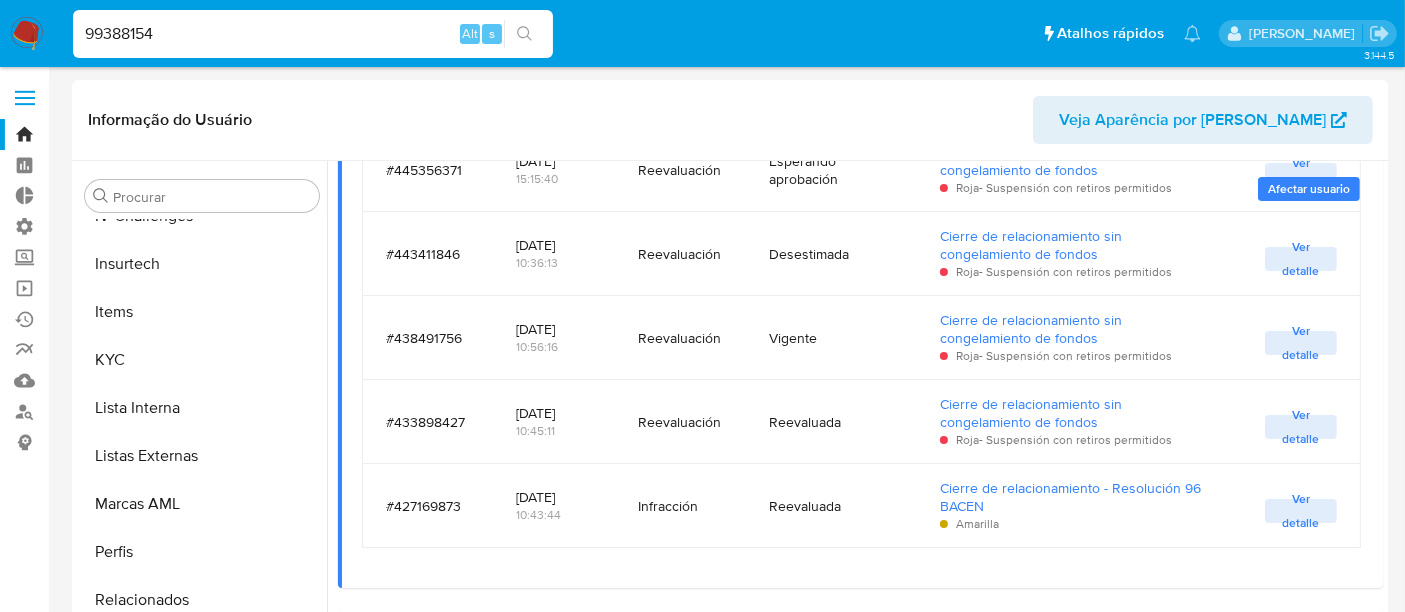 type on "99388154" 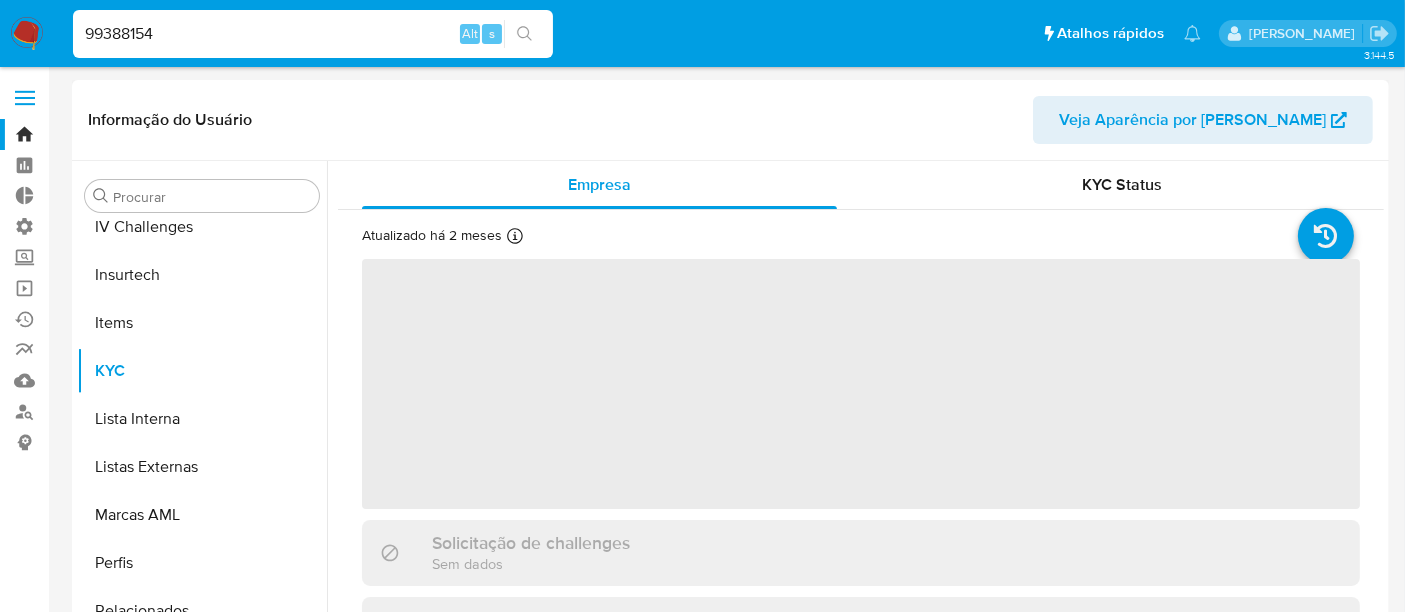 scroll, scrollTop: 844, scrollLeft: 0, axis: vertical 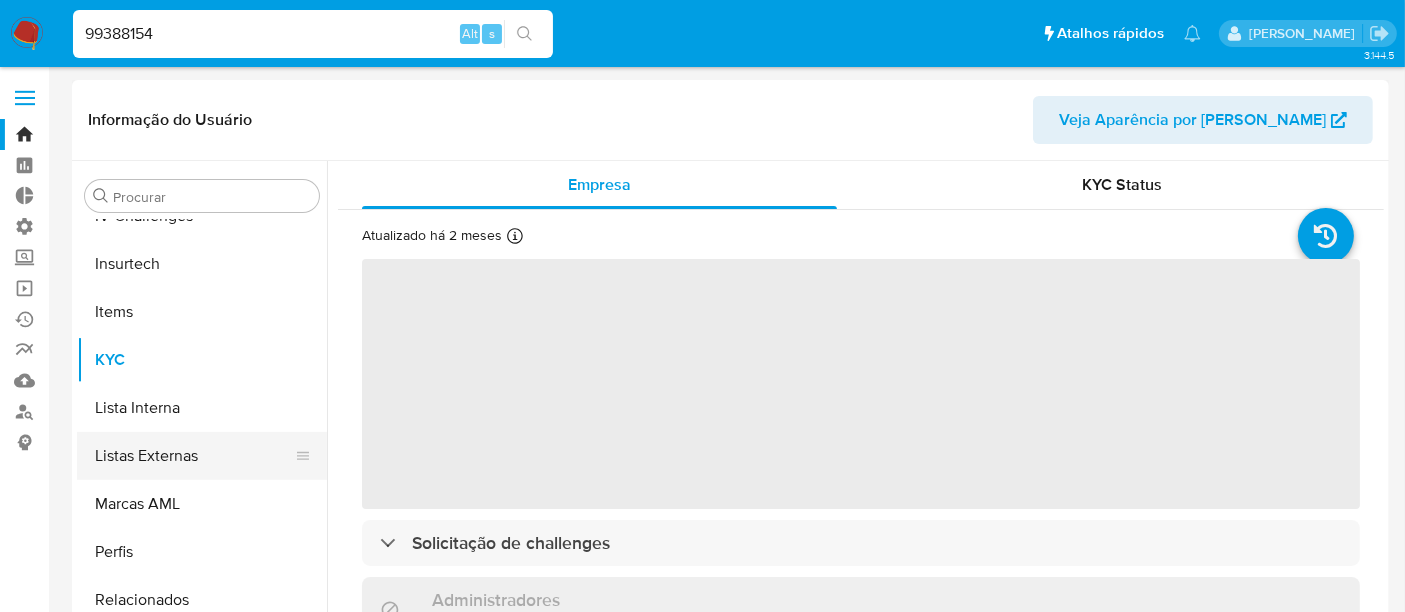 select on "10" 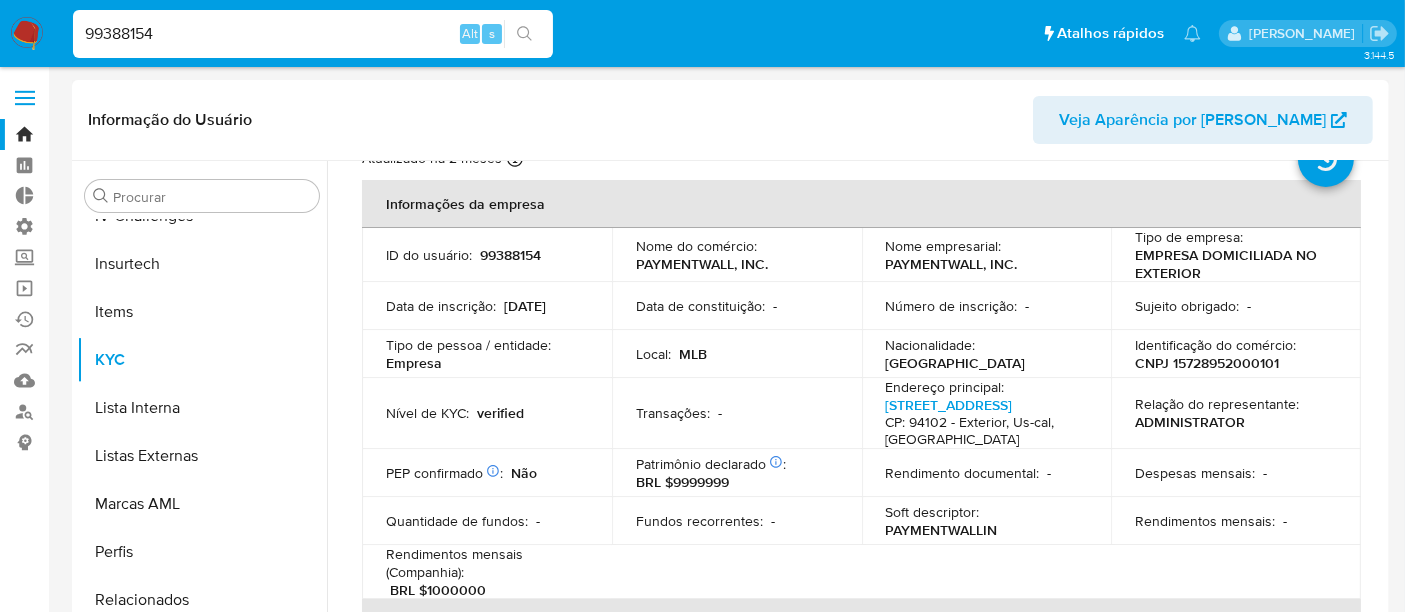 scroll, scrollTop: 111, scrollLeft: 0, axis: vertical 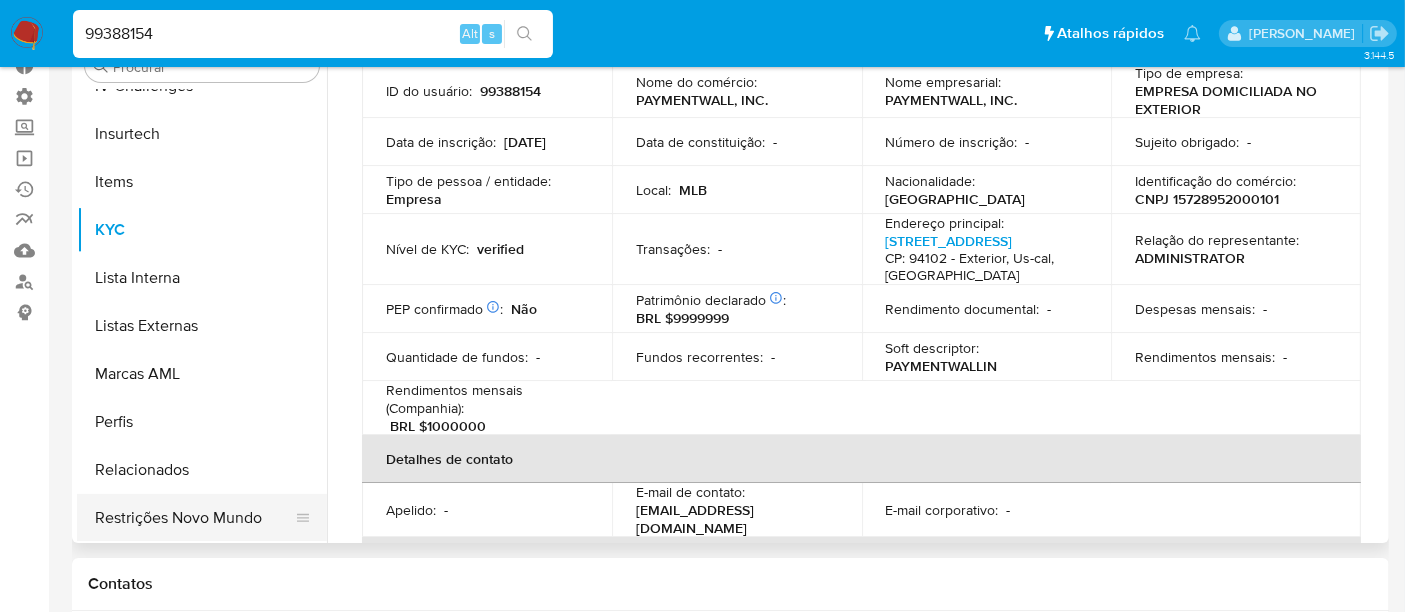 click on "Restrições Novo Mundo" at bounding box center (194, 518) 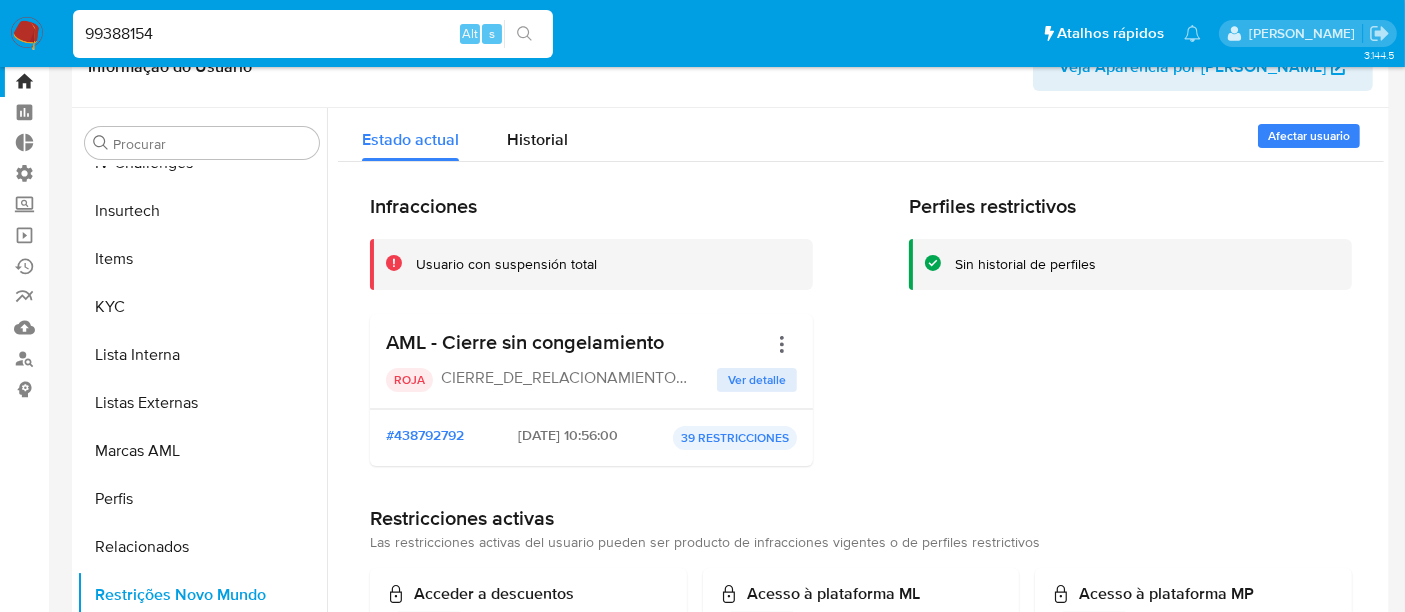 scroll, scrollTop: 0, scrollLeft: 0, axis: both 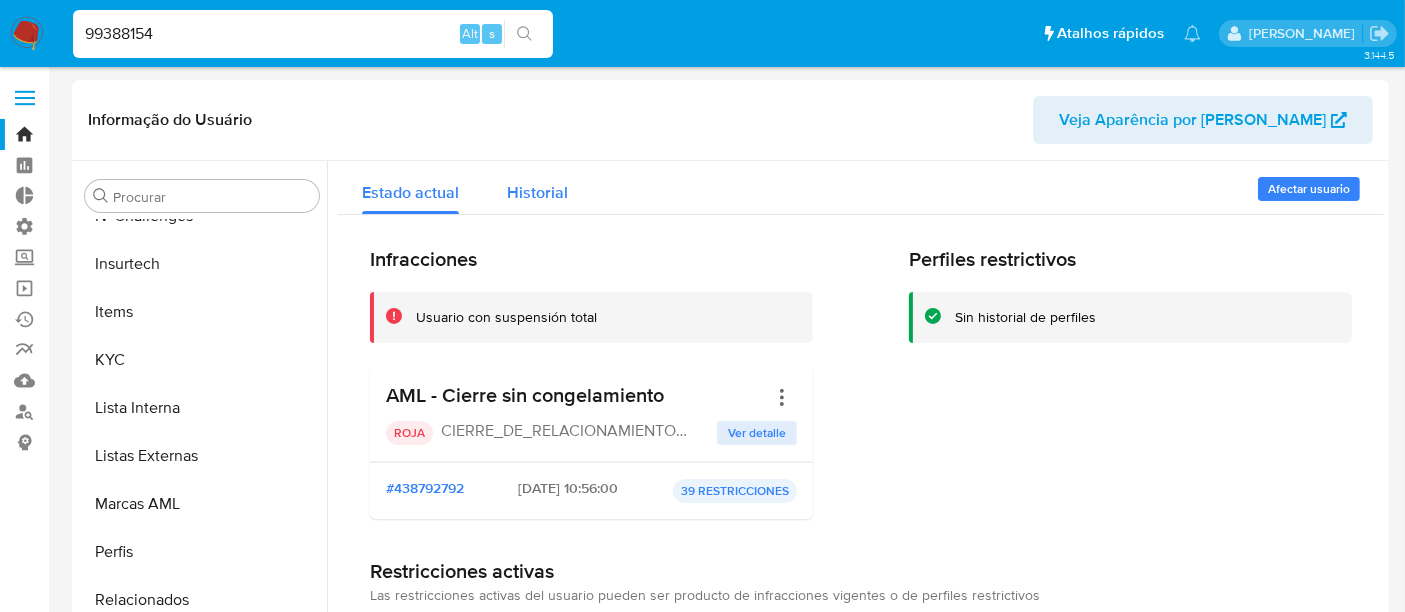 click on "Historial" at bounding box center [537, 192] 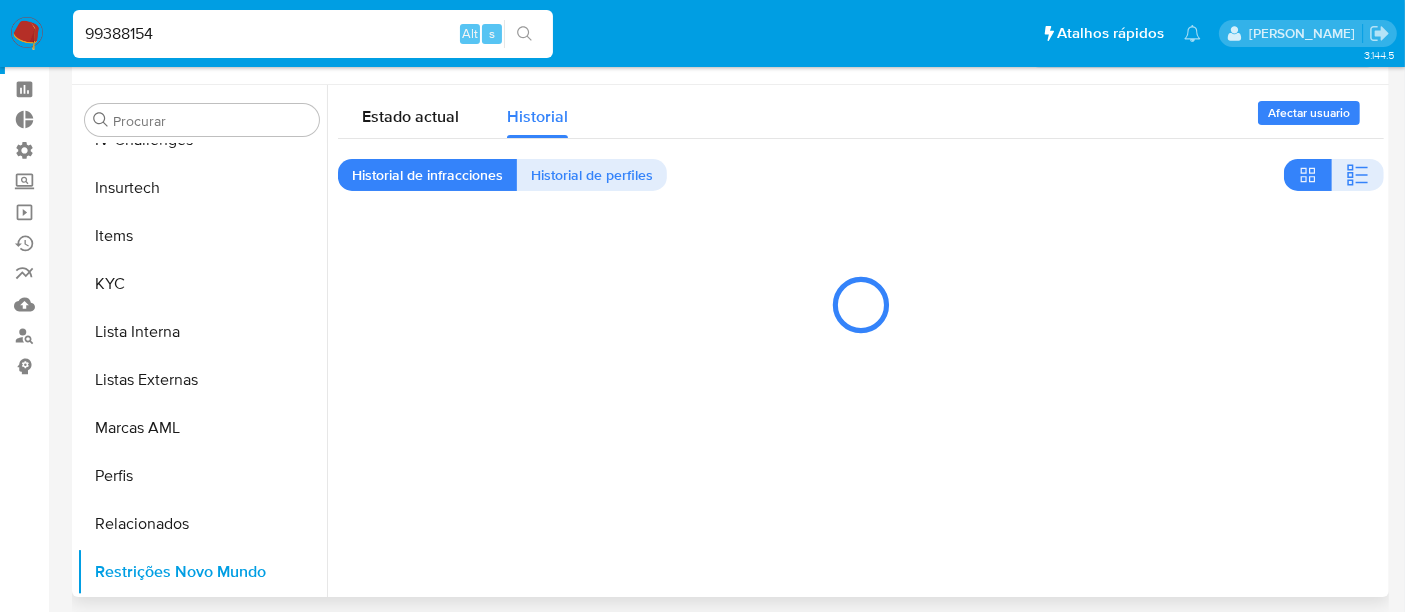 scroll, scrollTop: 111, scrollLeft: 0, axis: vertical 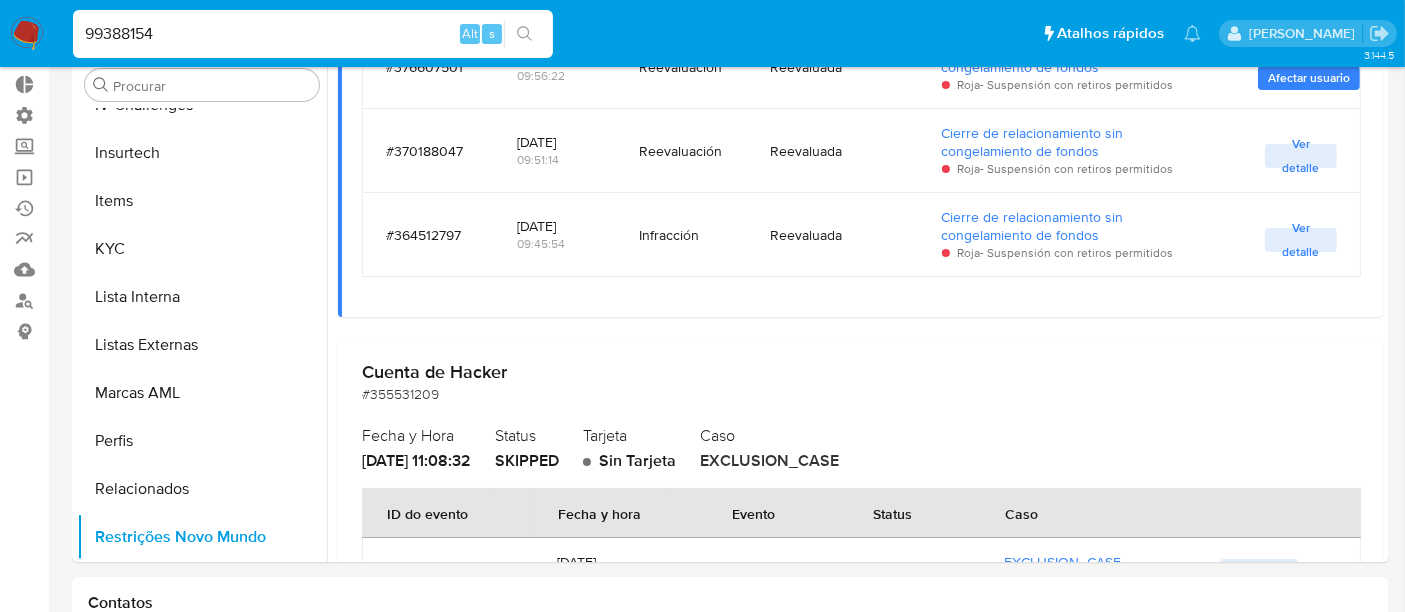 drag, startPoint x: 200, startPoint y: 32, endPoint x: 0, endPoint y: 40, distance: 200.15994 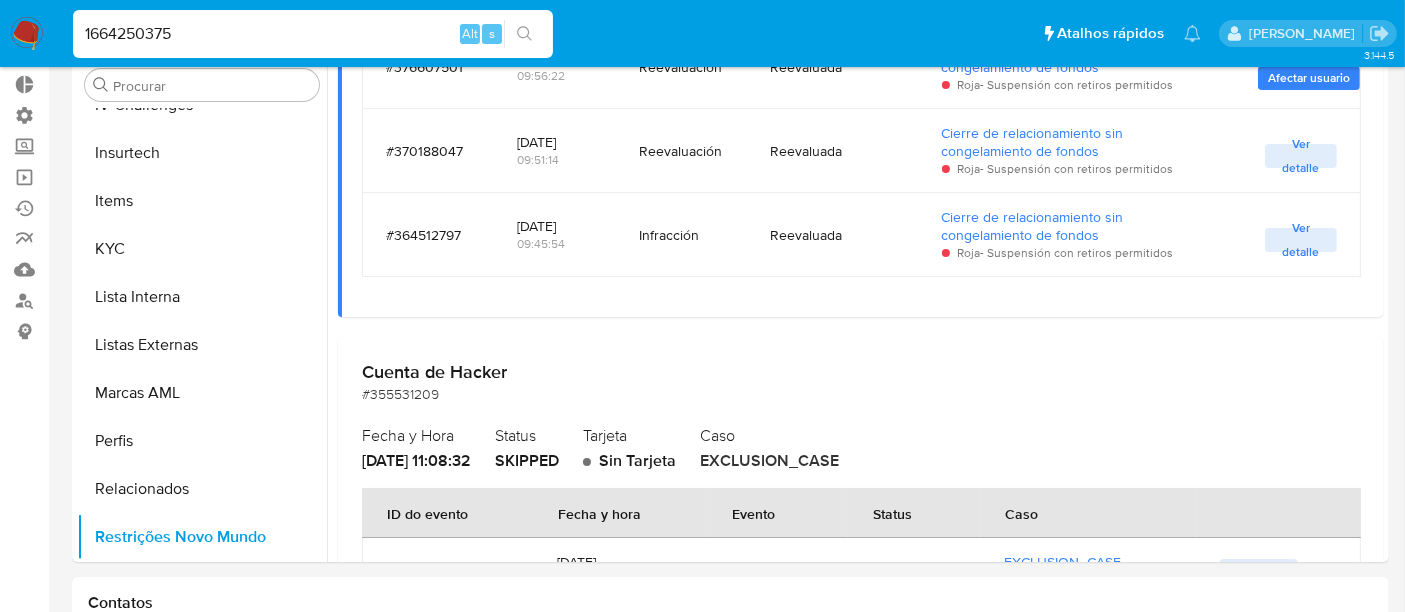 type on "1664250375" 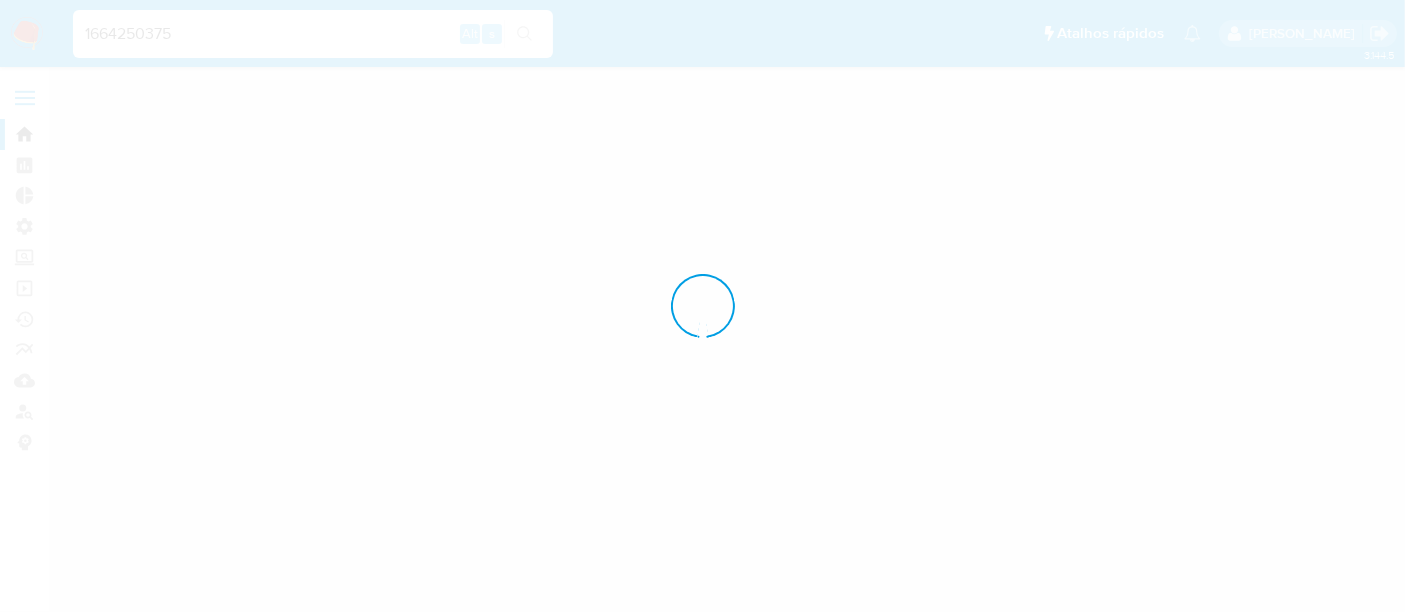 scroll, scrollTop: 0, scrollLeft: 0, axis: both 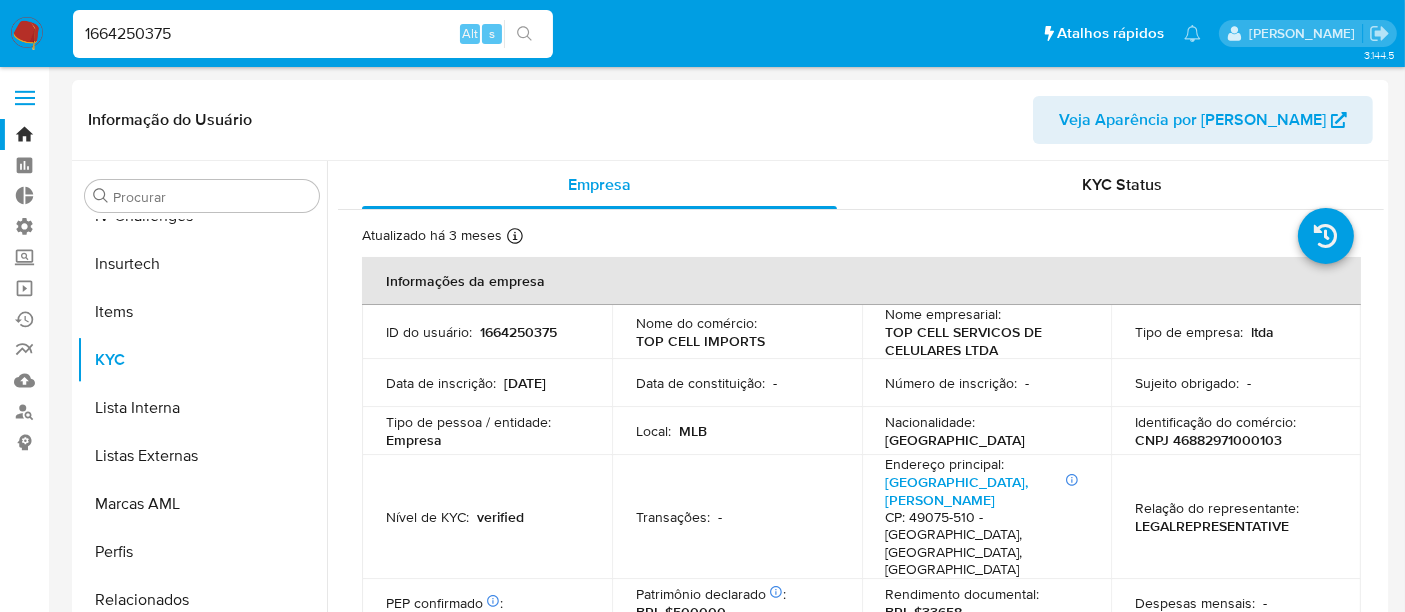 select on "10" 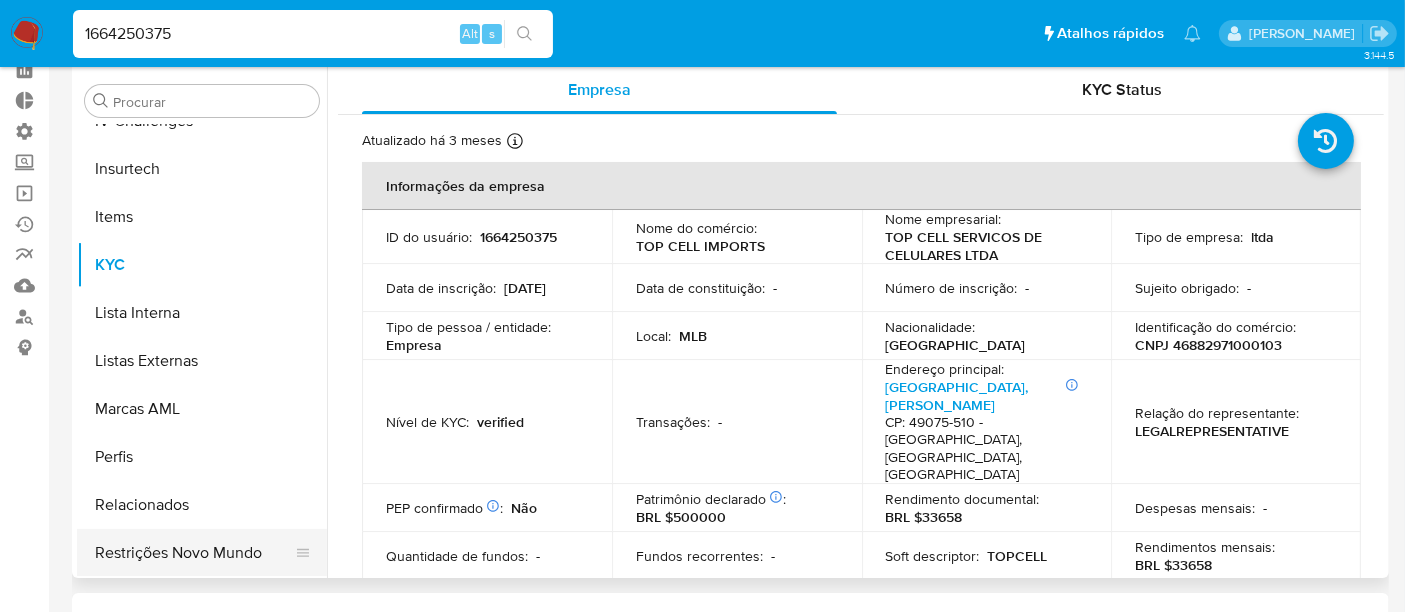 scroll, scrollTop: 222, scrollLeft: 0, axis: vertical 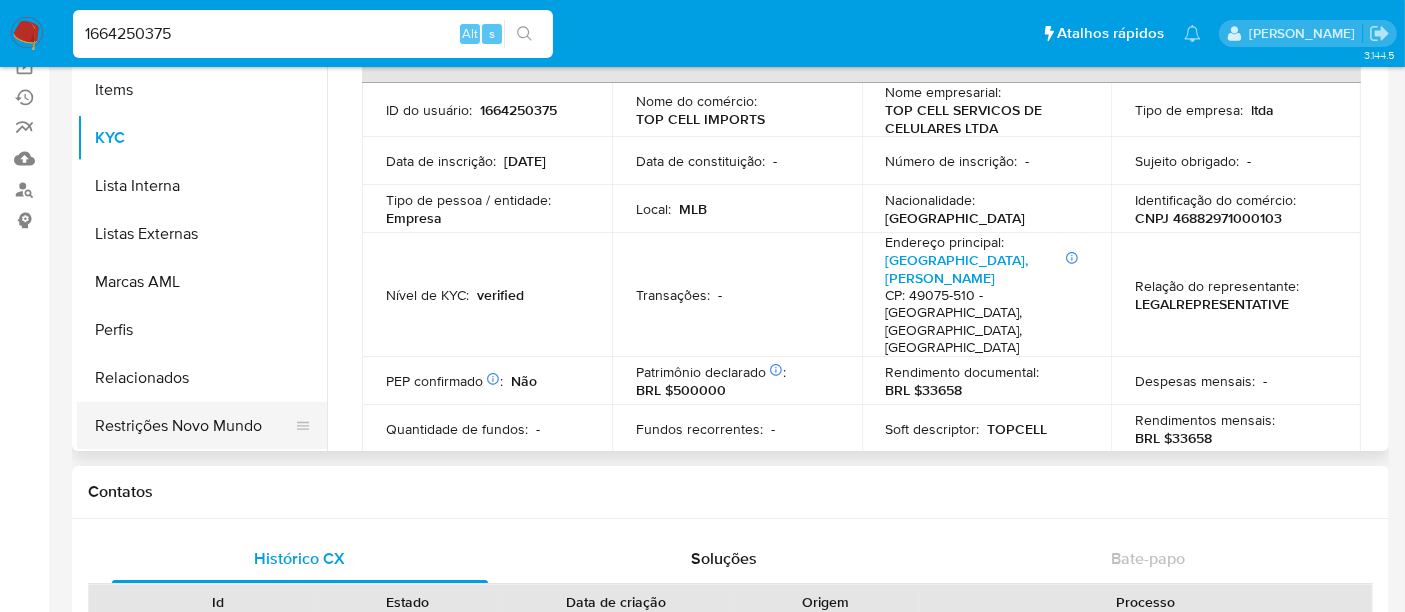 click on "Restrições Novo Mundo" at bounding box center [194, 426] 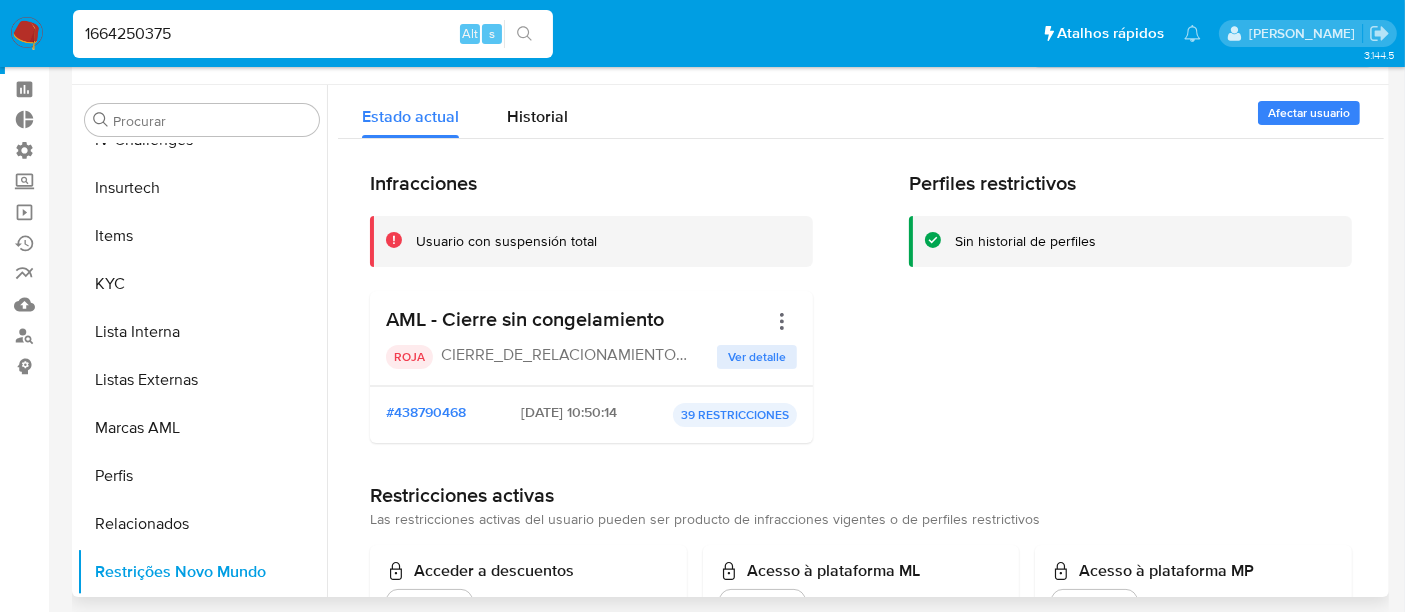 scroll, scrollTop: 0, scrollLeft: 0, axis: both 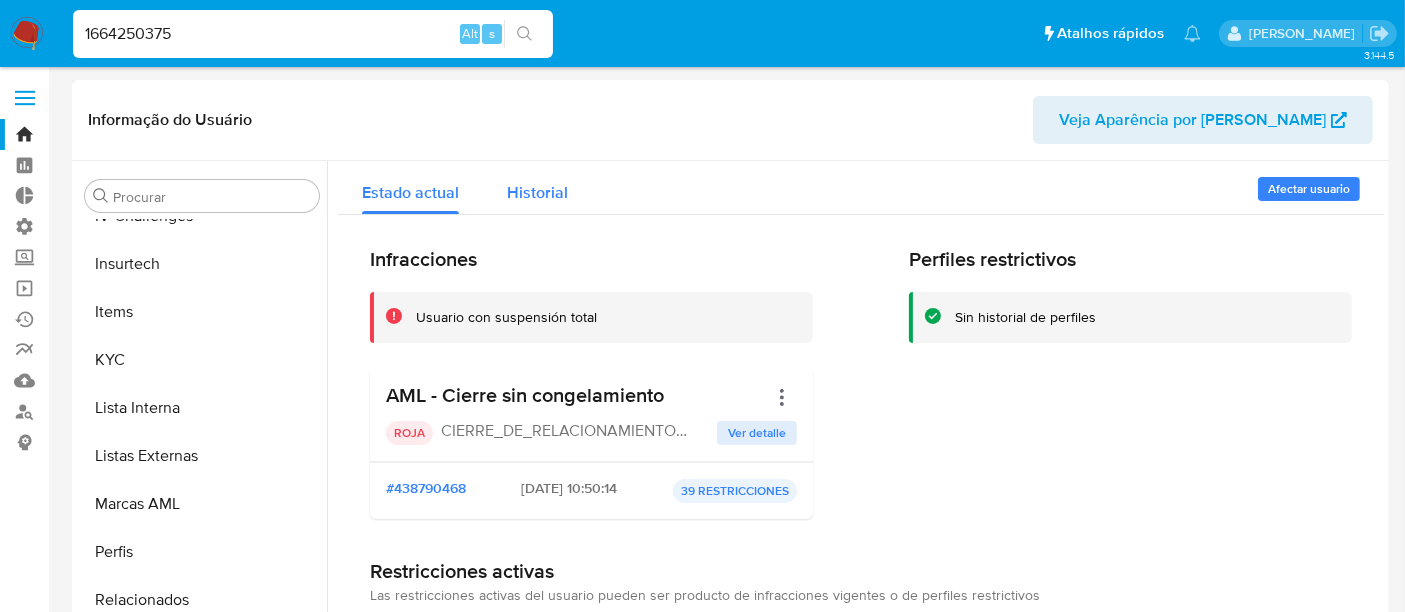 click on "Historial" at bounding box center (537, 187) 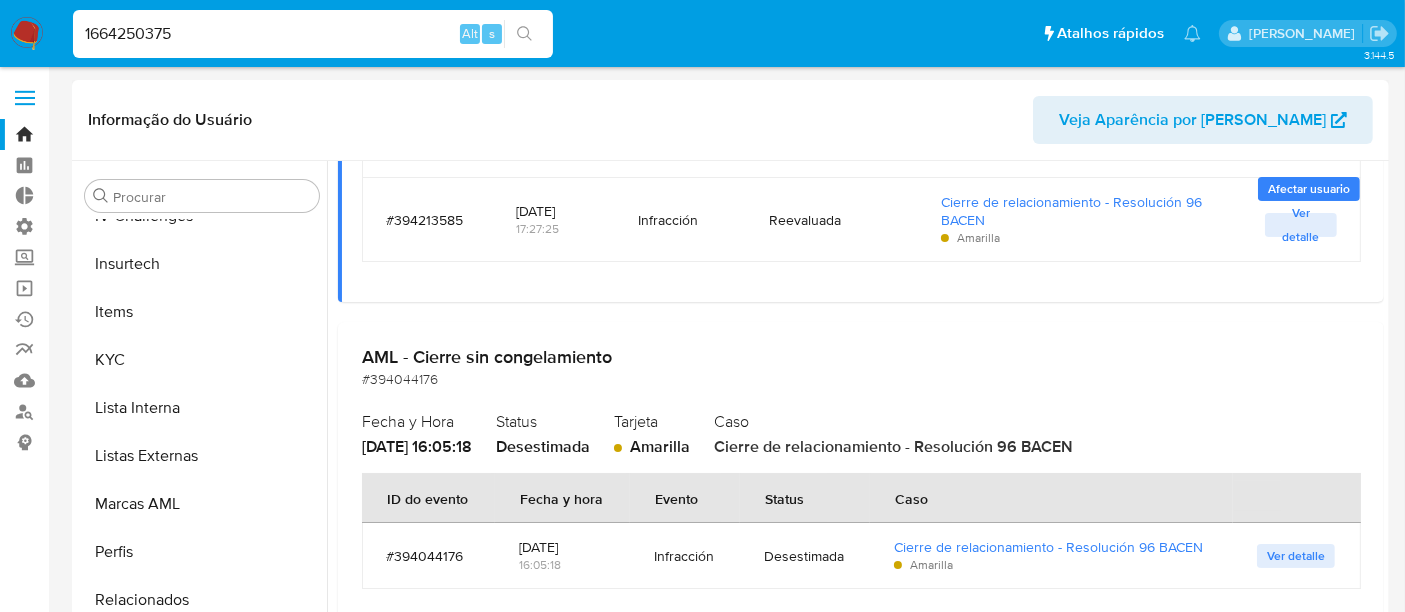 scroll, scrollTop: 777, scrollLeft: 0, axis: vertical 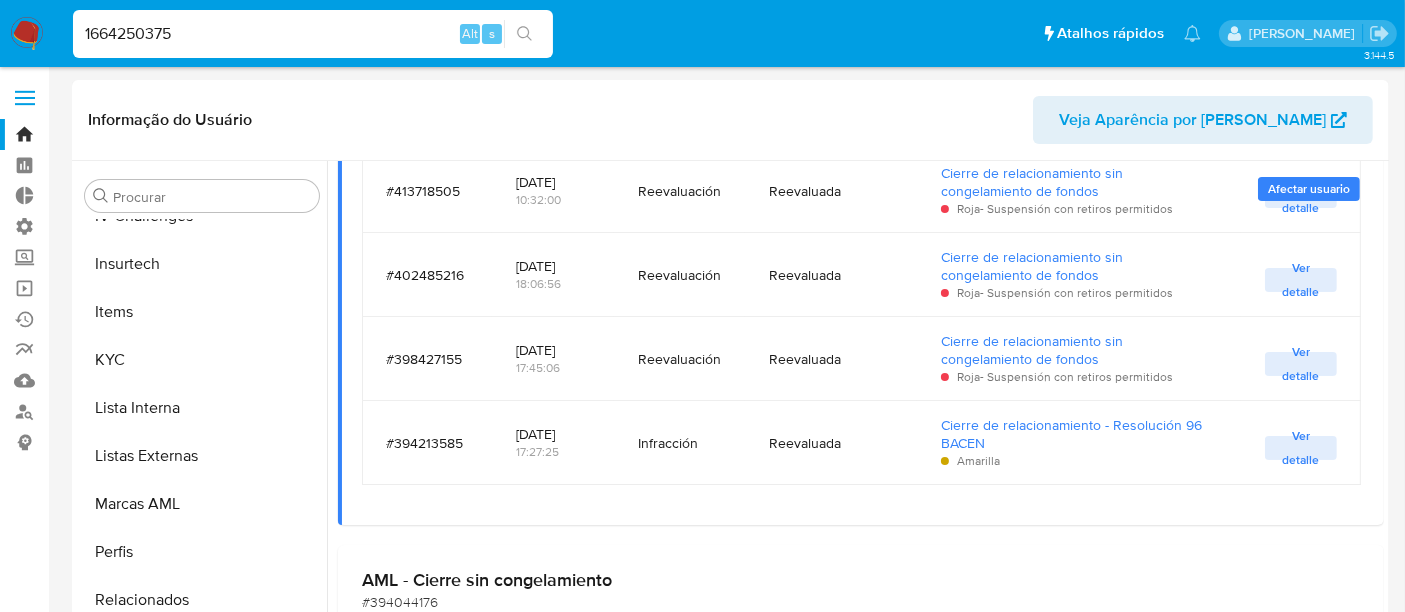 drag, startPoint x: 206, startPoint y: 42, endPoint x: 0, endPoint y: 24, distance: 206.78491 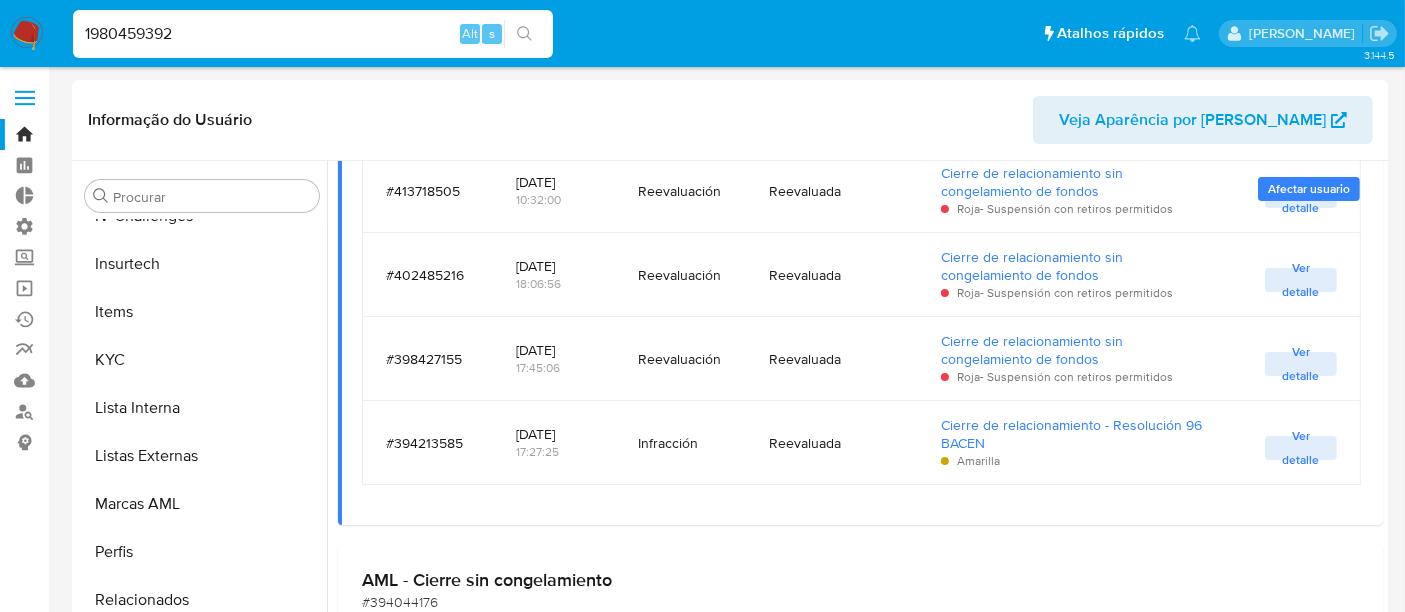 type on "1980459392" 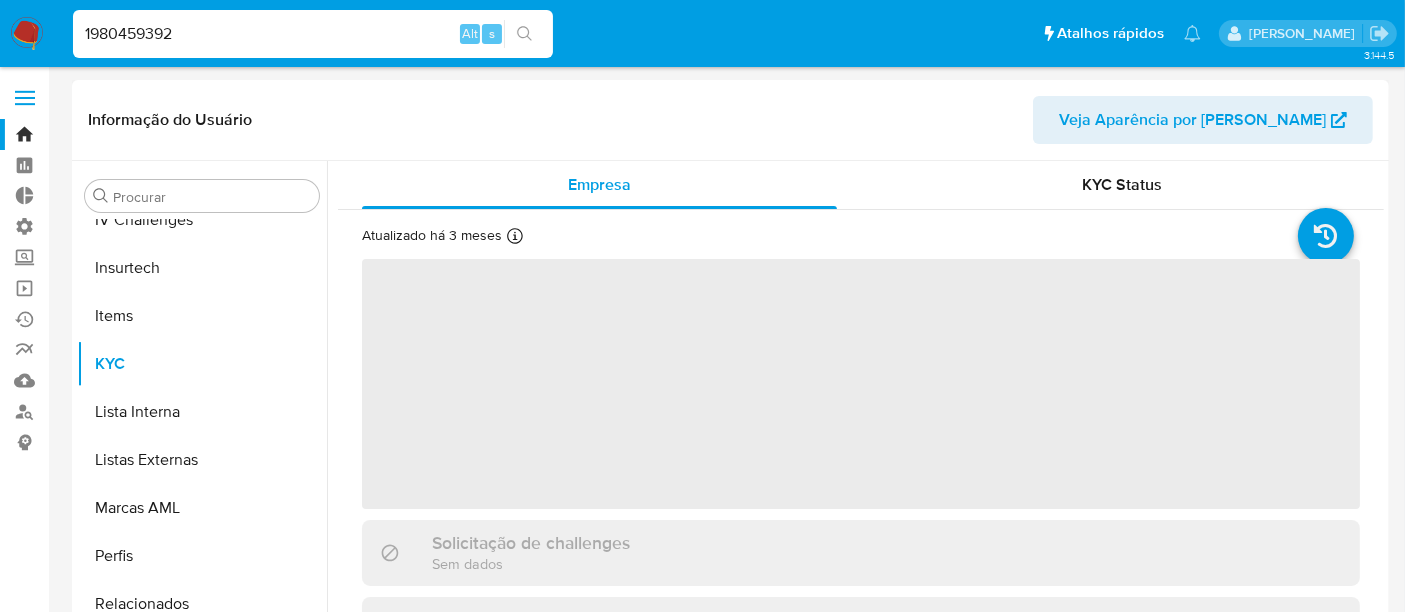 scroll, scrollTop: 844, scrollLeft: 0, axis: vertical 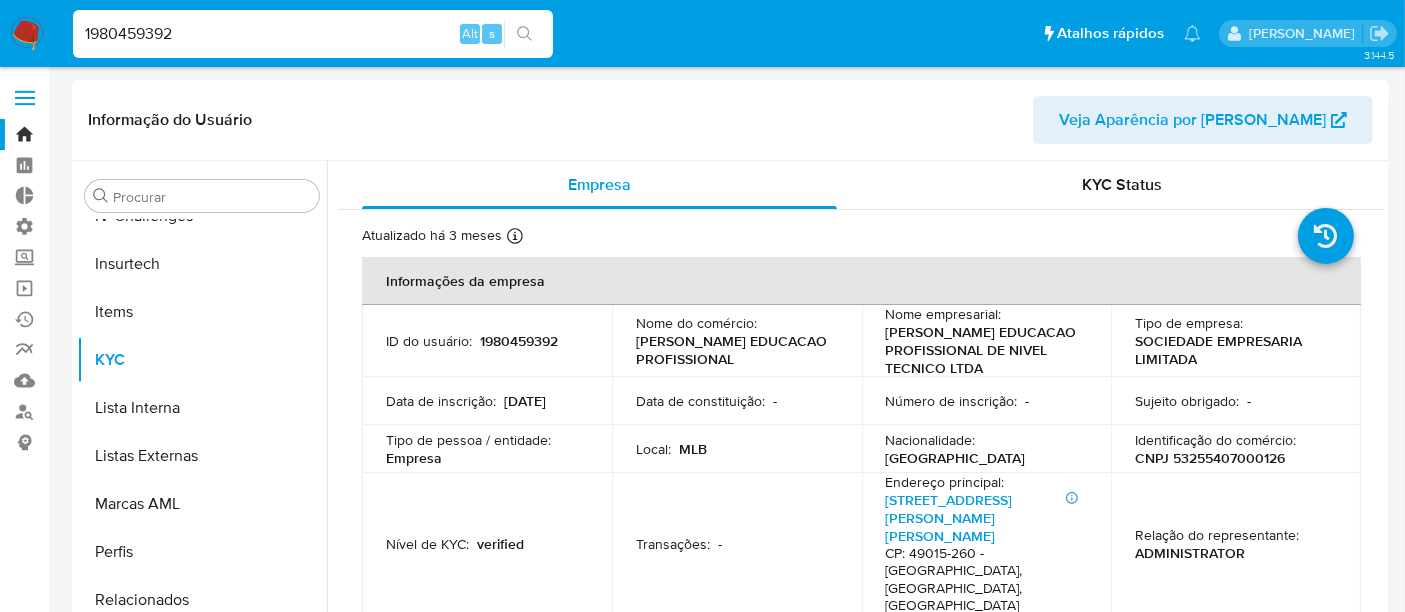select on "10" 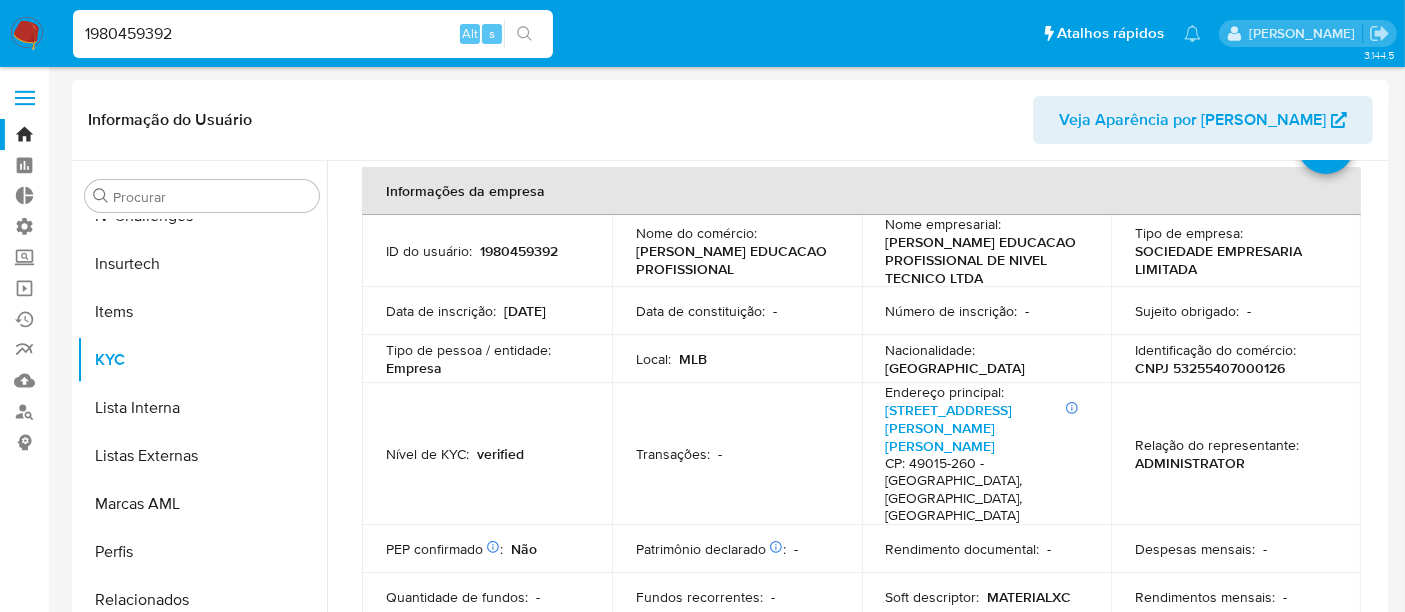 scroll, scrollTop: 111, scrollLeft: 0, axis: vertical 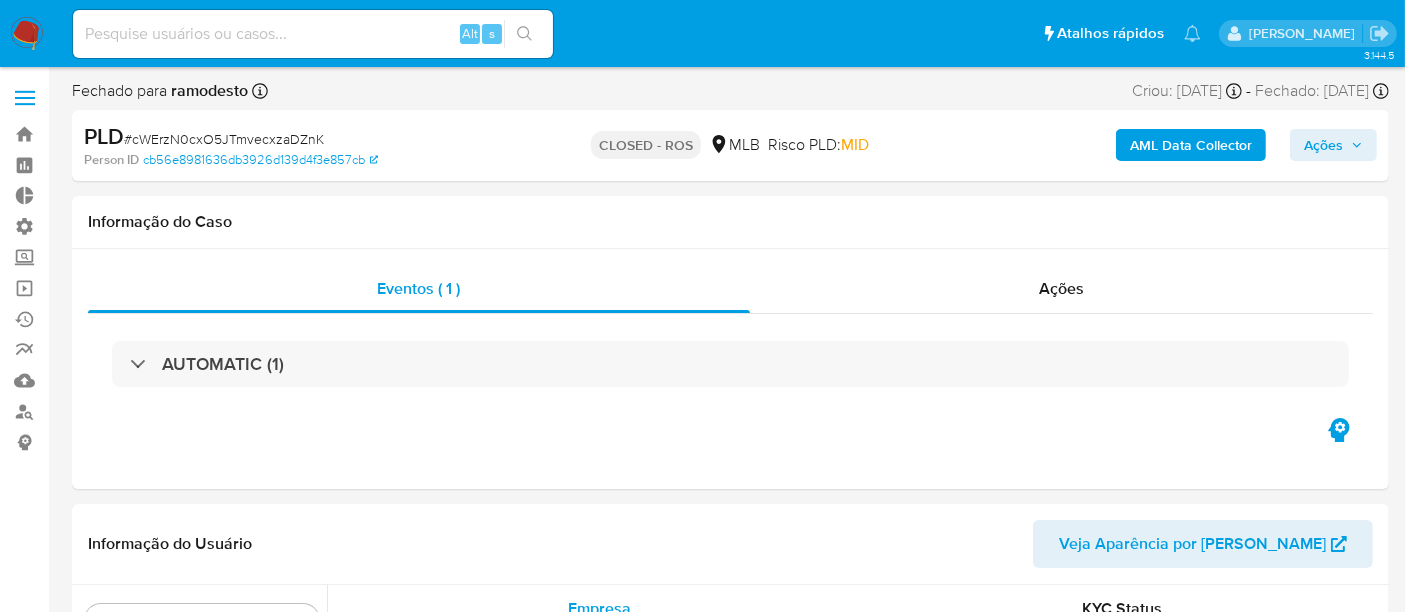 select on "10" 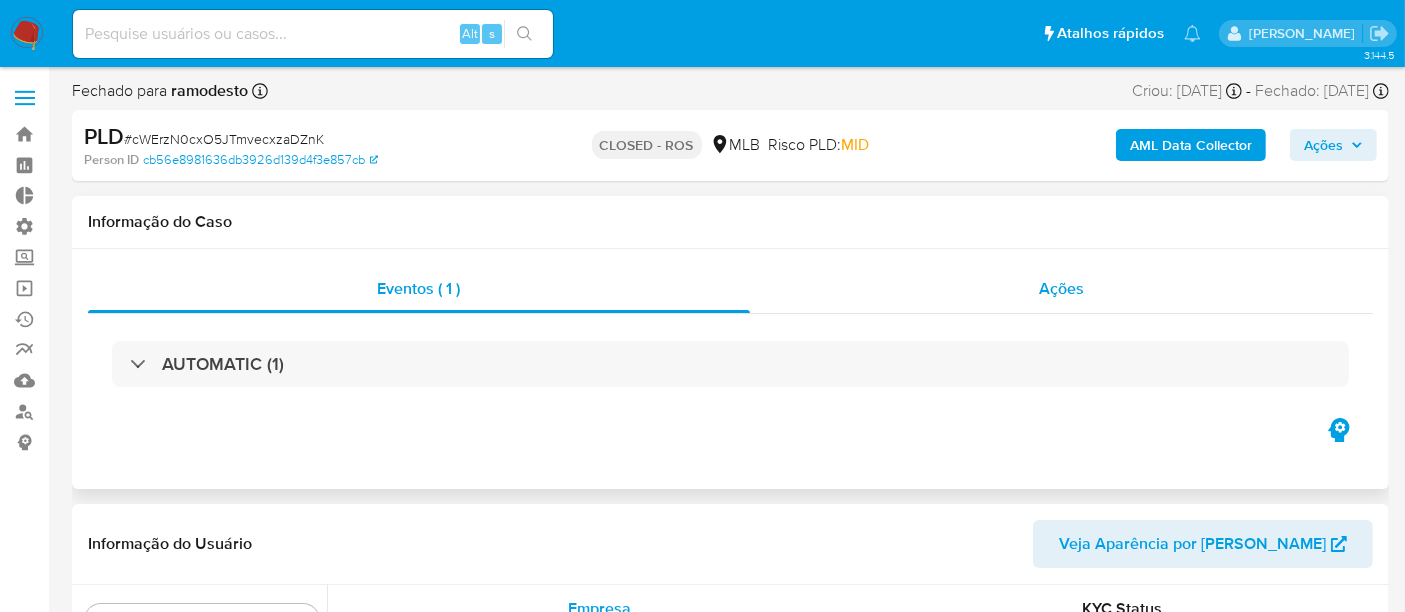 click on "Ações" at bounding box center [1061, 288] 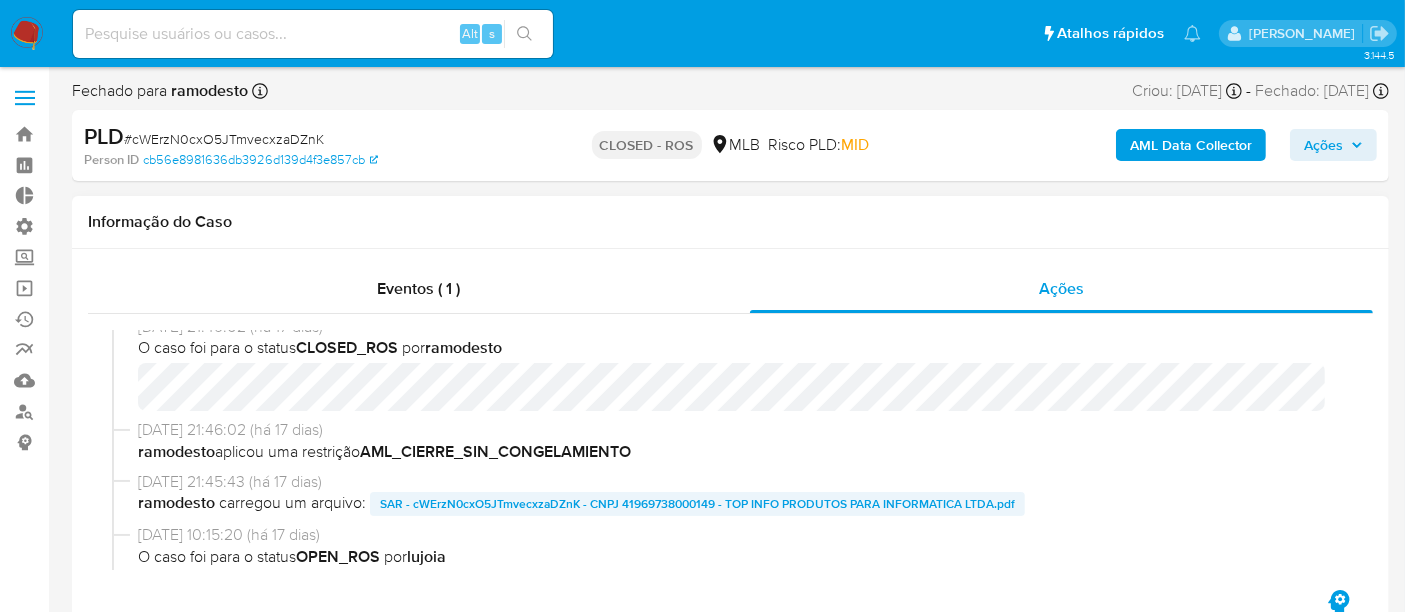 scroll, scrollTop: 0, scrollLeft: 0, axis: both 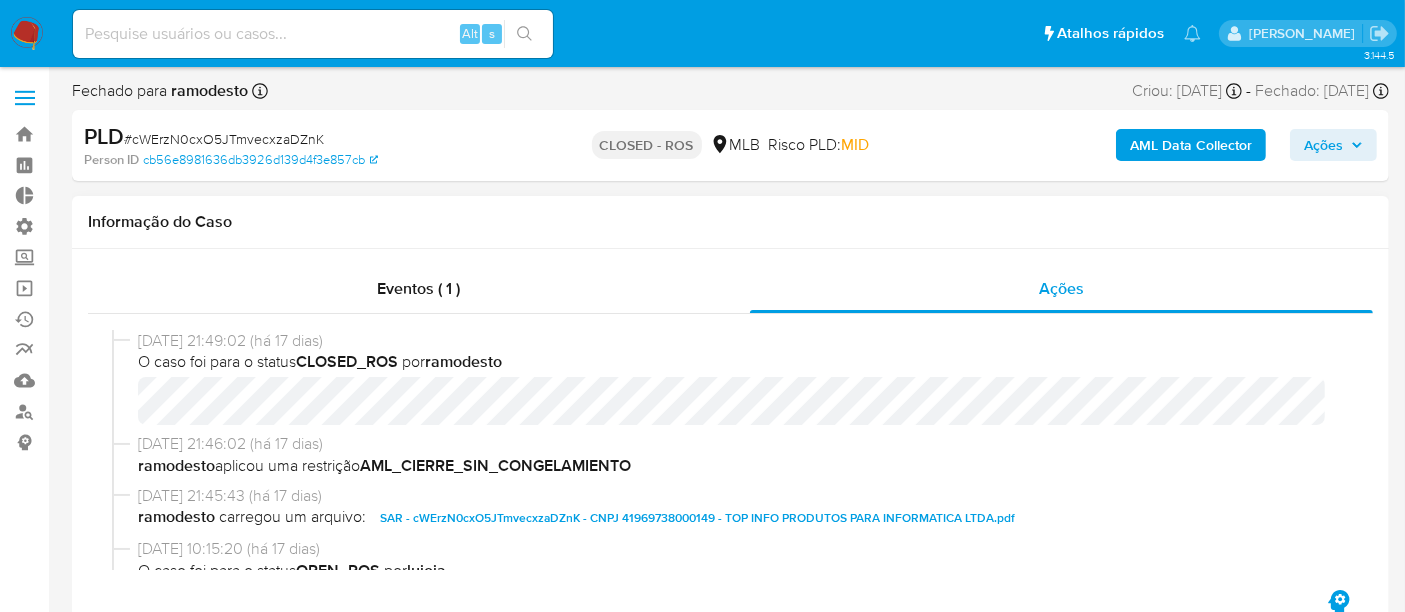 drag, startPoint x: 504, startPoint y: 513, endPoint x: 534, endPoint y: 534, distance: 36.619667 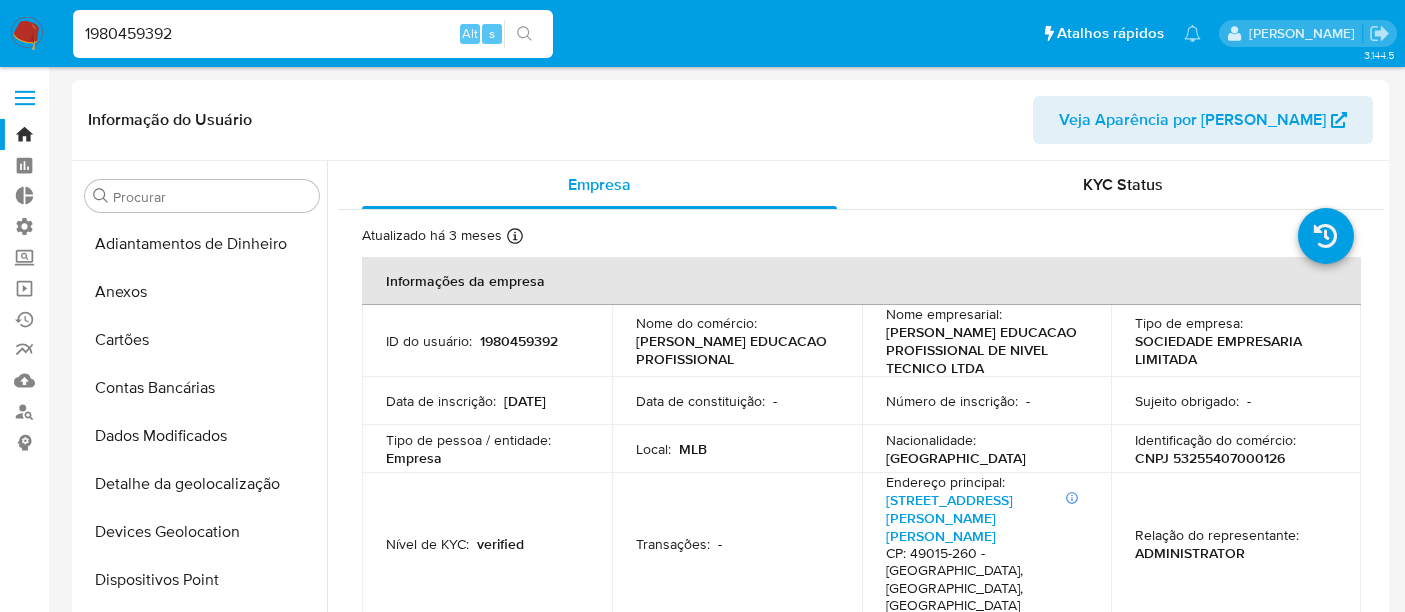 select on "10" 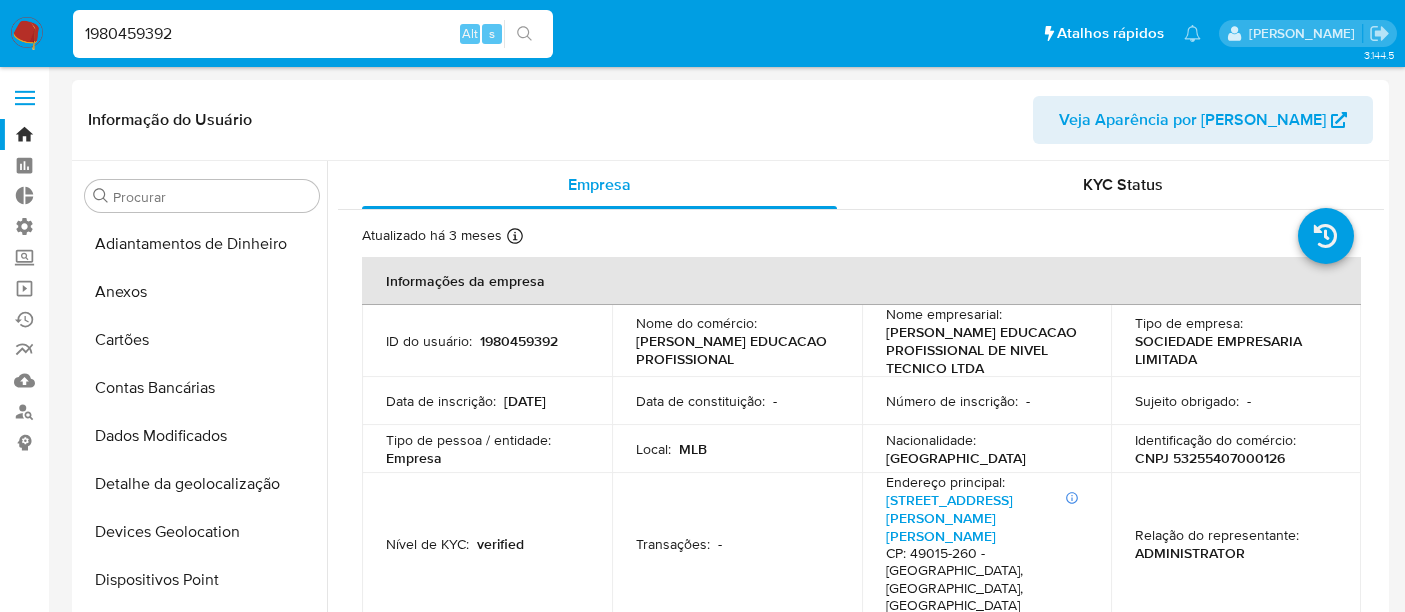 scroll, scrollTop: 222, scrollLeft: 0, axis: vertical 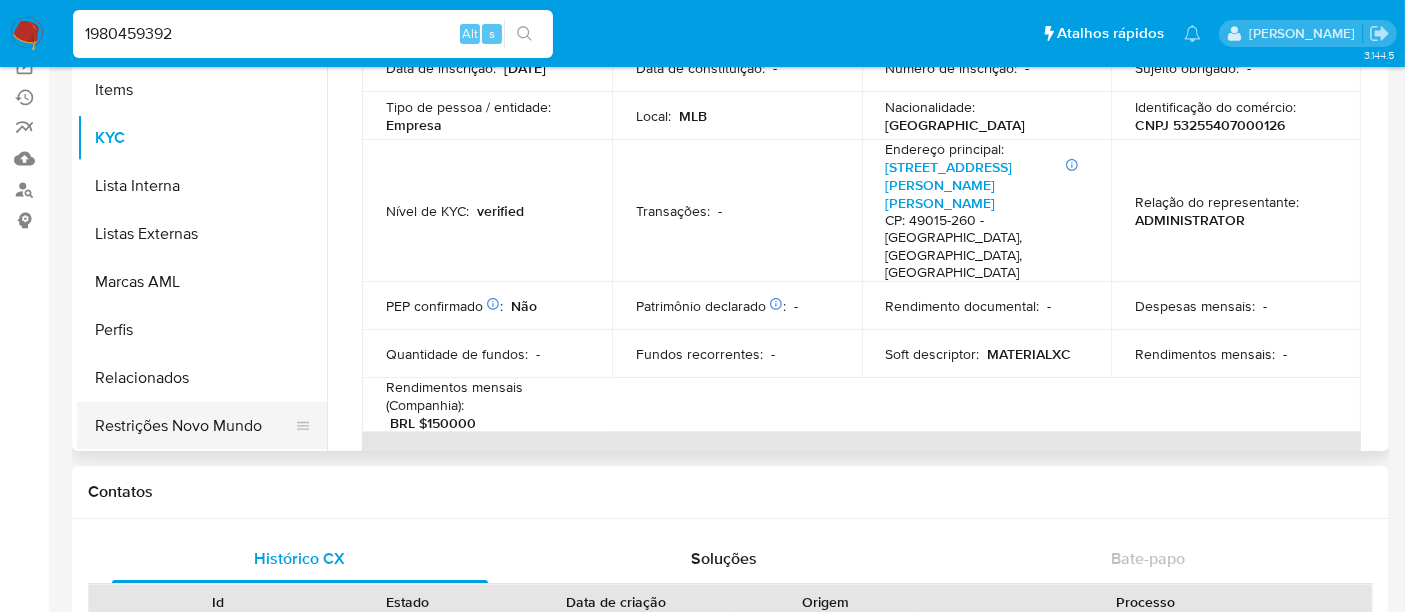 click on "Restrições Novo Mundo" at bounding box center [194, 426] 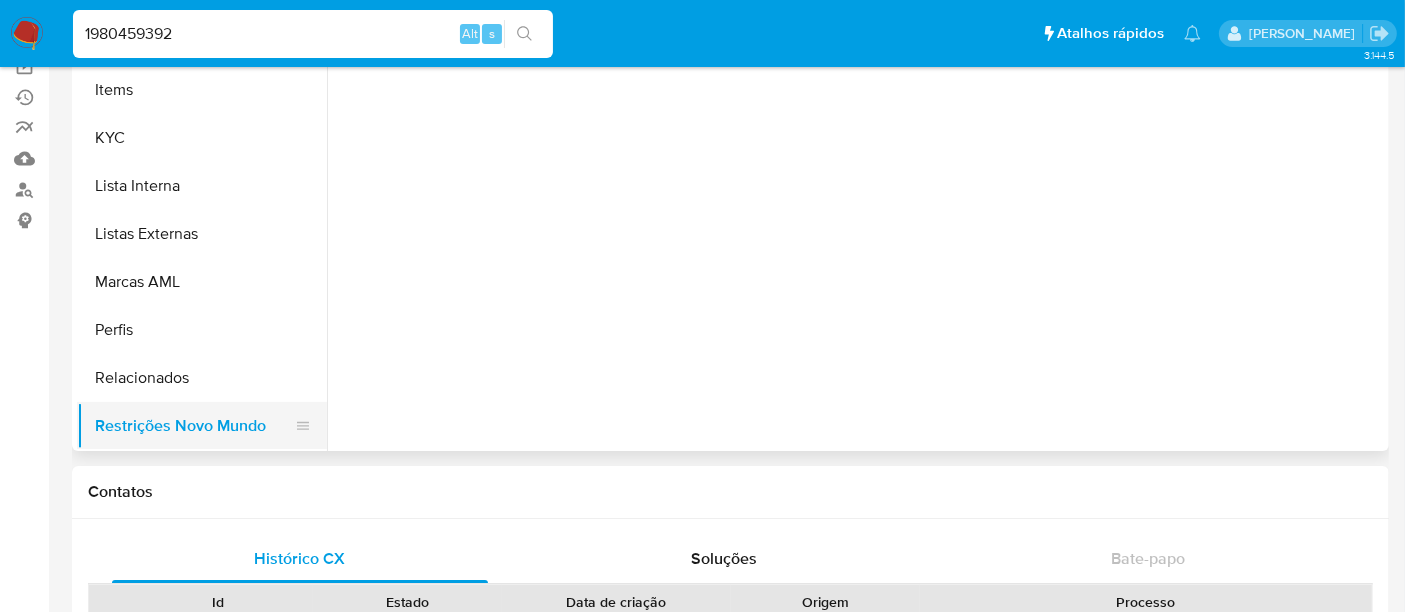 scroll, scrollTop: 0, scrollLeft: 0, axis: both 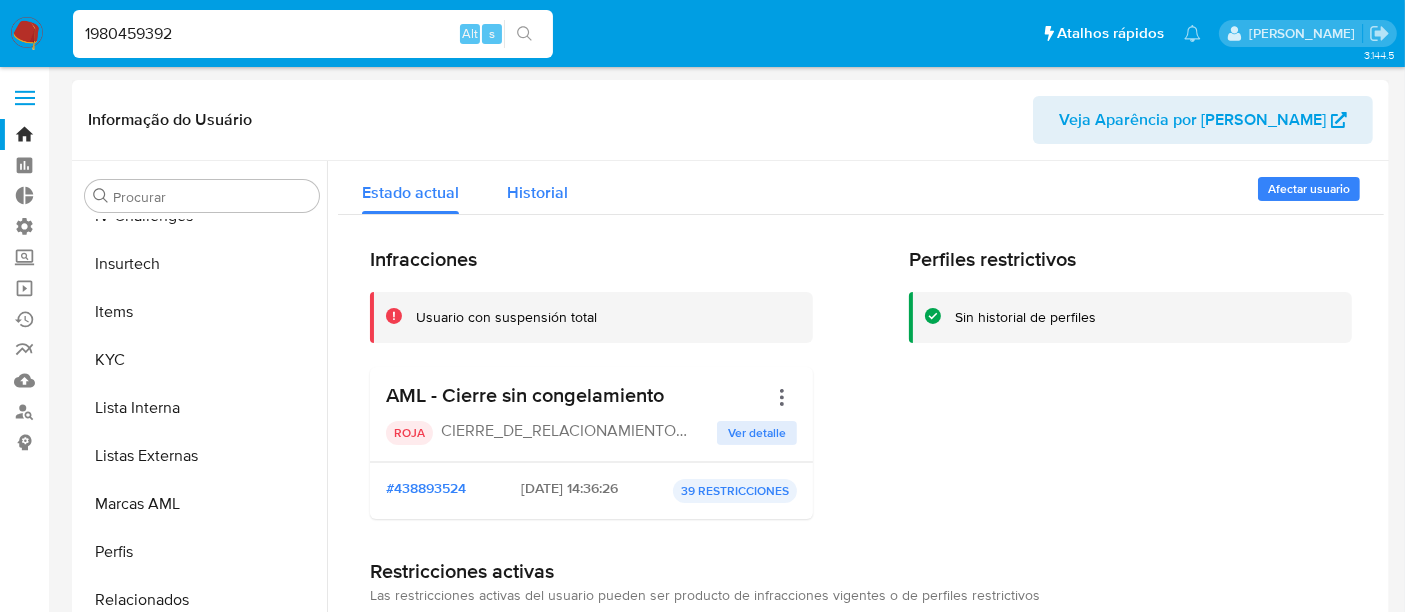 click on "Historial" at bounding box center (537, 192) 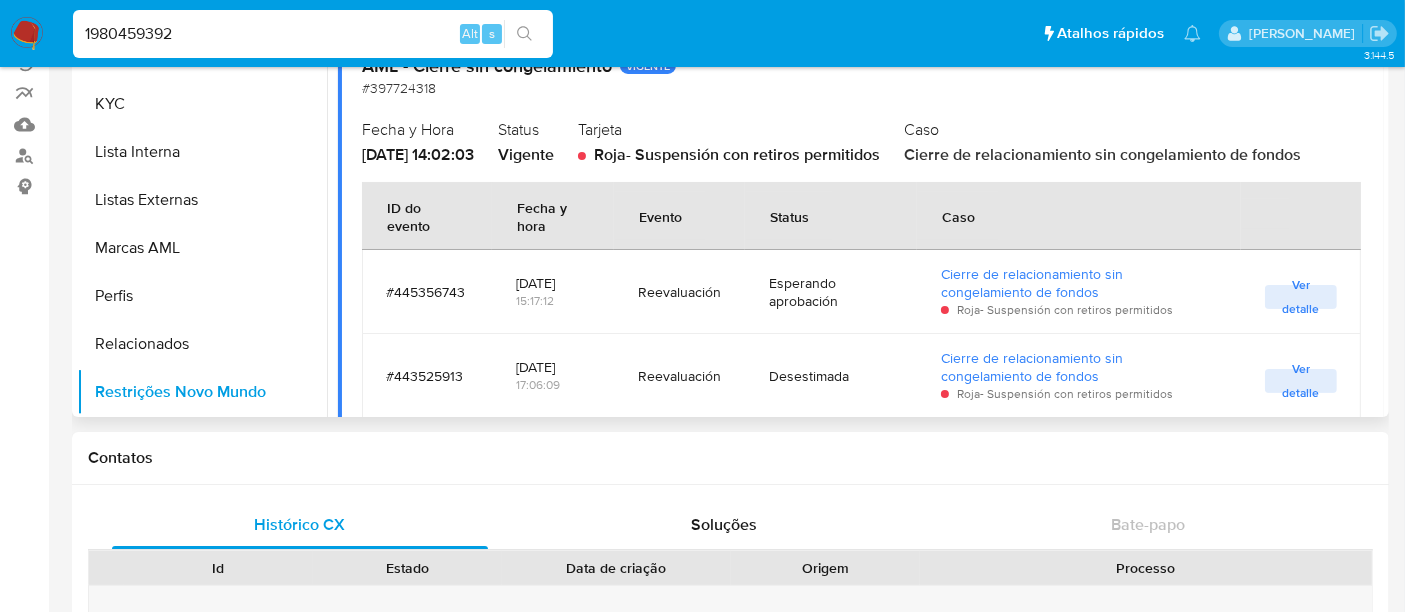 scroll, scrollTop: 222, scrollLeft: 0, axis: vertical 